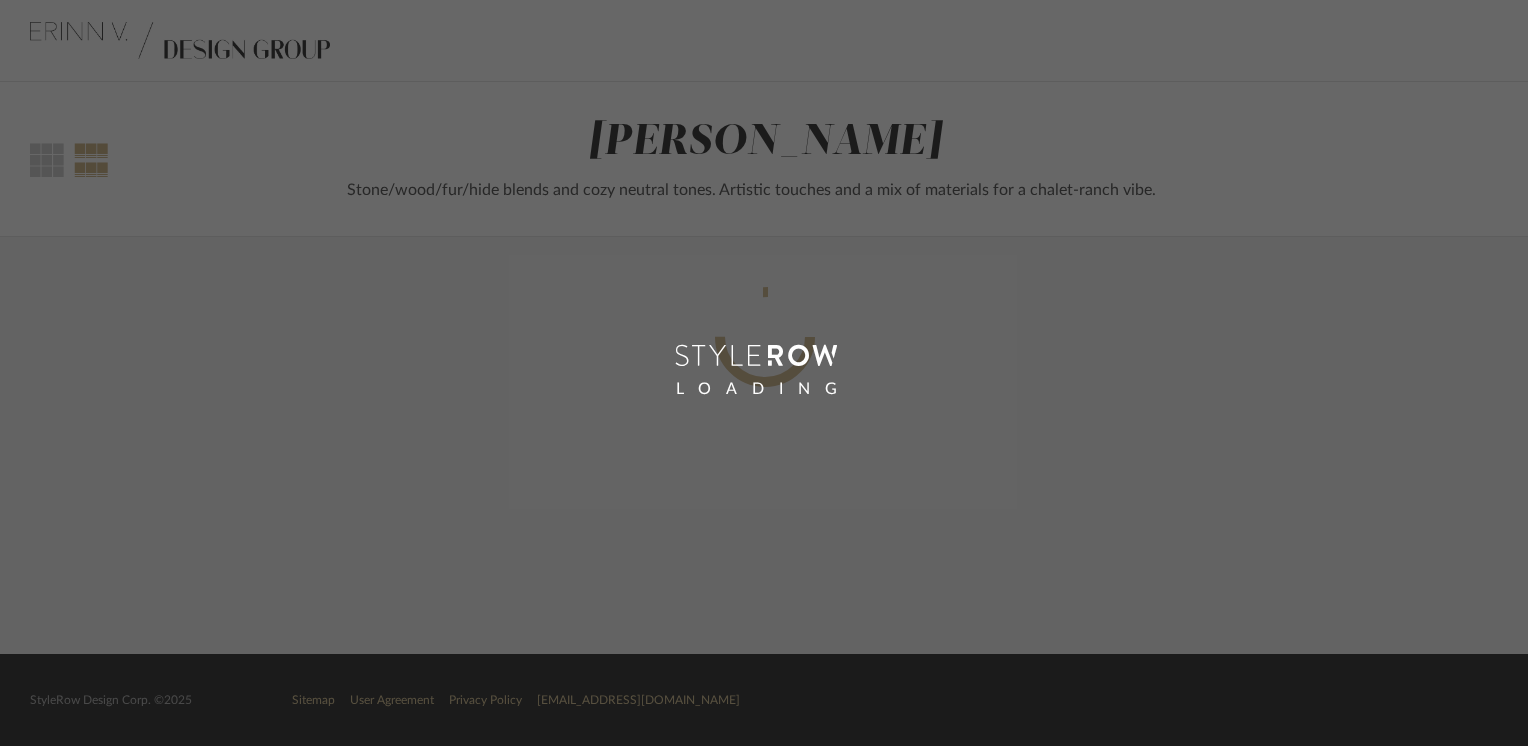 scroll, scrollTop: 0, scrollLeft: 0, axis: both 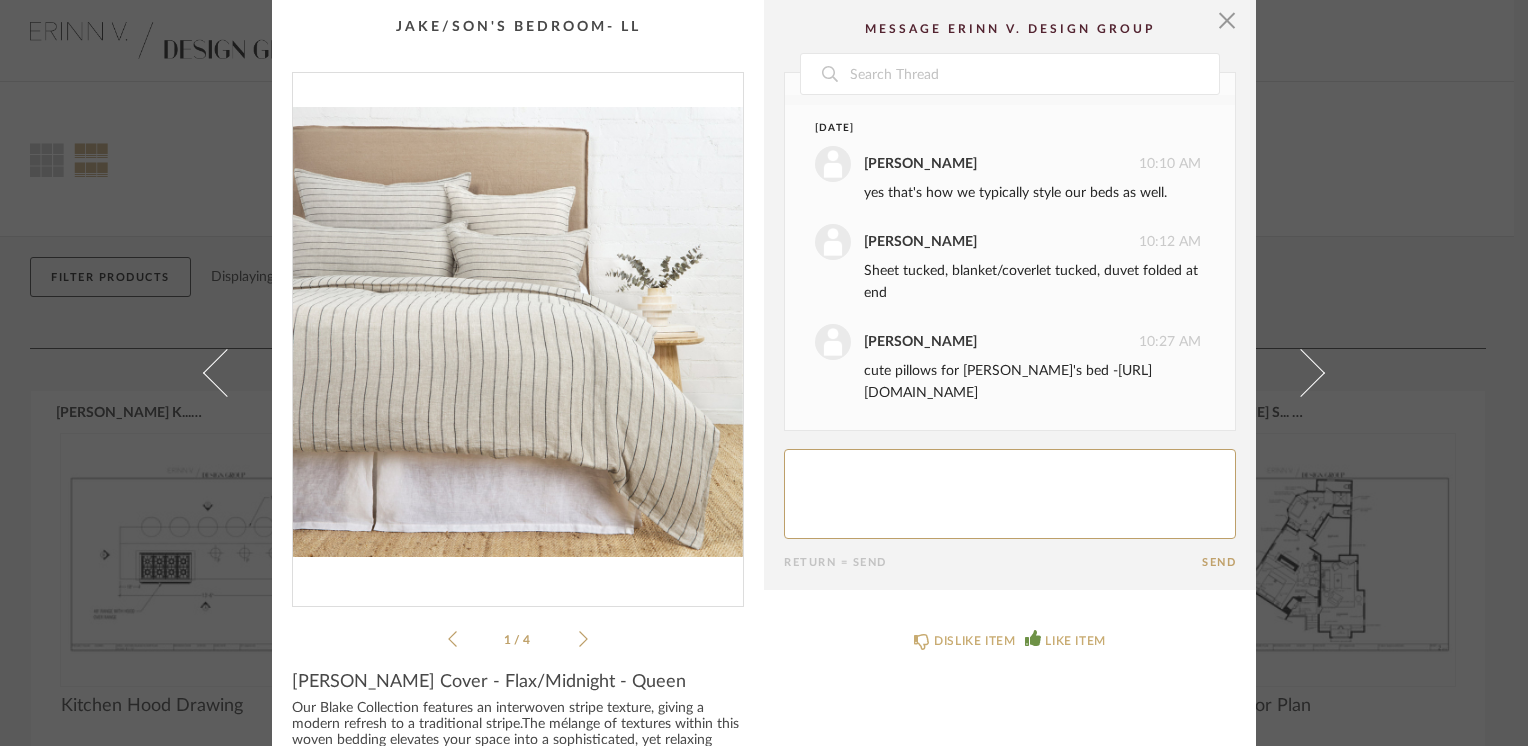 click on "[URL][DOMAIN_NAME]" at bounding box center [1008, 382] 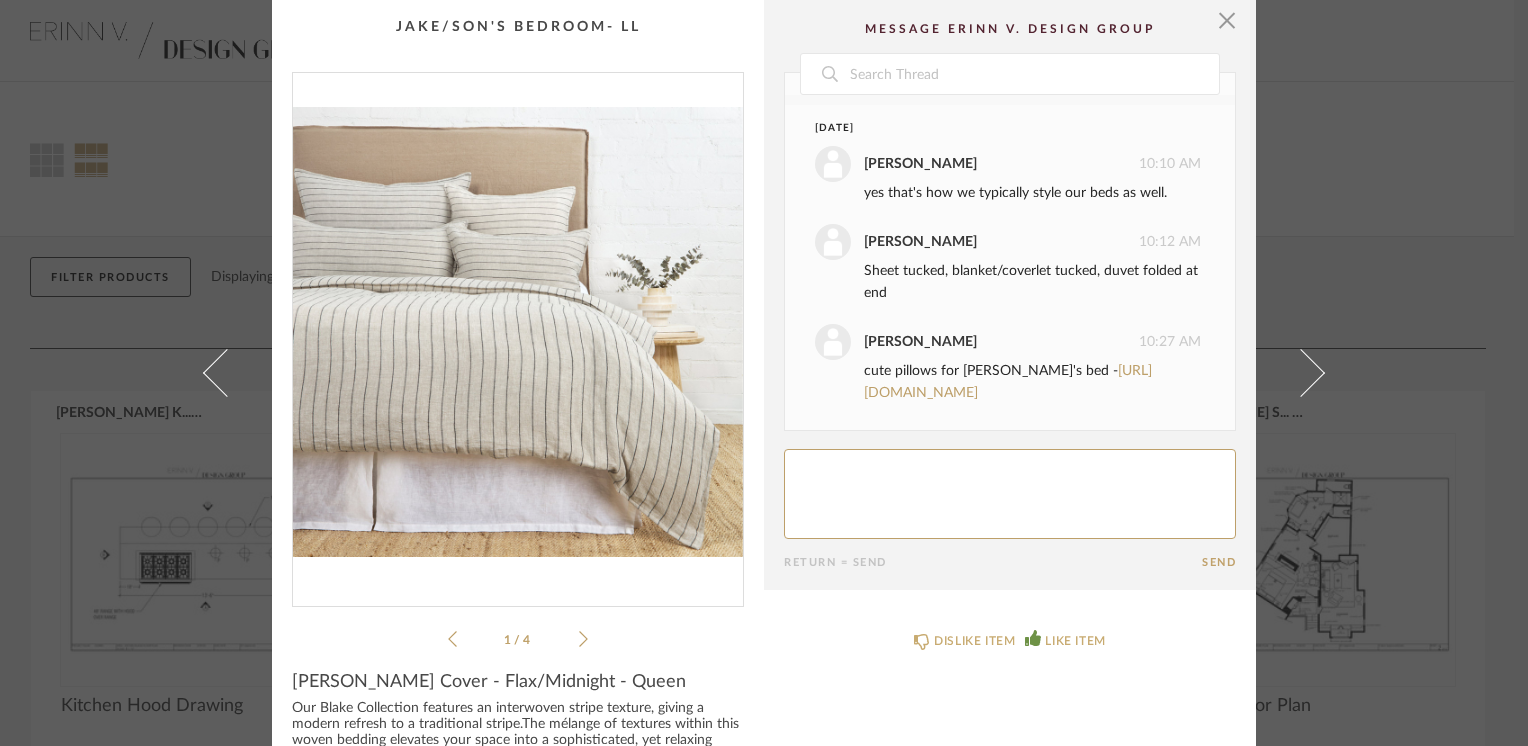 scroll, scrollTop: 1627, scrollLeft: 0, axis: vertical 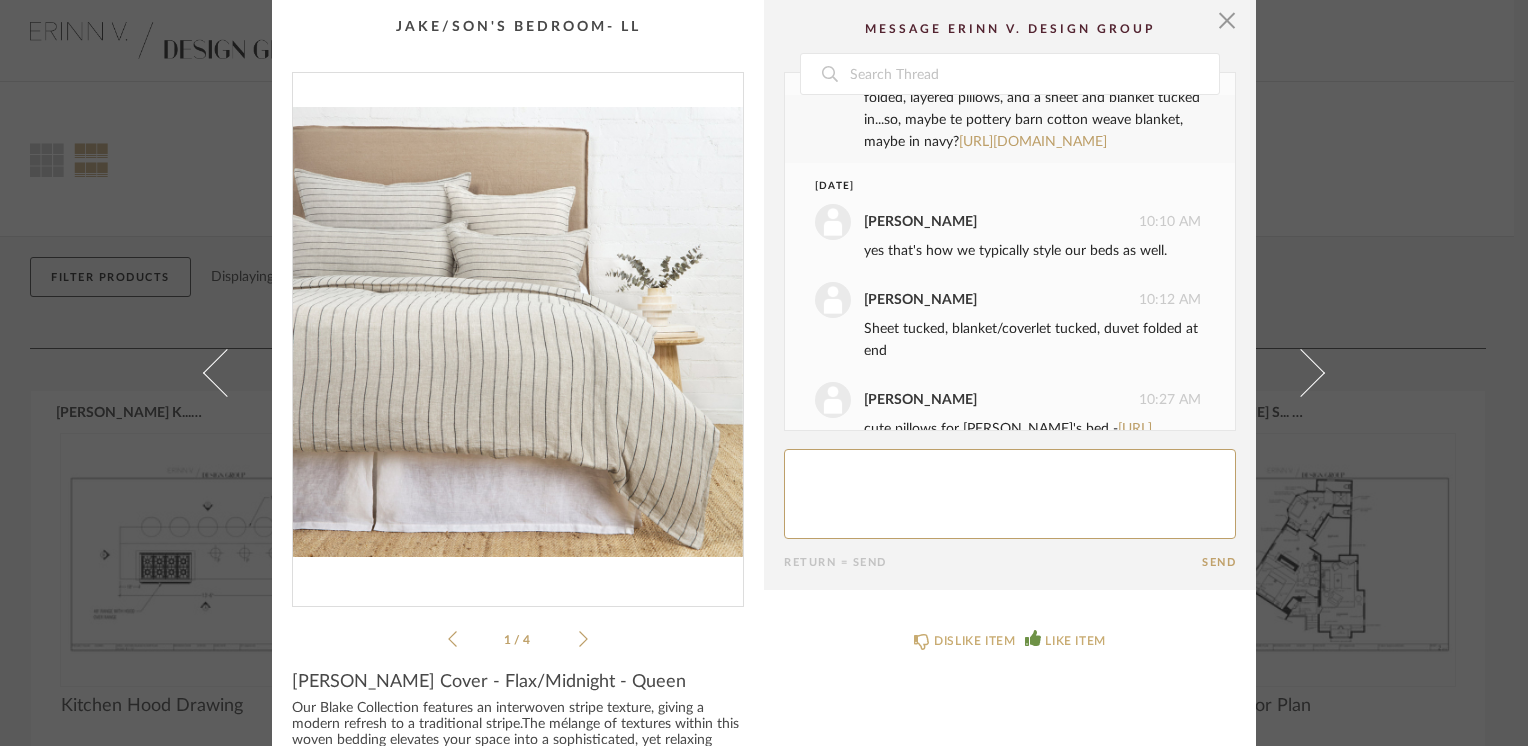 click on "this is the look I'm used to....duvet at the bottom folded, layered pillows, and a sheet and blanket tucked in...so, maybe te pottery barn cotton weave blanket, maybe in navy?        https://assets.pbimgs.com/pbimgs/rk/images/dp/wcm/202522/0289/diamond-matelasse-duvet-cover-white-xl.jpg" at bounding box center [1032, 109] 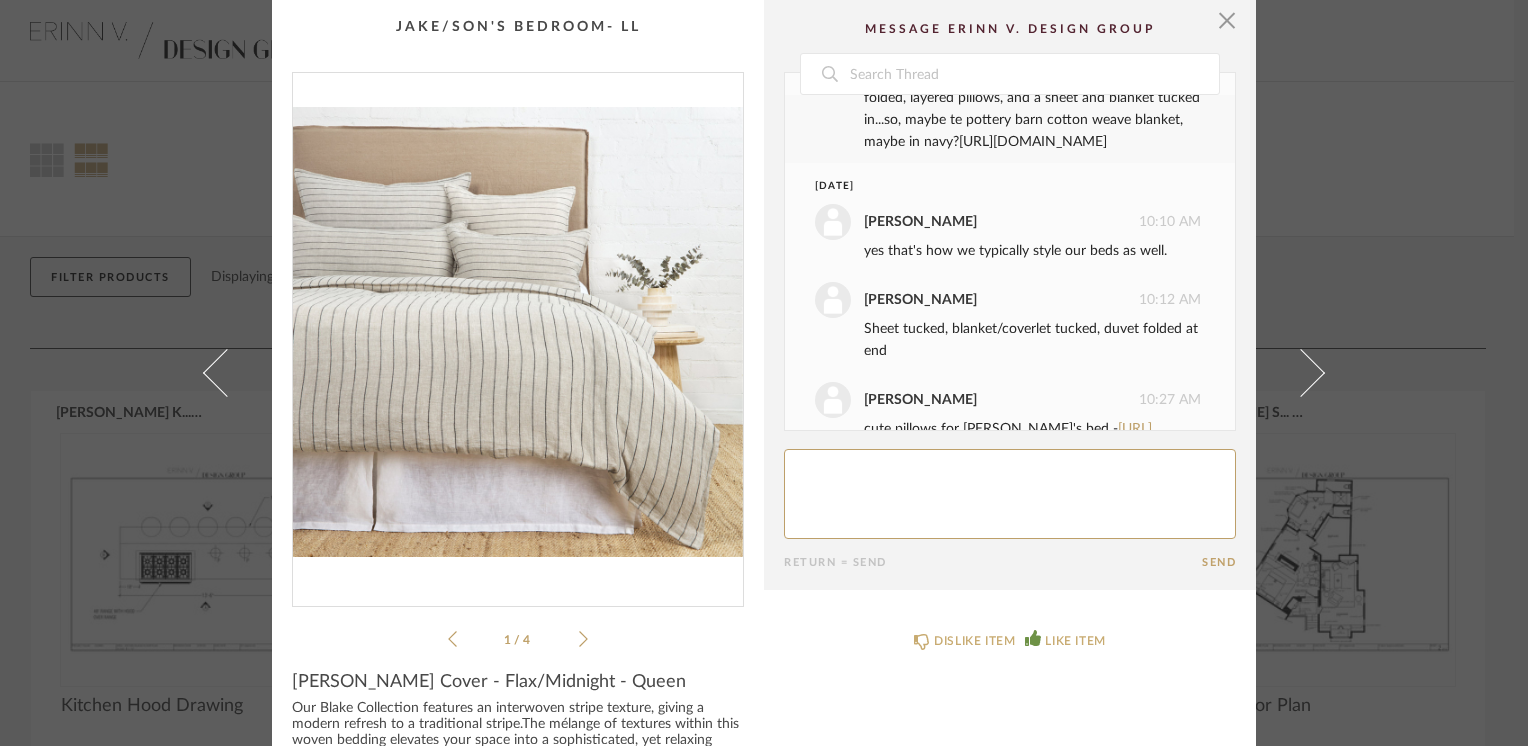 click on "[URL][DOMAIN_NAME]" at bounding box center [1033, 142] 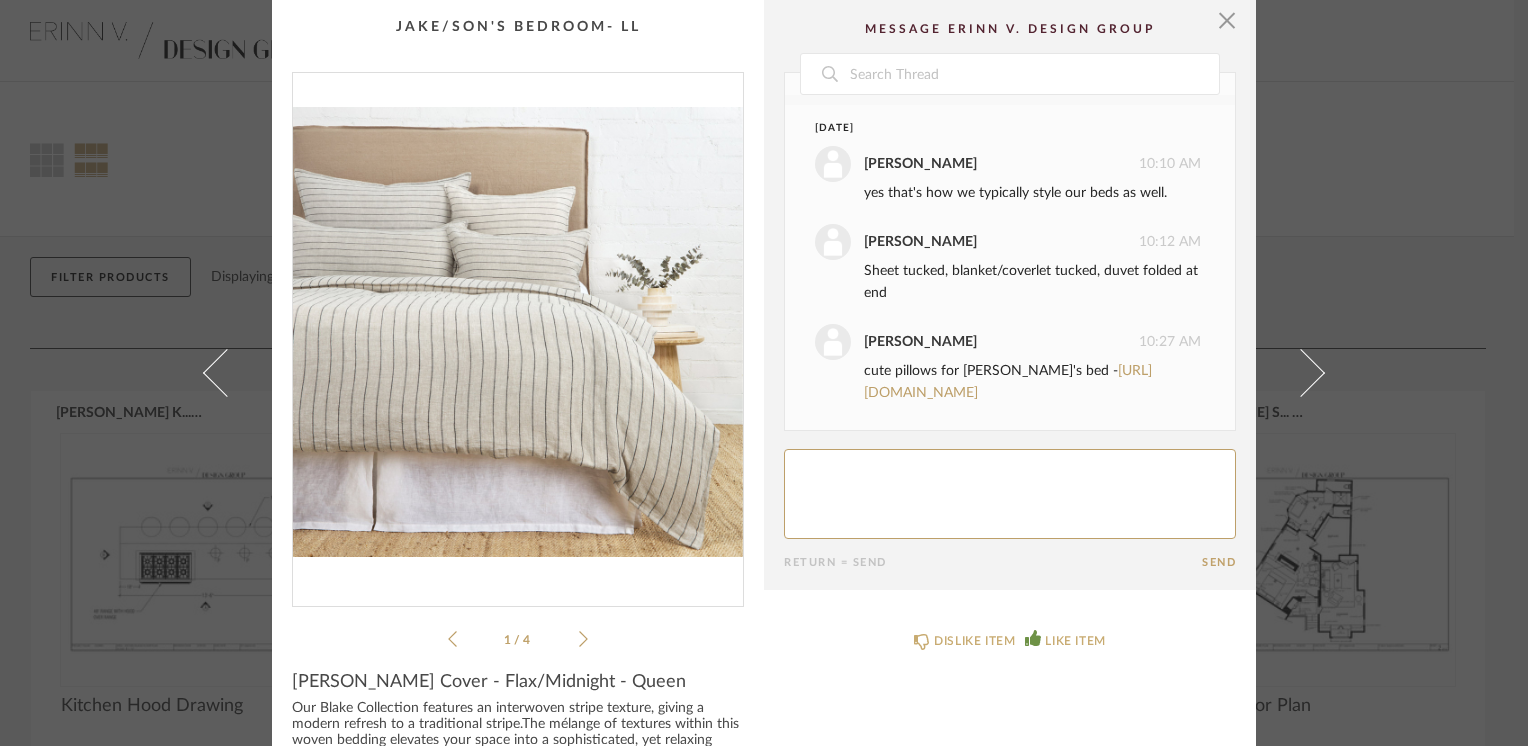 scroll, scrollTop: 1927, scrollLeft: 0, axis: vertical 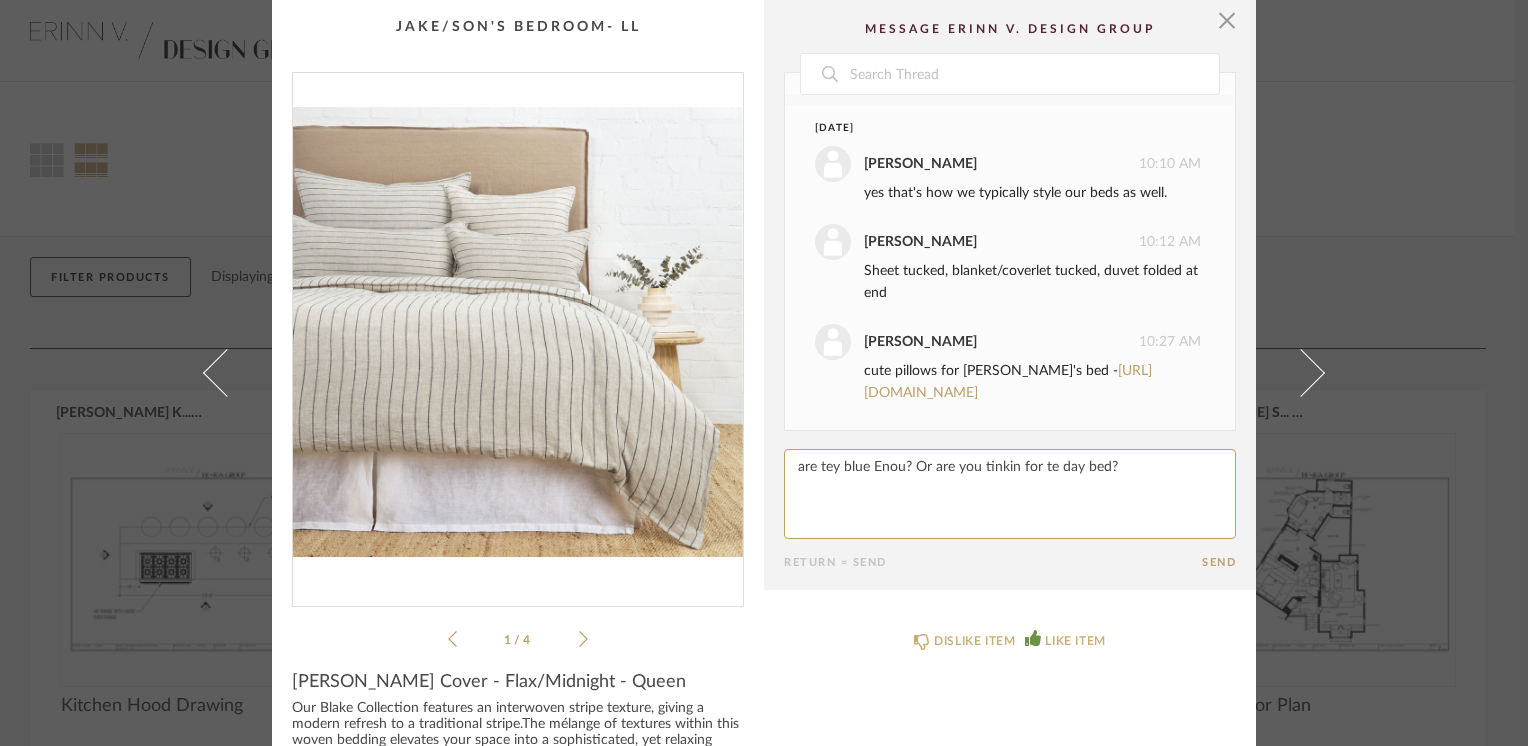 click 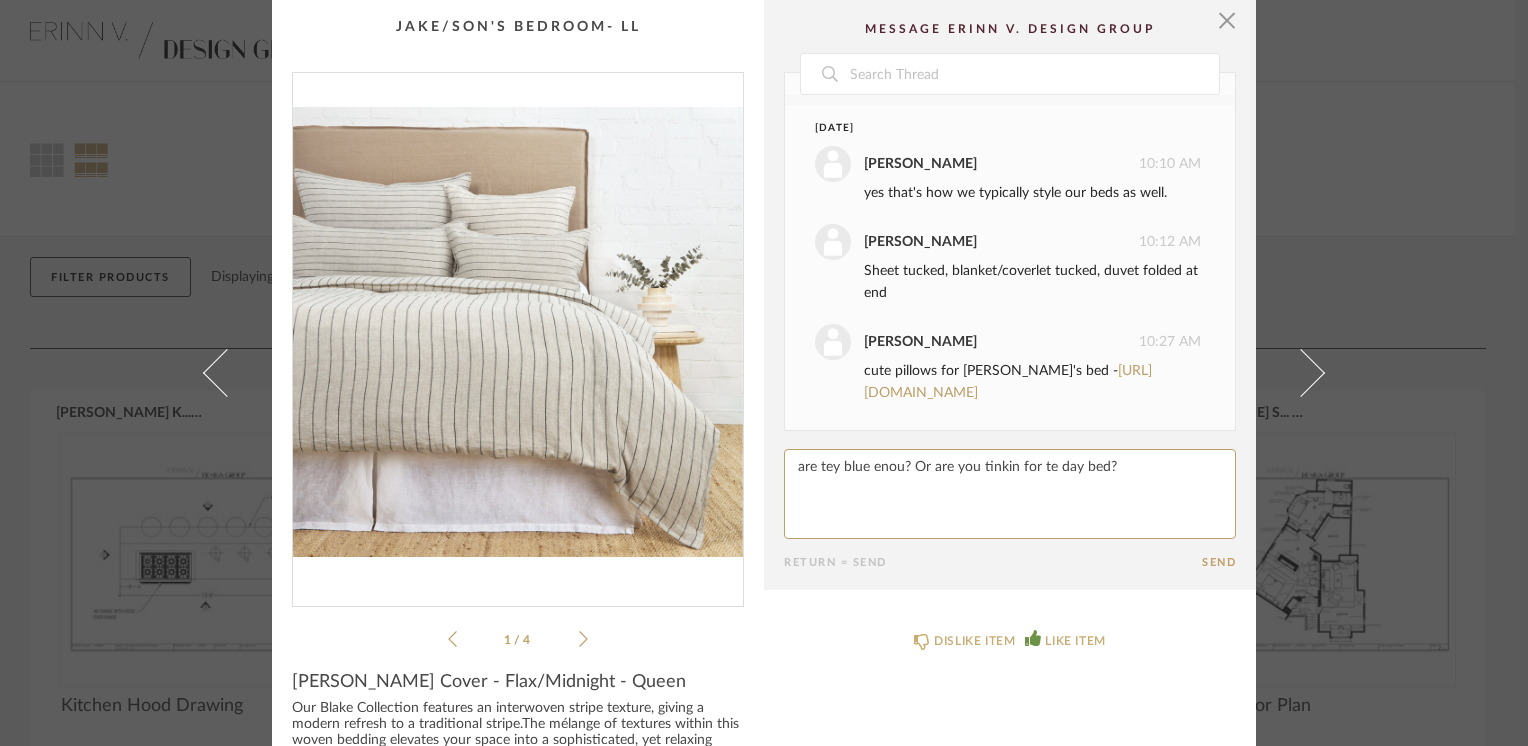 paste on "h" 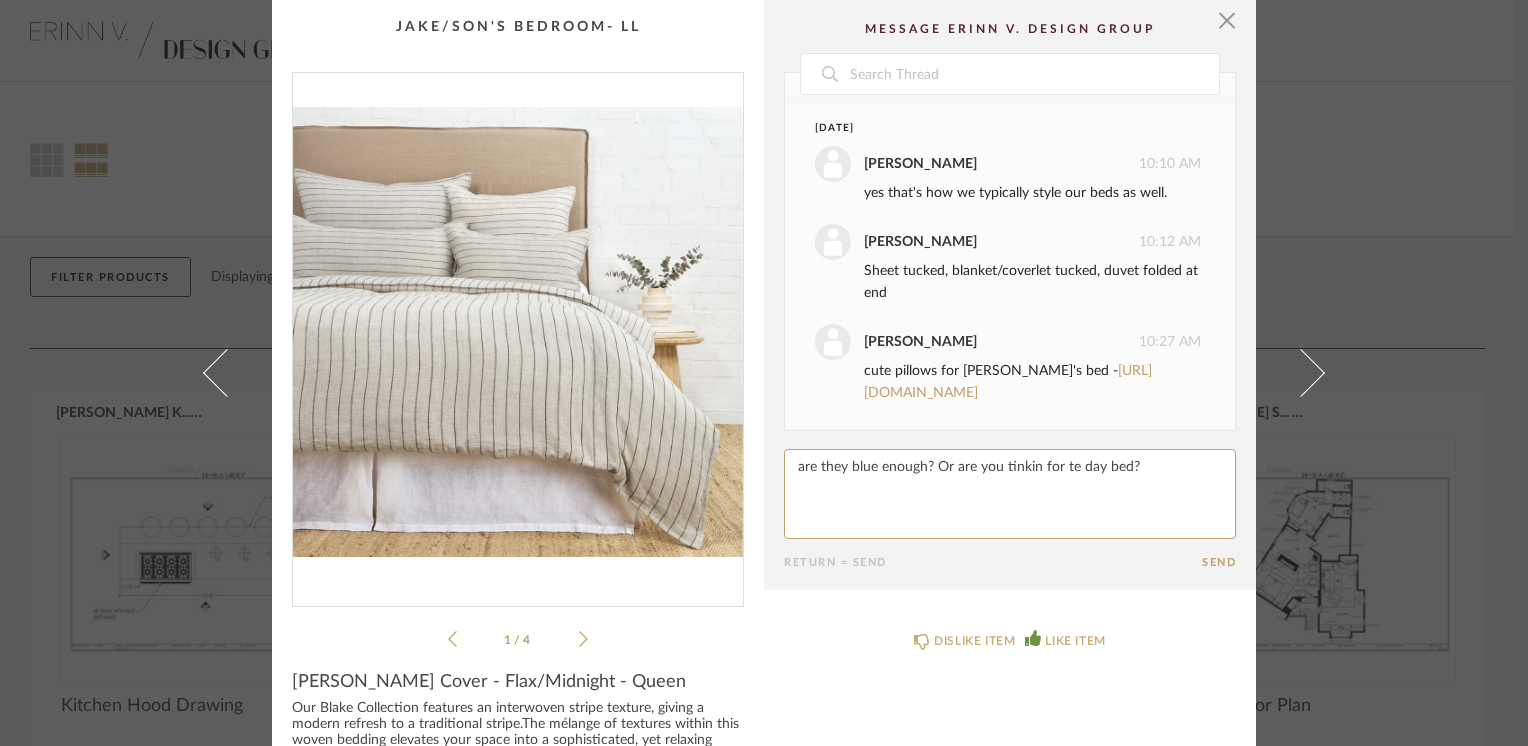 paste on "h" 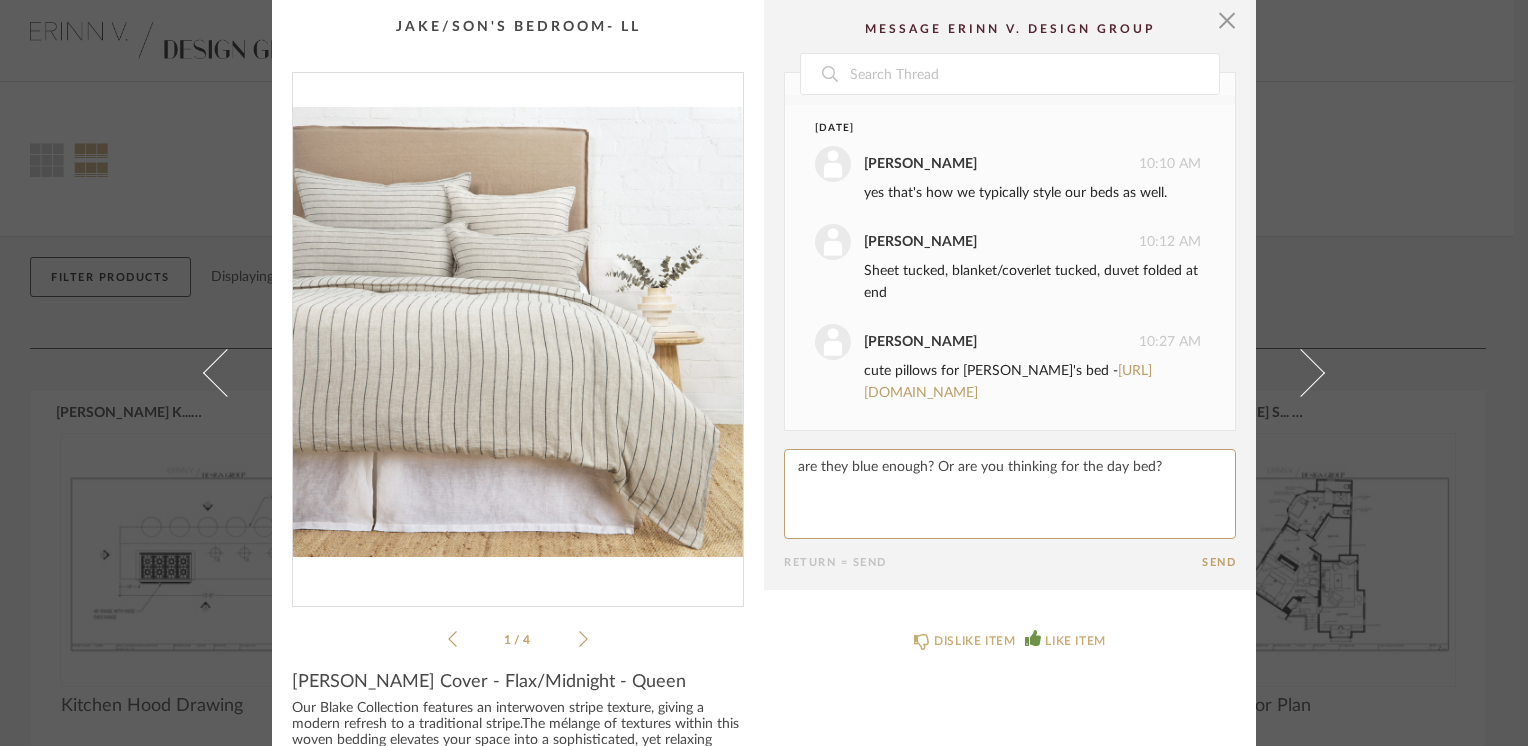 type on "are they blue enough? Or are you thinking for the day bed?" 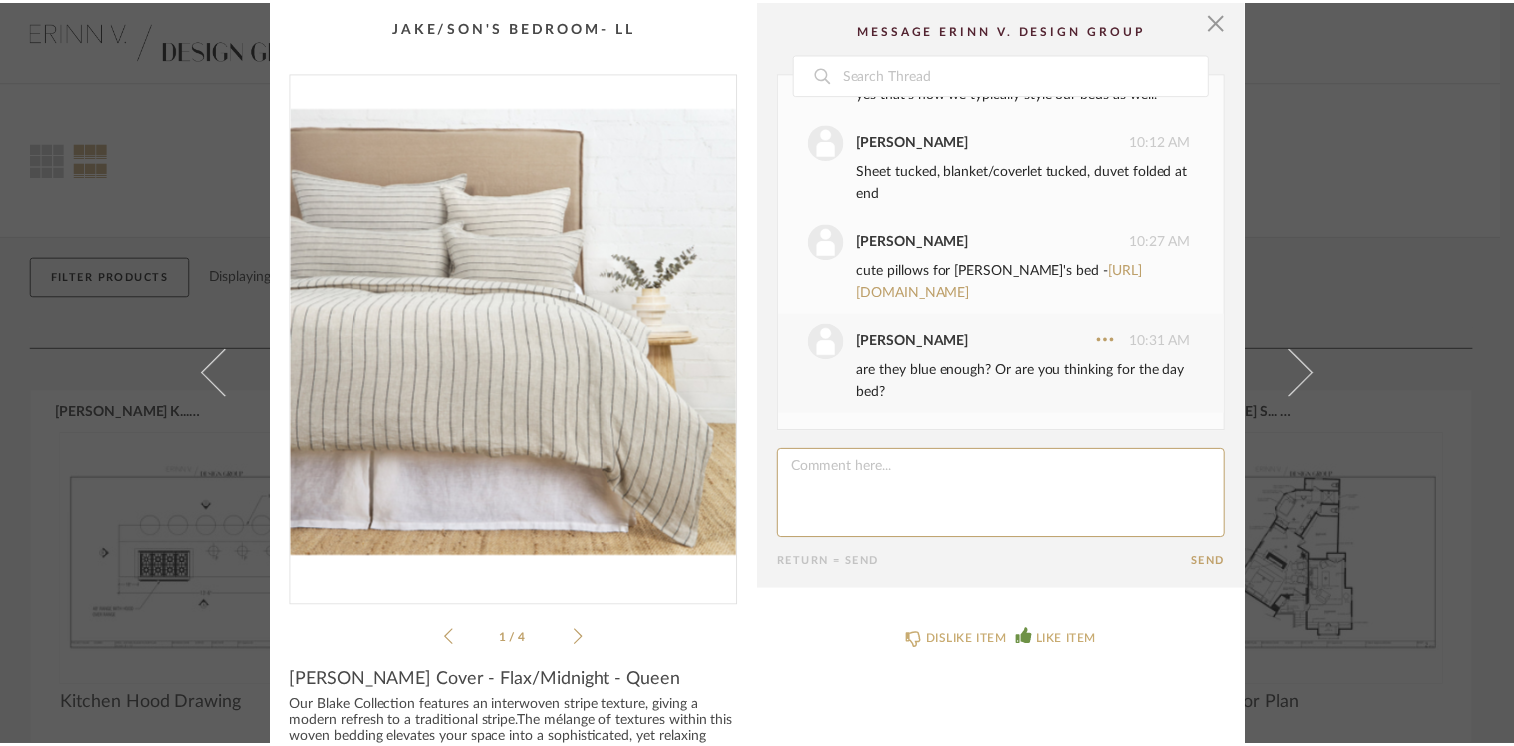 scroll, scrollTop: 2027, scrollLeft: 0, axis: vertical 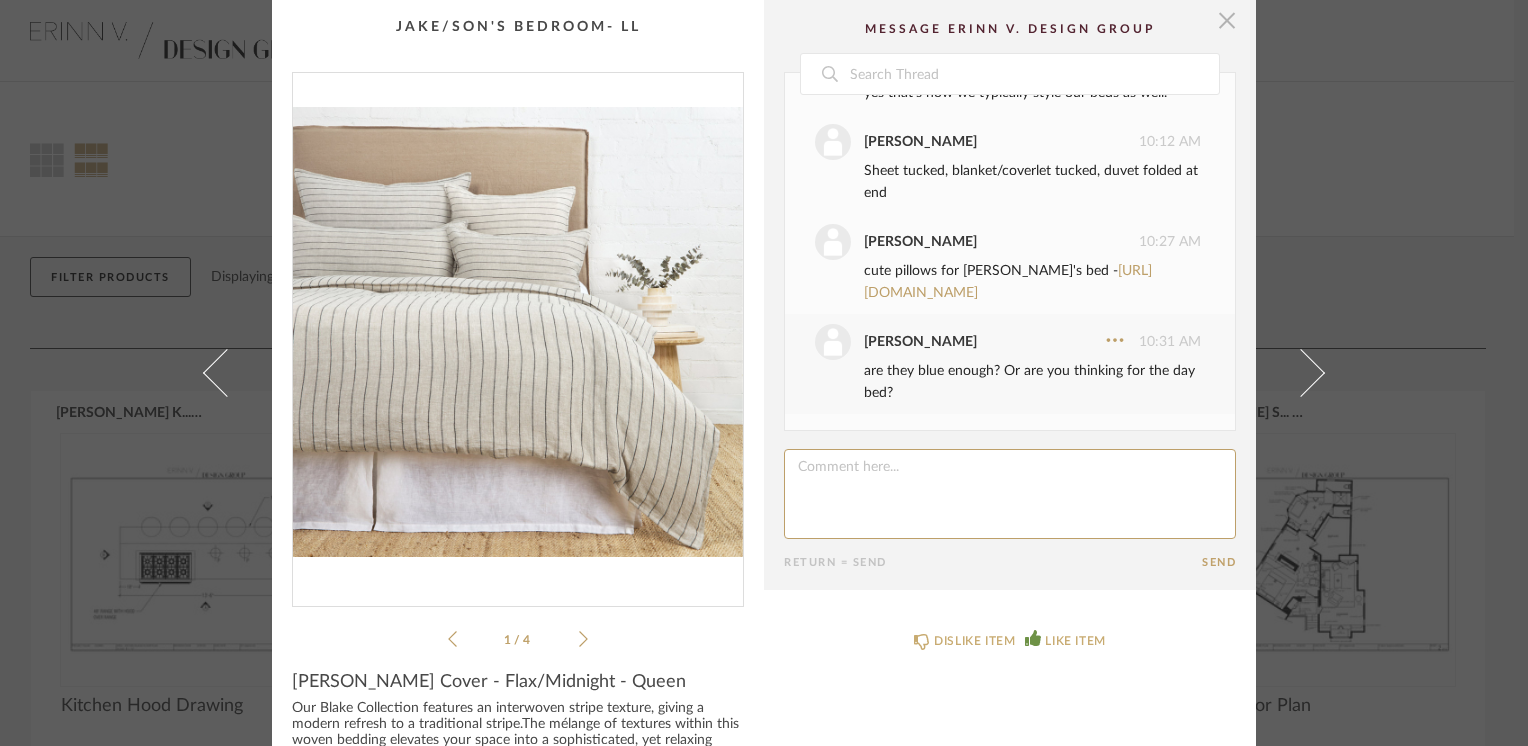 click at bounding box center [1227, 20] 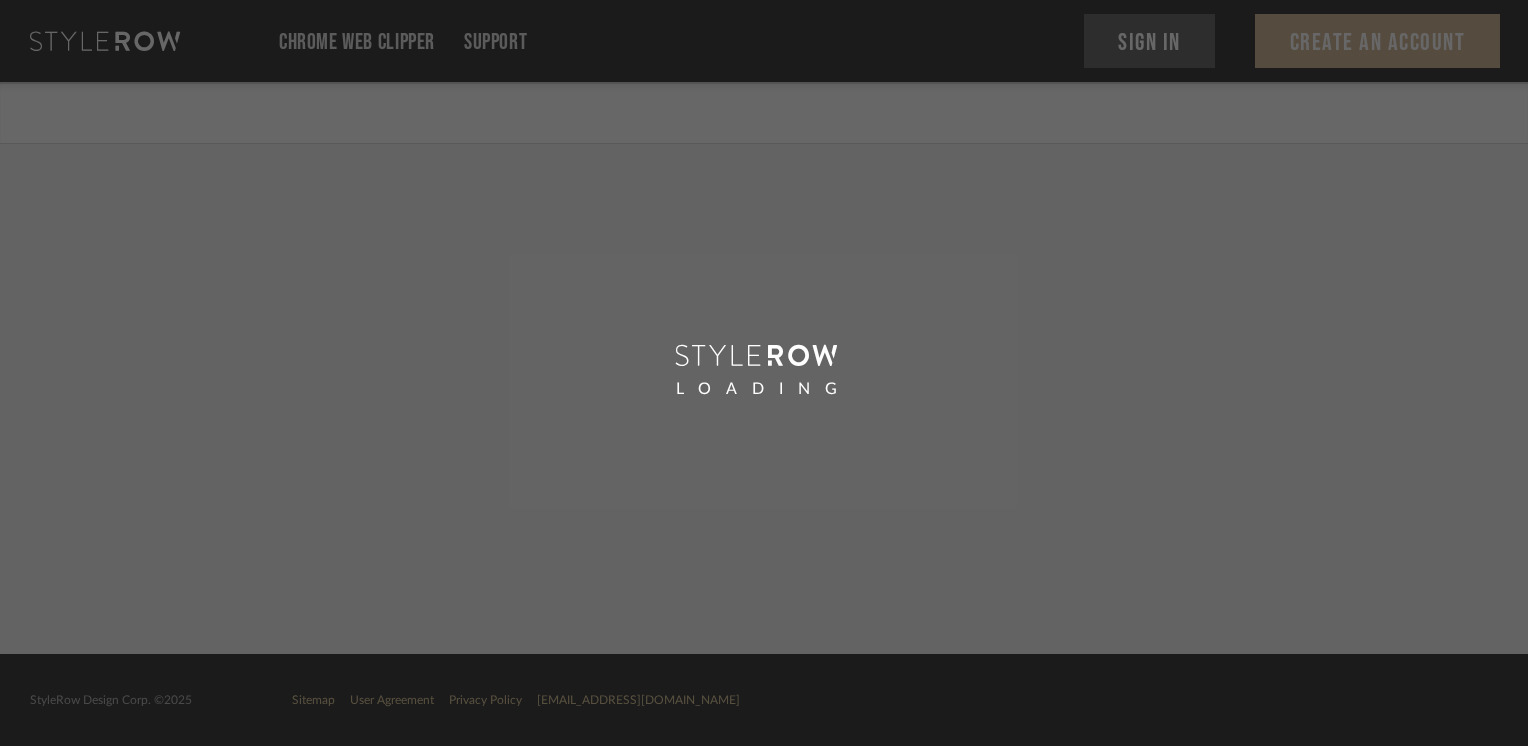 scroll, scrollTop: 0, scrollLeft: 0, axis: both 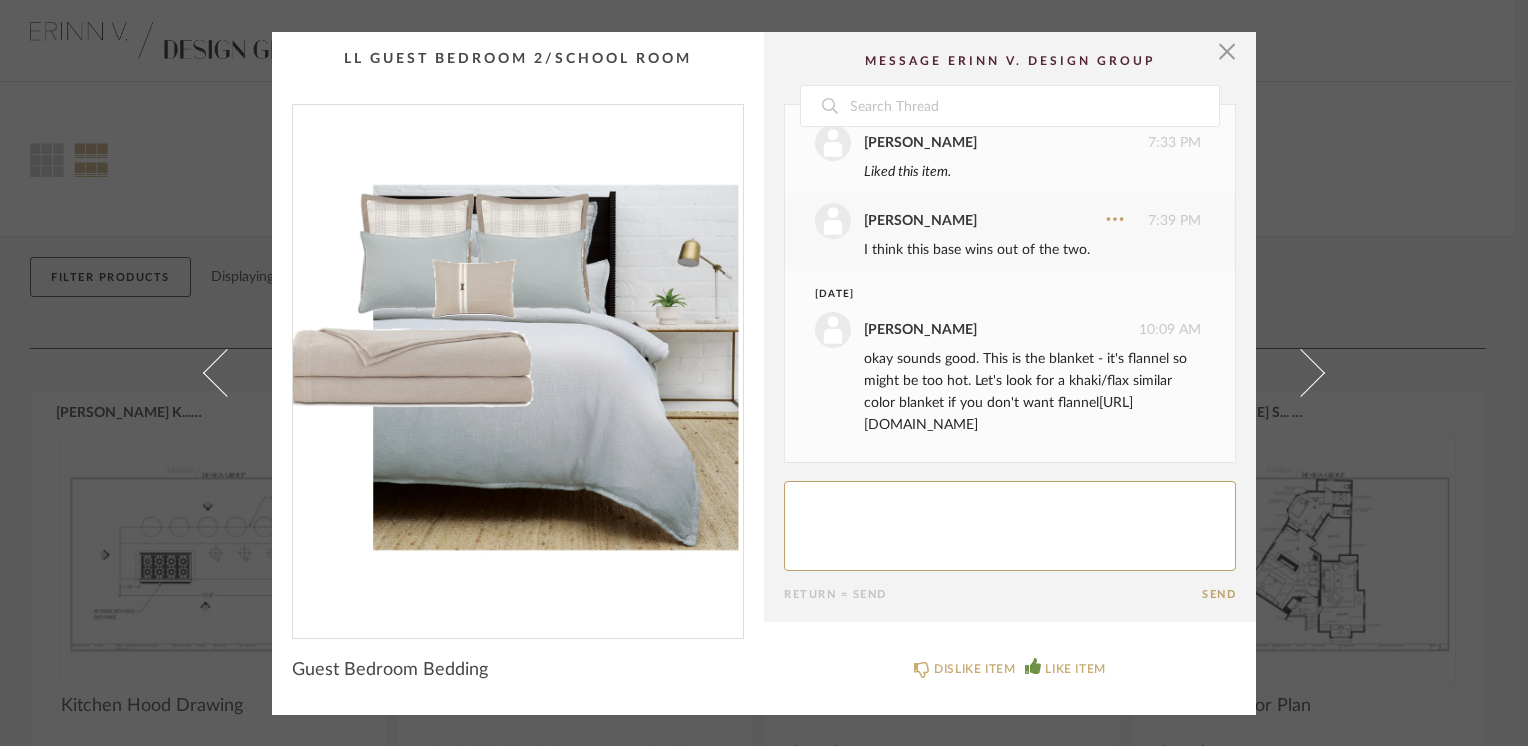 click on "https://www.easternaccents.com/pv-125361-brera-flannel-blanket-in-bisque.html" at bounding box center (998, 414) 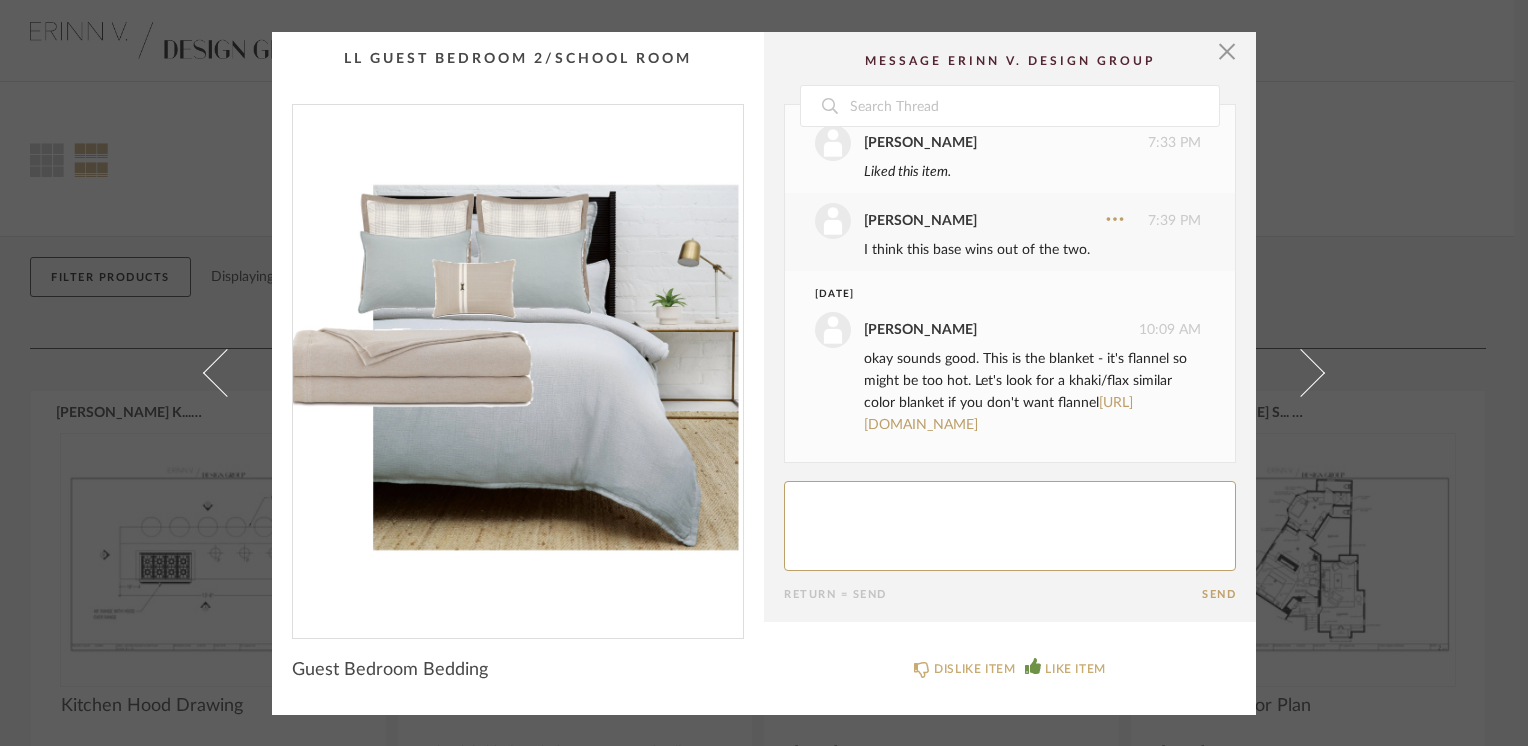 click 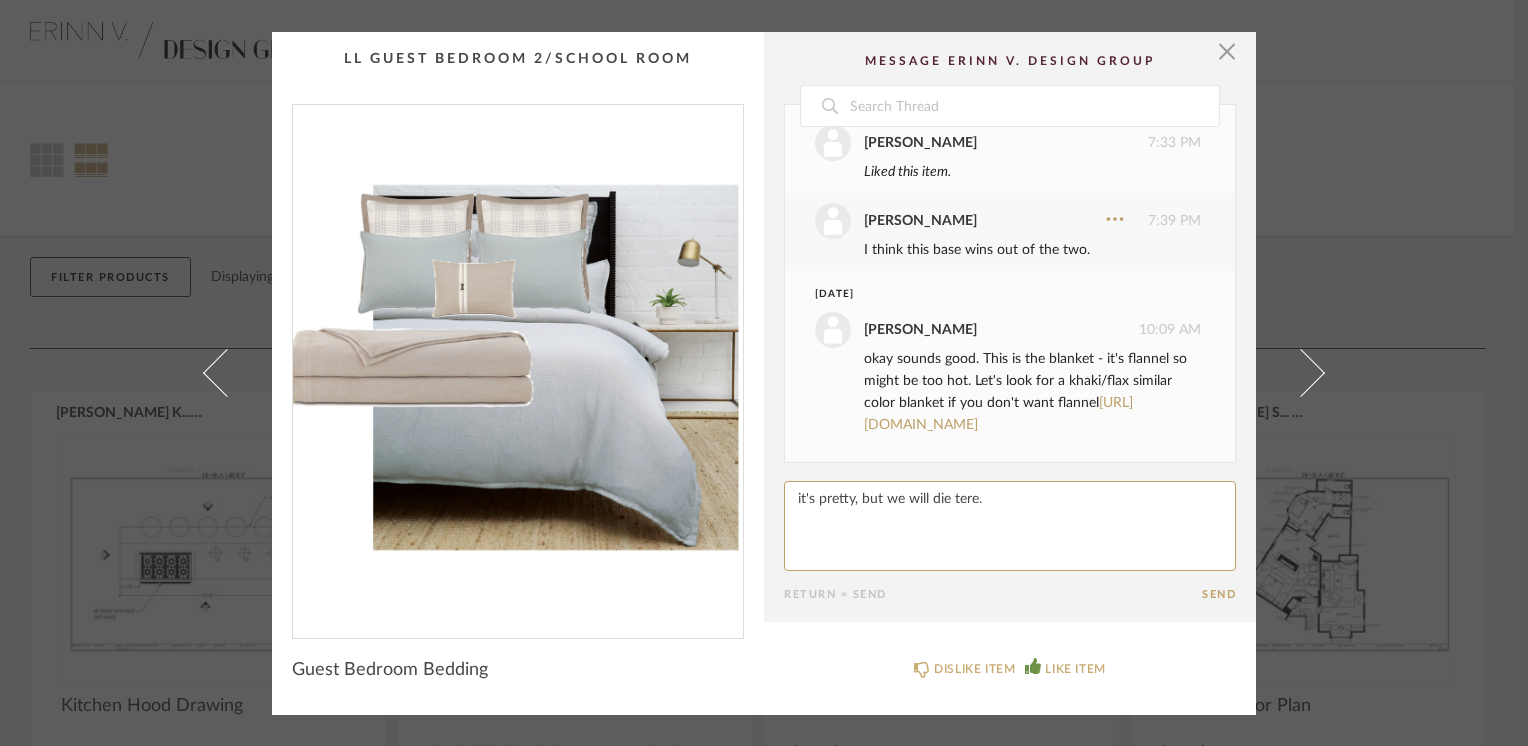 paste on "h" 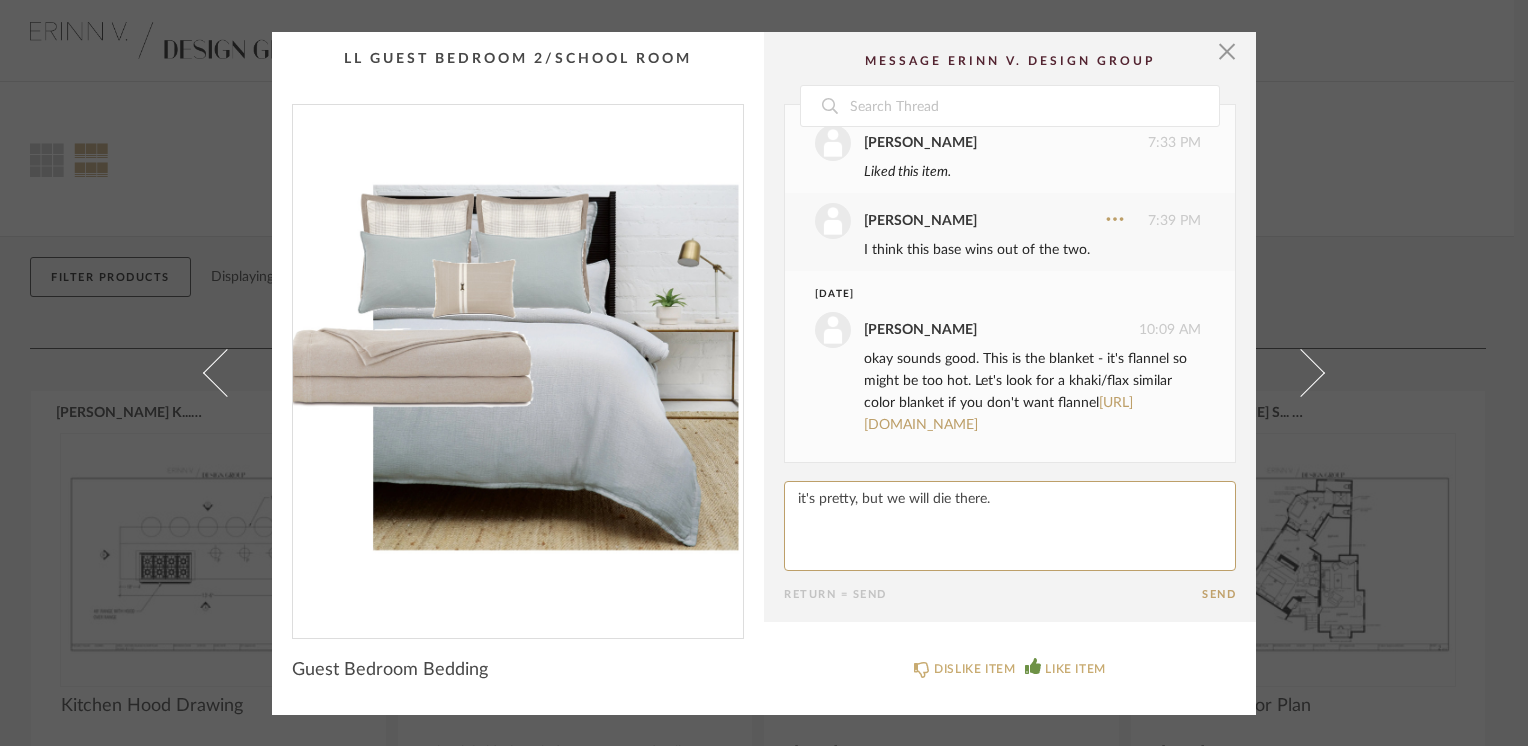 click 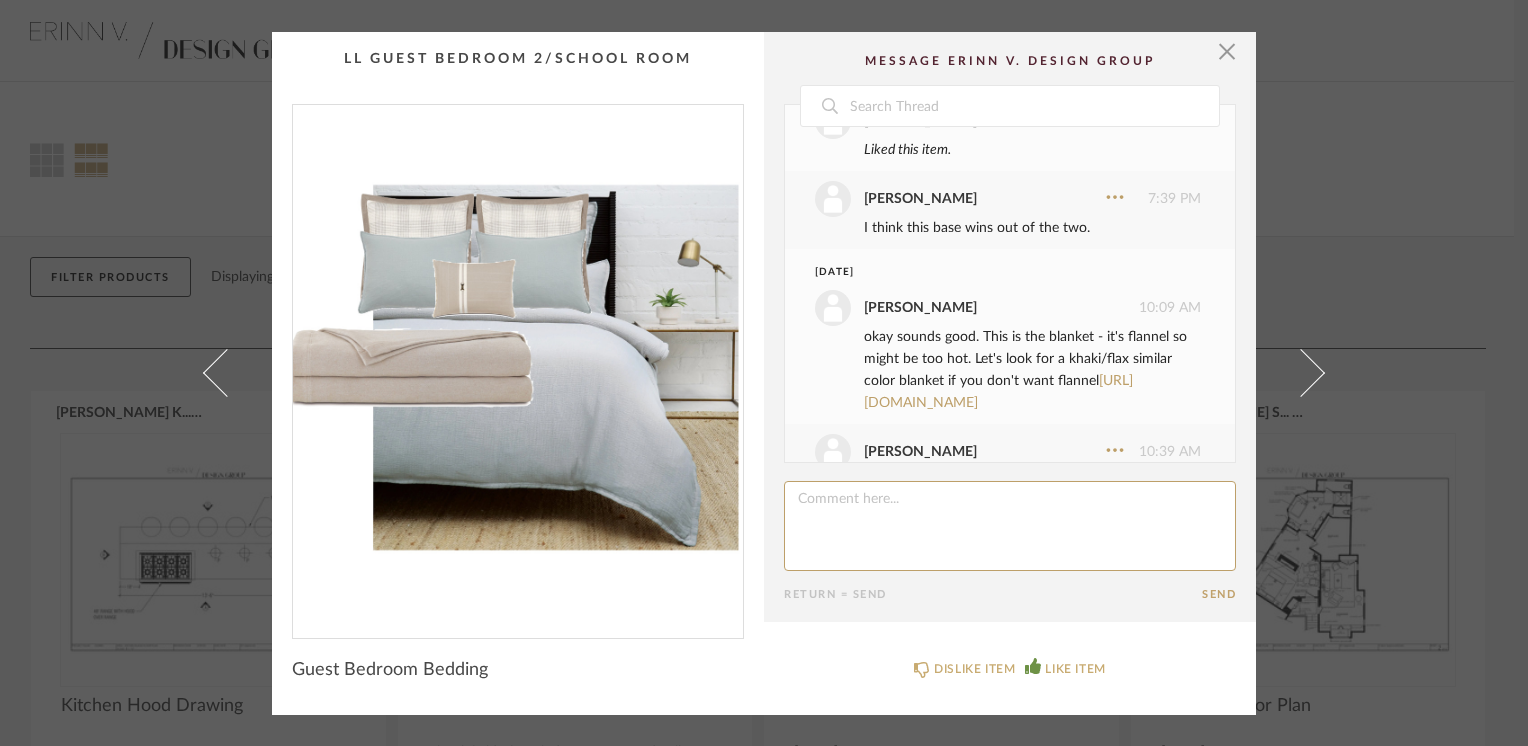 scroll, scrollTop: 573, scrollLeft: 0, axis: vertical 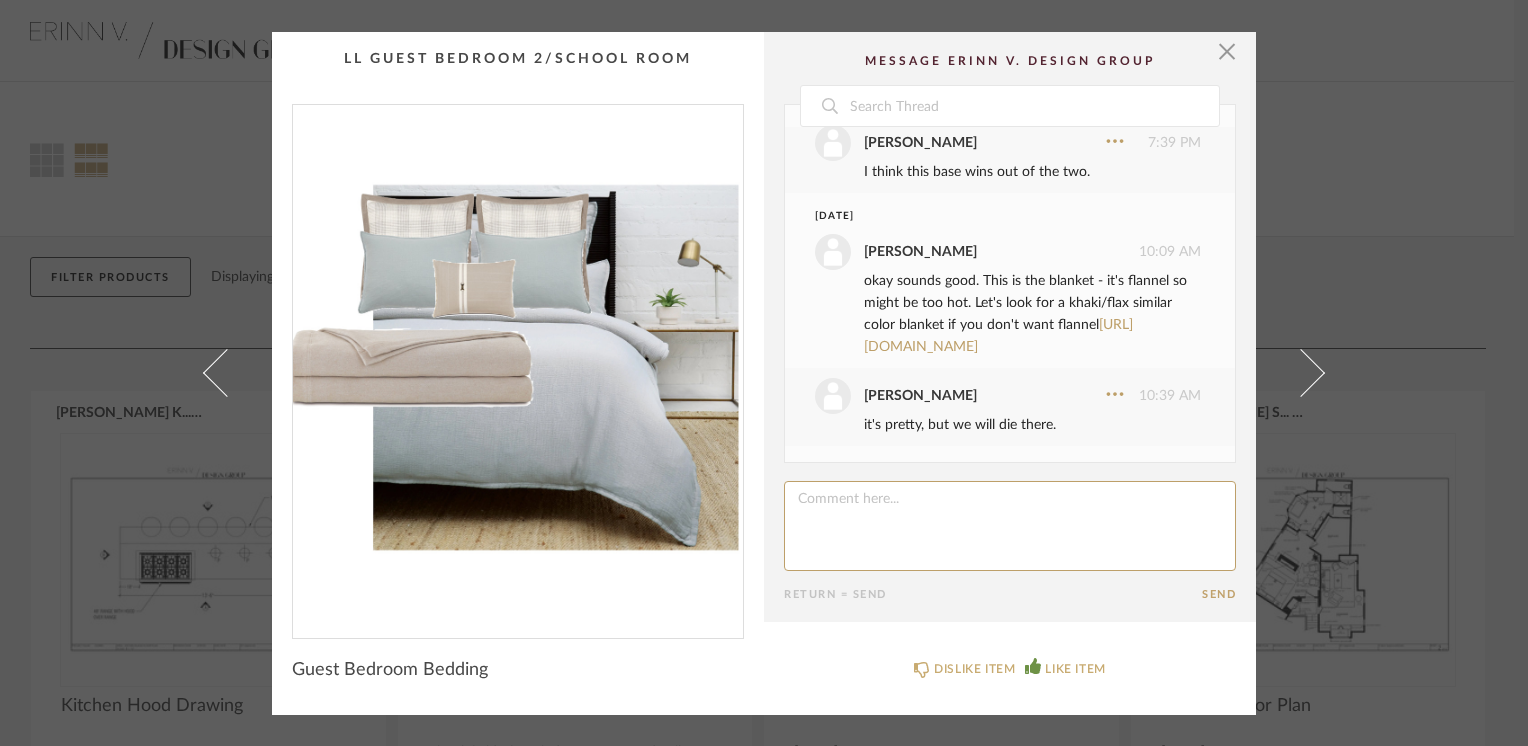 click 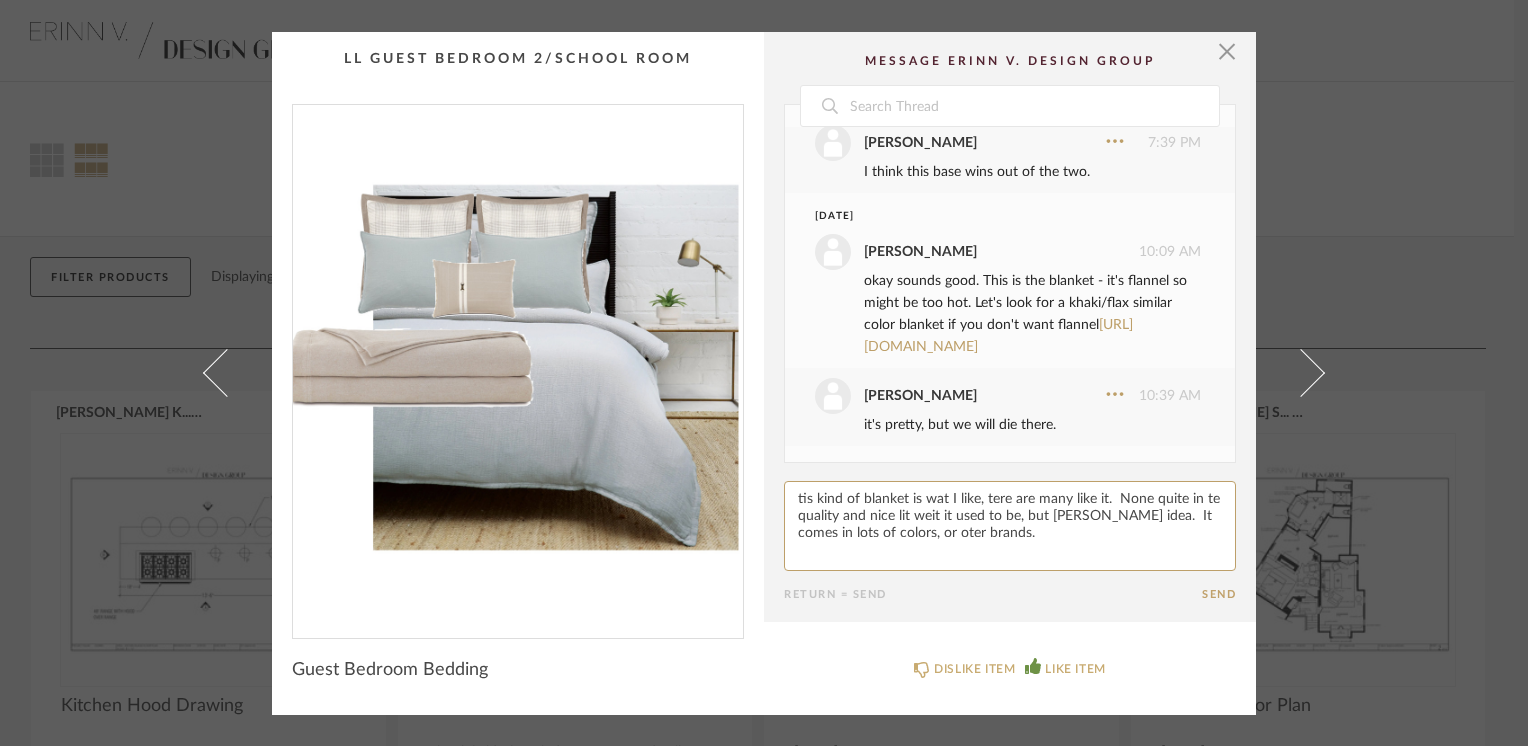 paste on "https://www.thecompanystore.com/textured-cotton-weave-blanket/KO33-Q-IVORY.html?cm_mmc=BingPLA-_-Bing_PLA_Bedding-_-c-_-KO33-Q-IVORY&adlclid=23ac5c000176177cad9234792648e446&msclkid=23ac5c000176177cad9234792648e446&utm_source=bing&utm_medium=cpc&utm_campaign=Bing_PLA_Bedding&utm_term=4581939850091179&utm_content=All%20Top%20of%20Bed&gclid=23ac5c000176177cad9234792648e446&gclsrc=3p.ds" 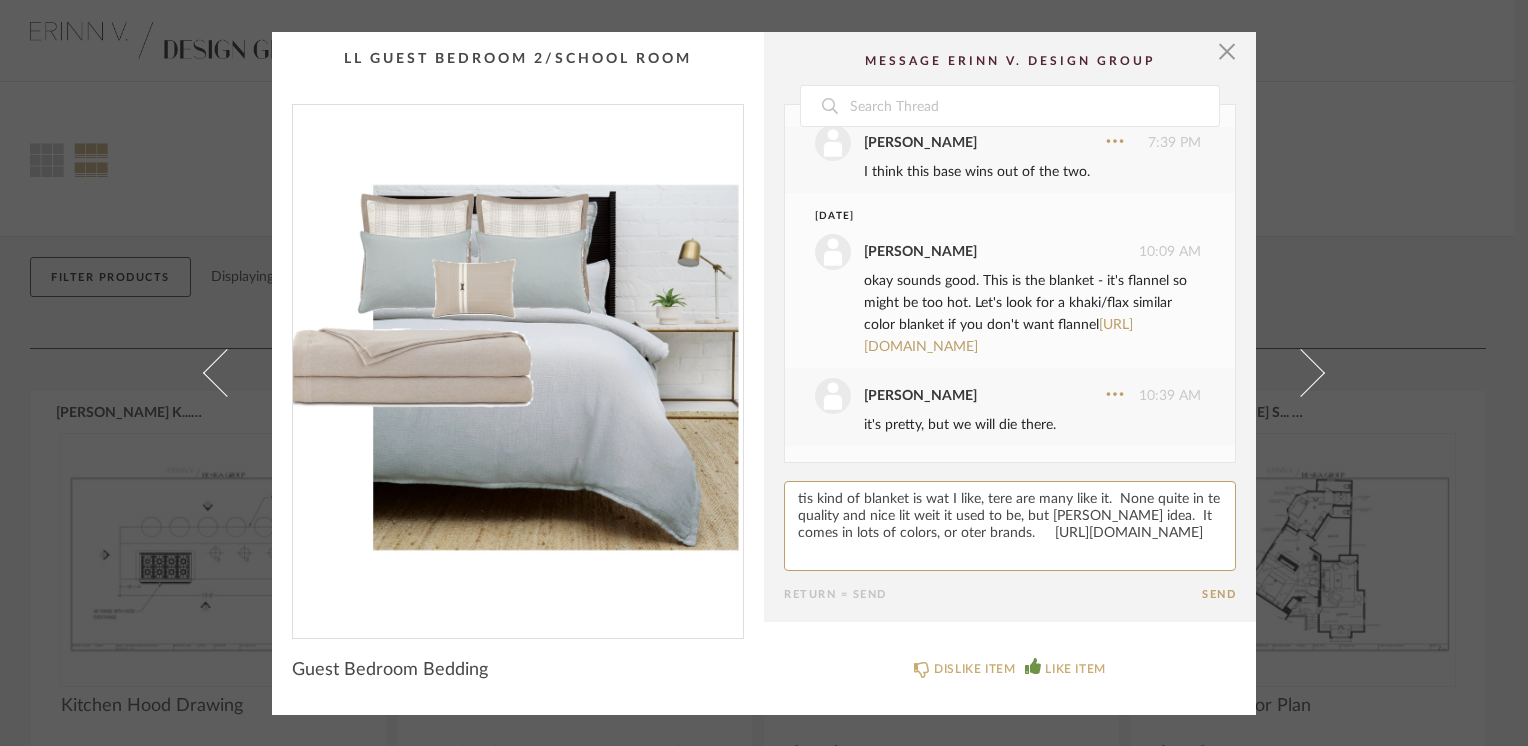 scroll, scrollTop: 0, scrollLeft: 0, axis: both 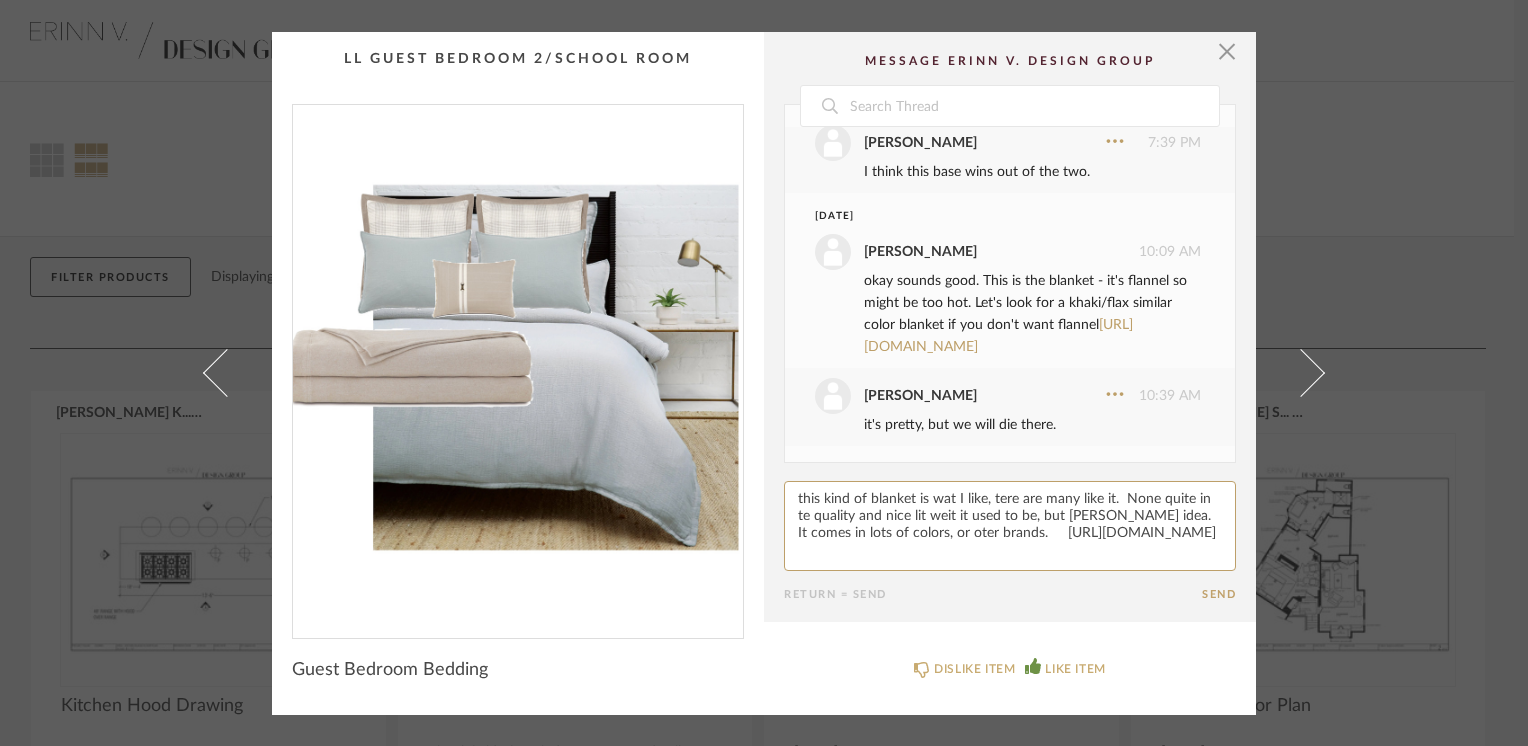 click 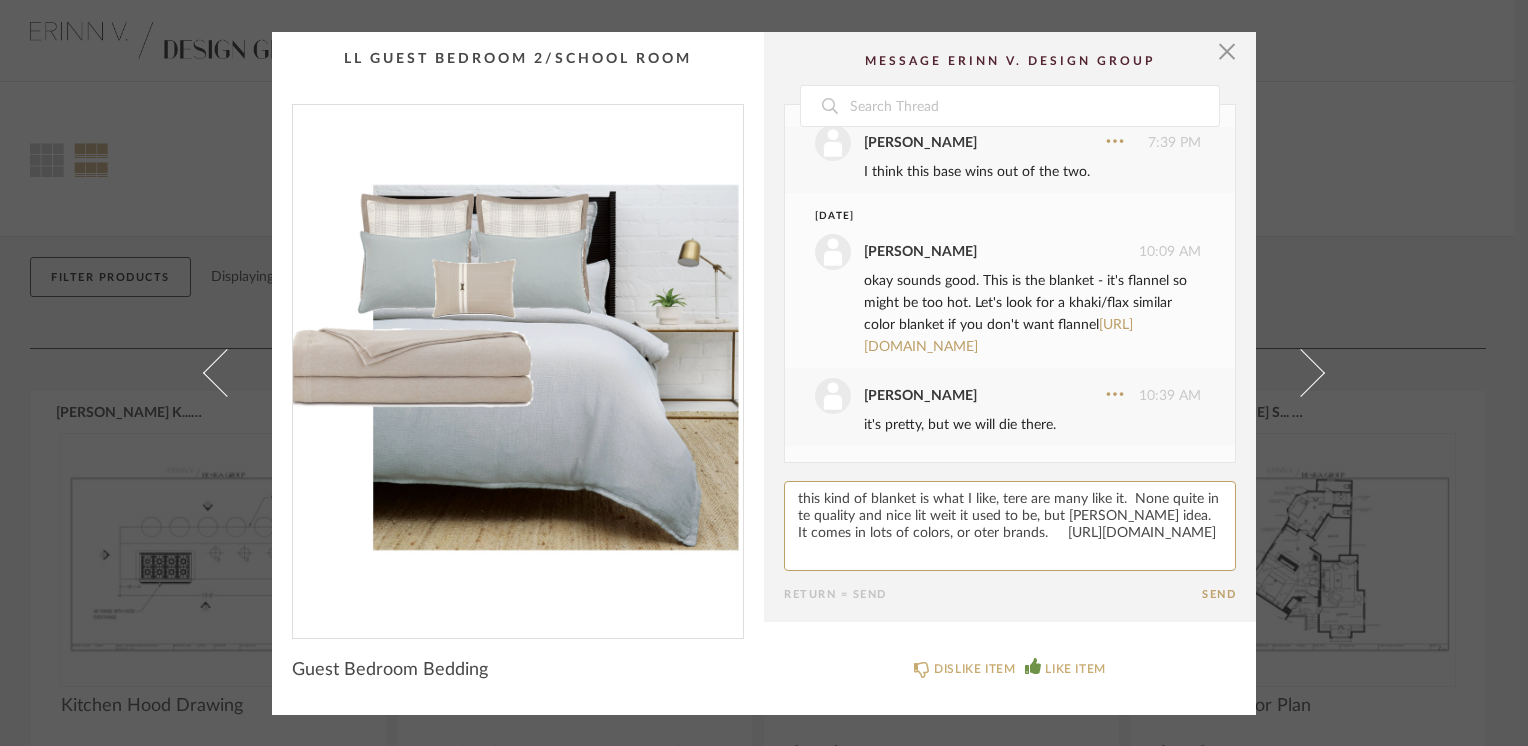 paste on "h" 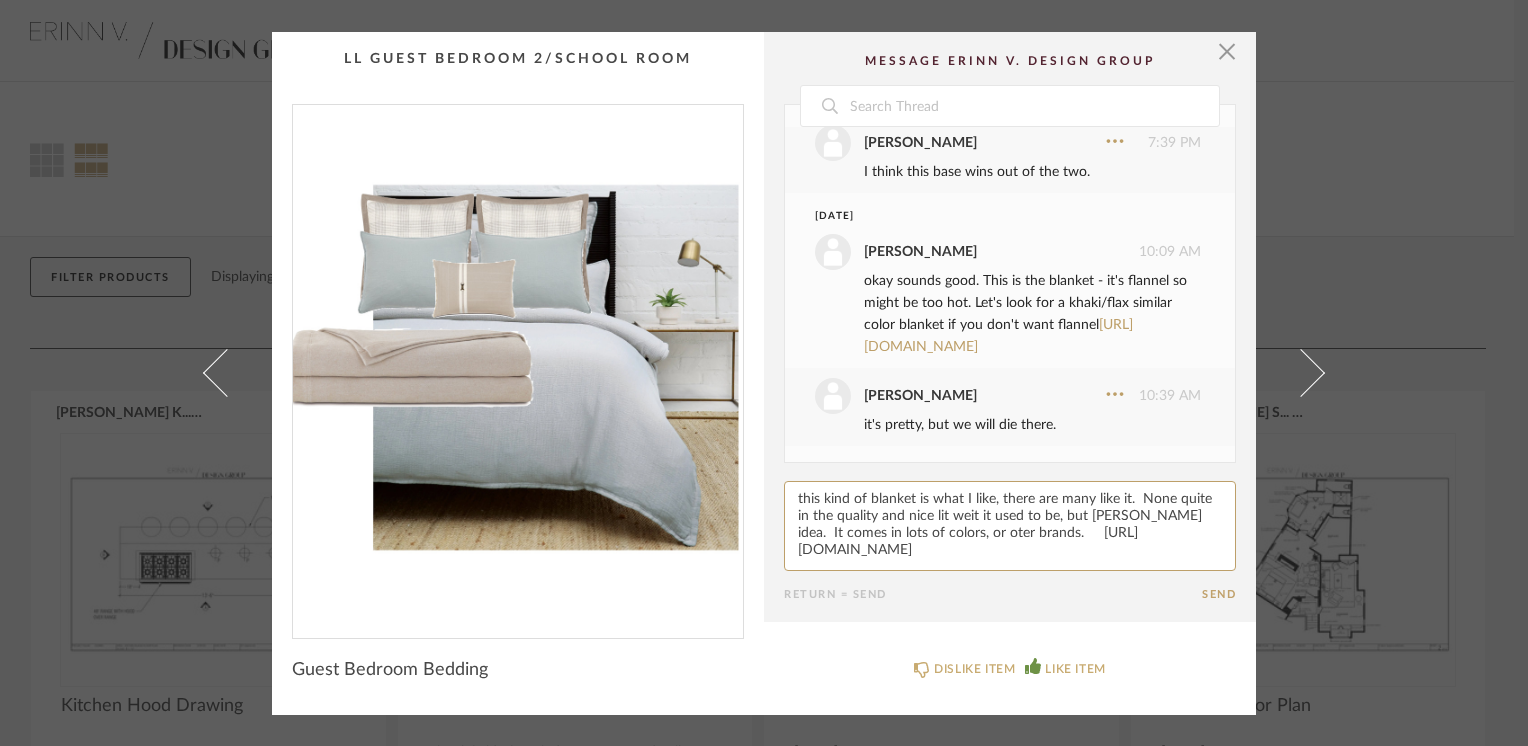 paste on "h" 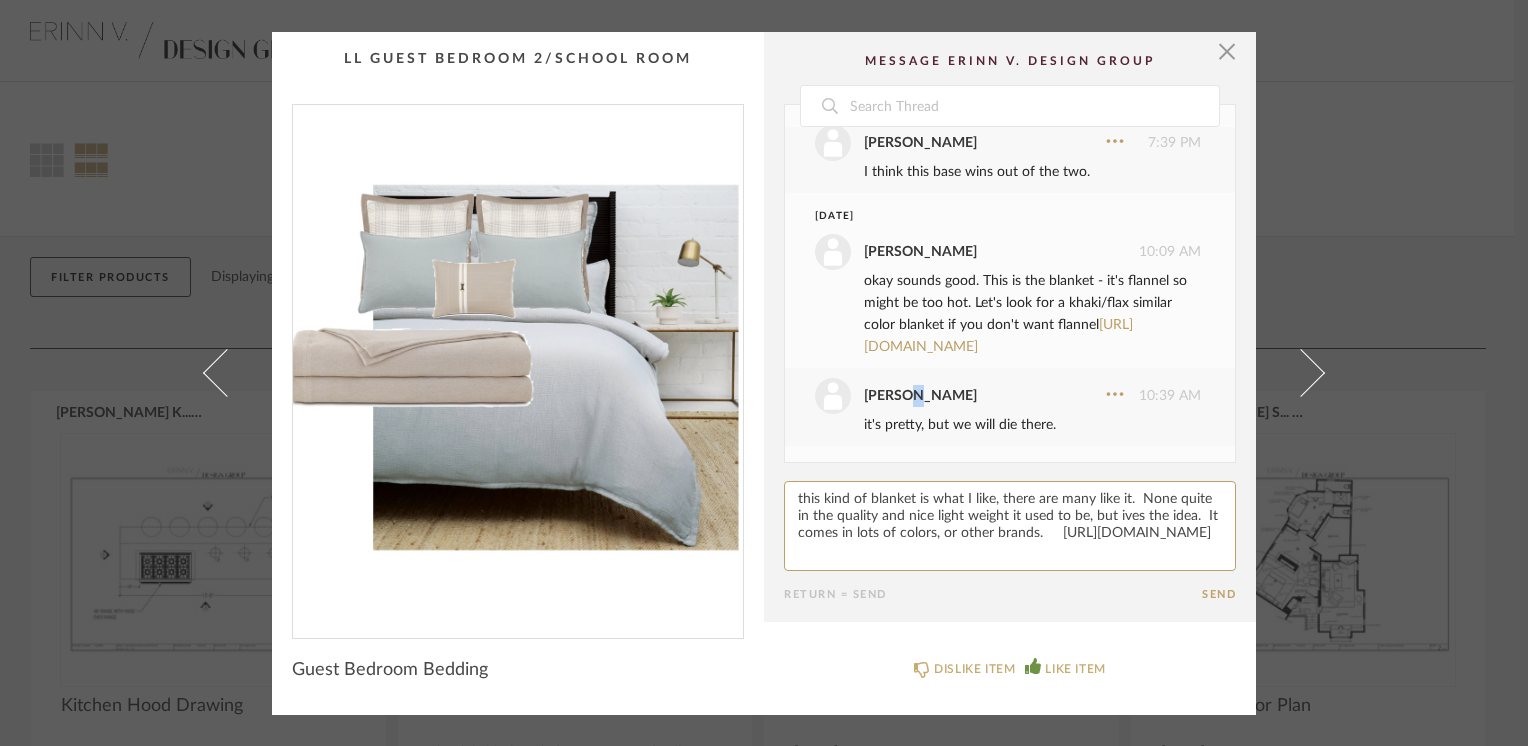click on "lisa guerin" at bounding box center [920, 396] 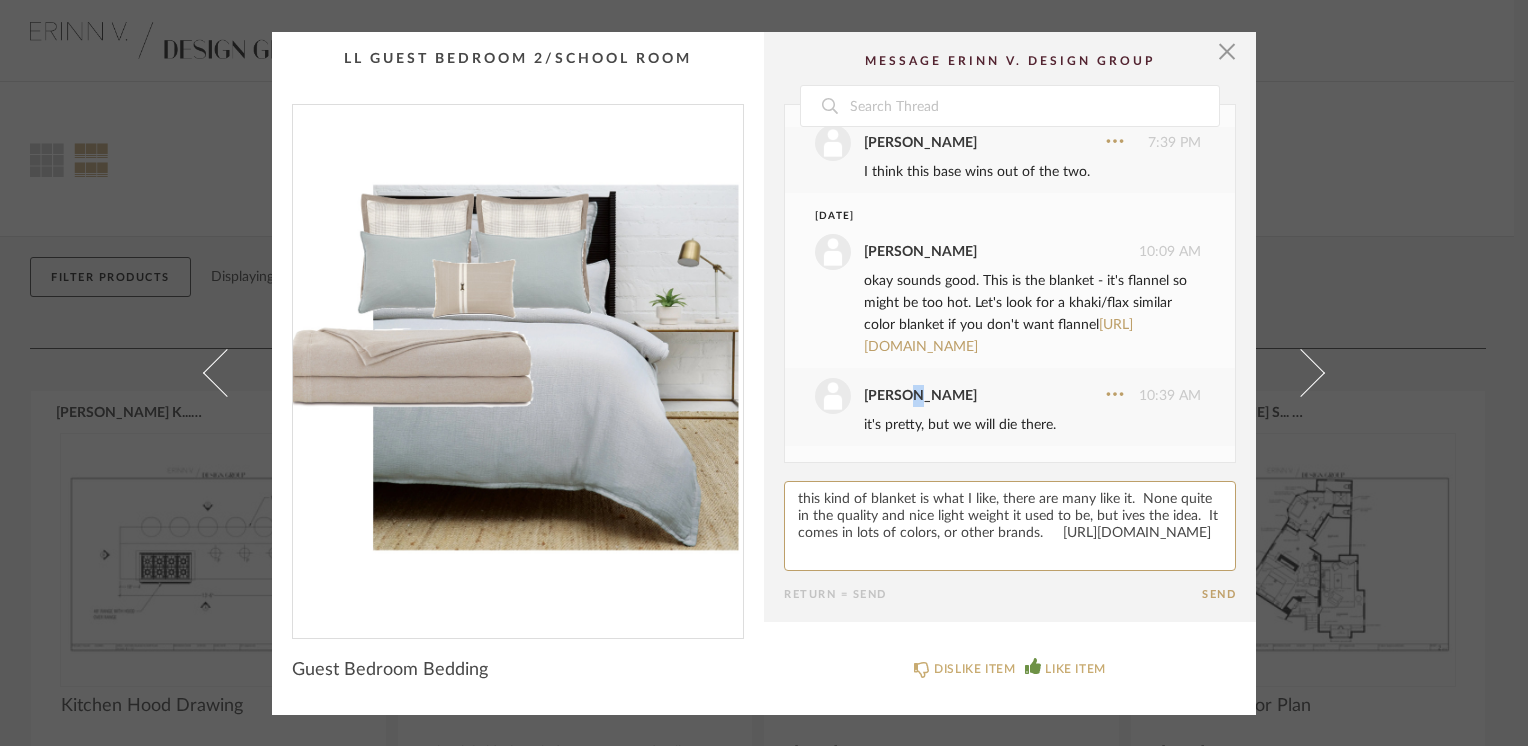 copy on "g" 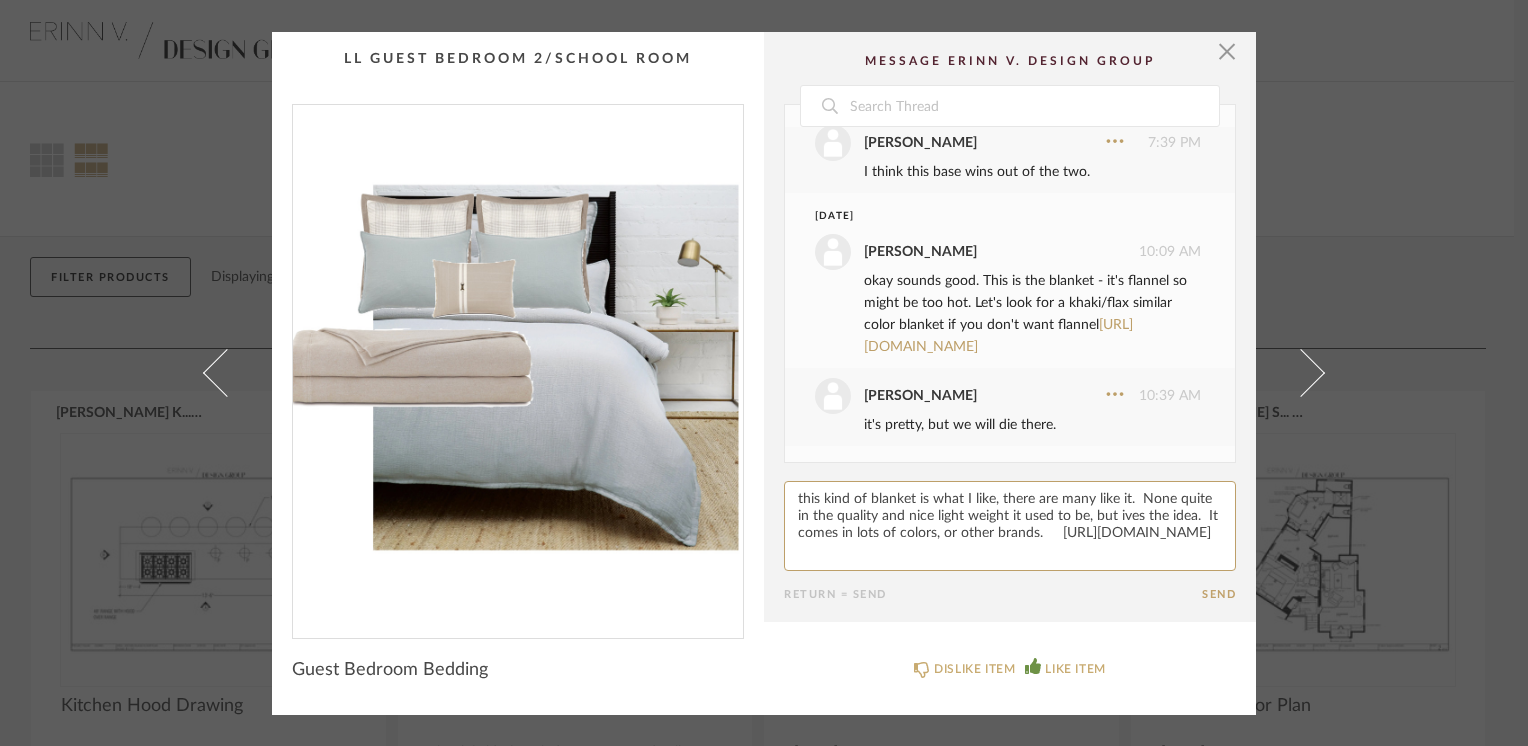 paste on "g" 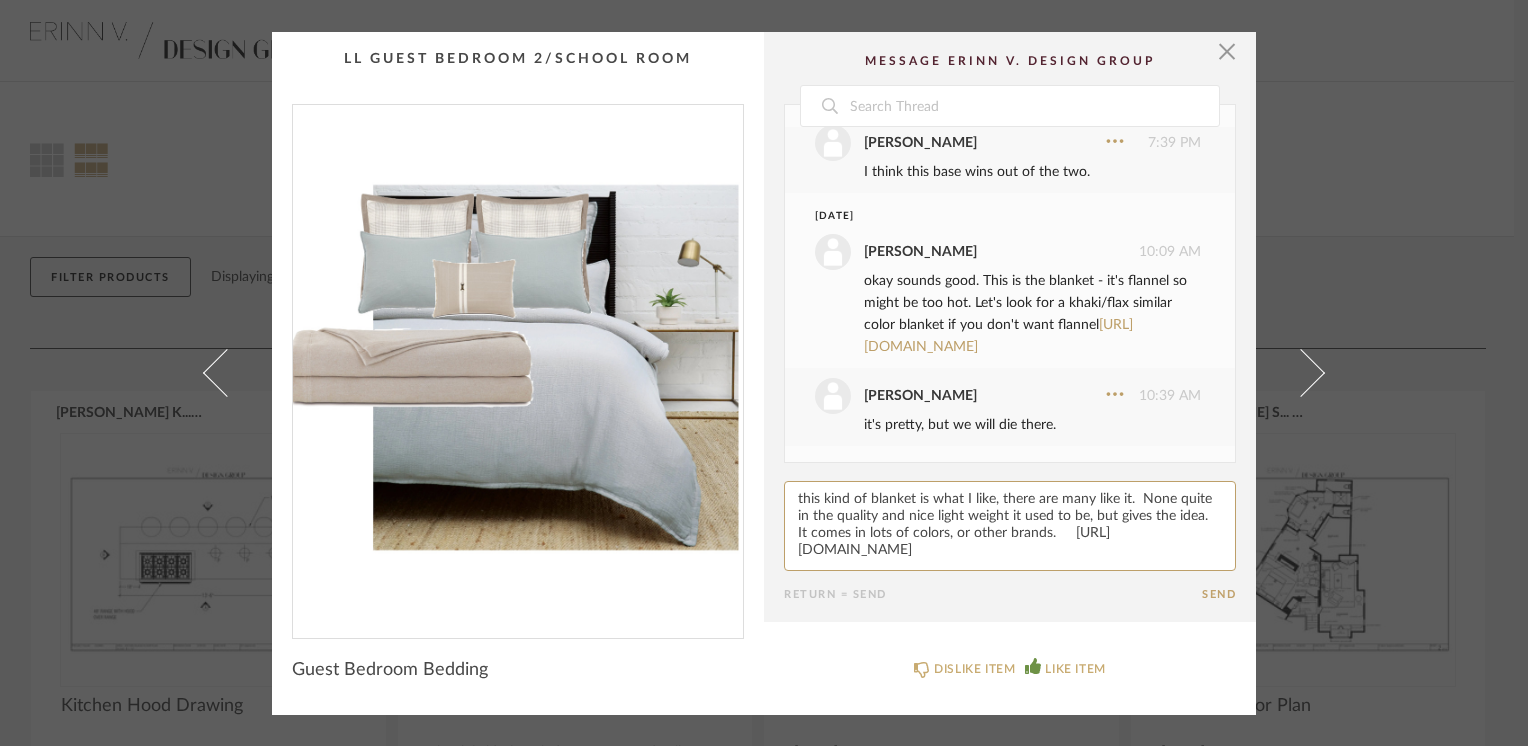 scroll, scrollTop: 114, scrollLeft: 0, axis: vertical 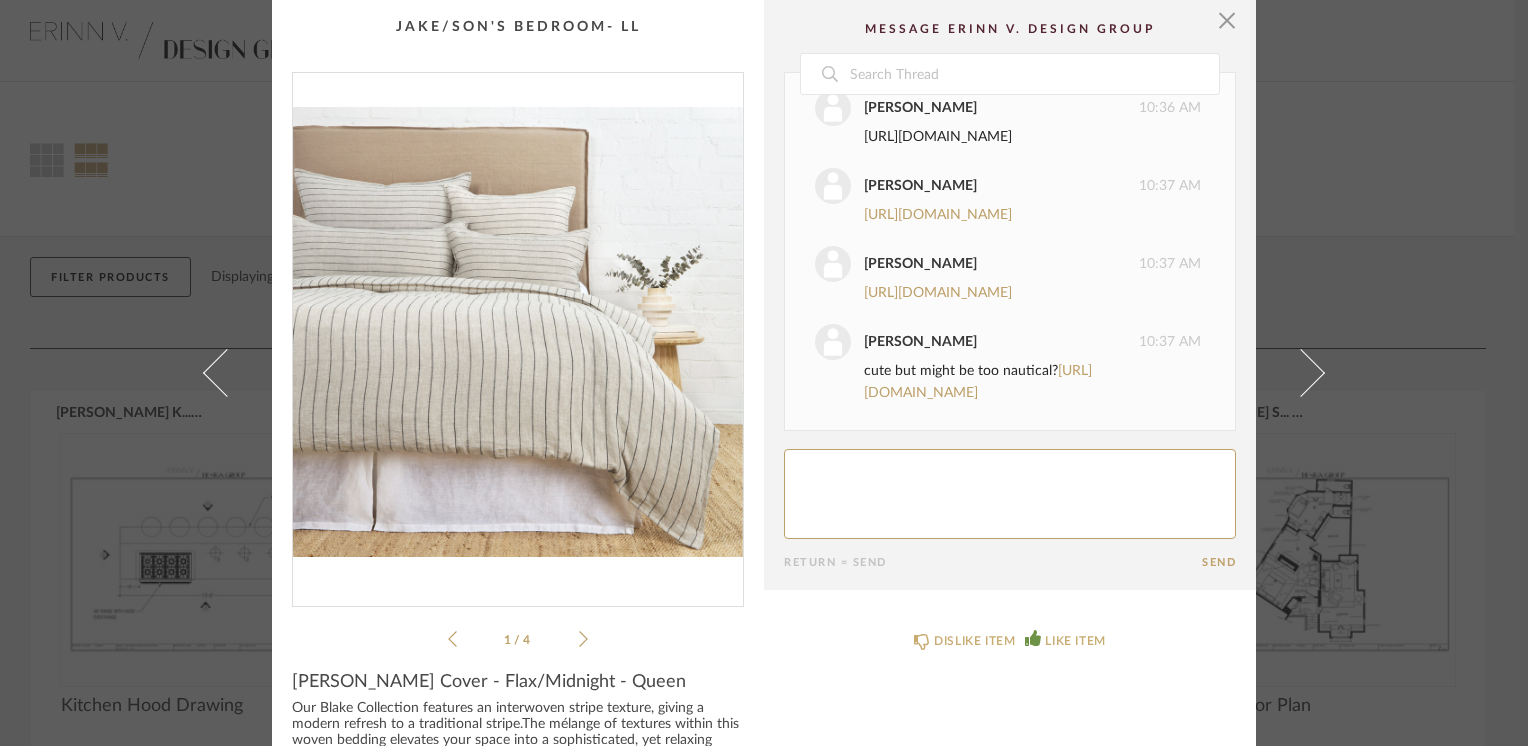 click on "[URL][DOMAIN_NAME]" at bounding box center [938, 137] 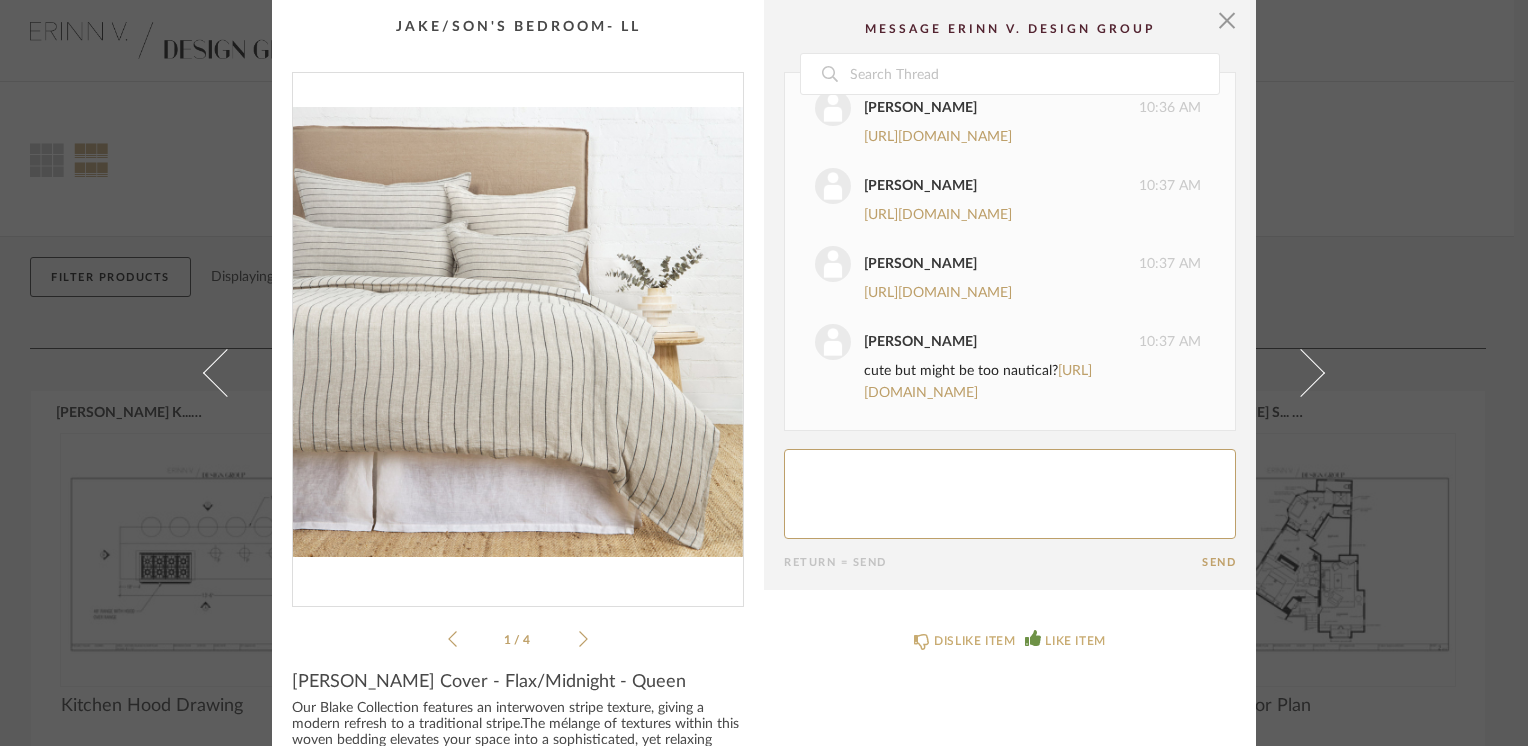 scroll, scrollTop: 2324, scrollLeft: 0, axis: vertical 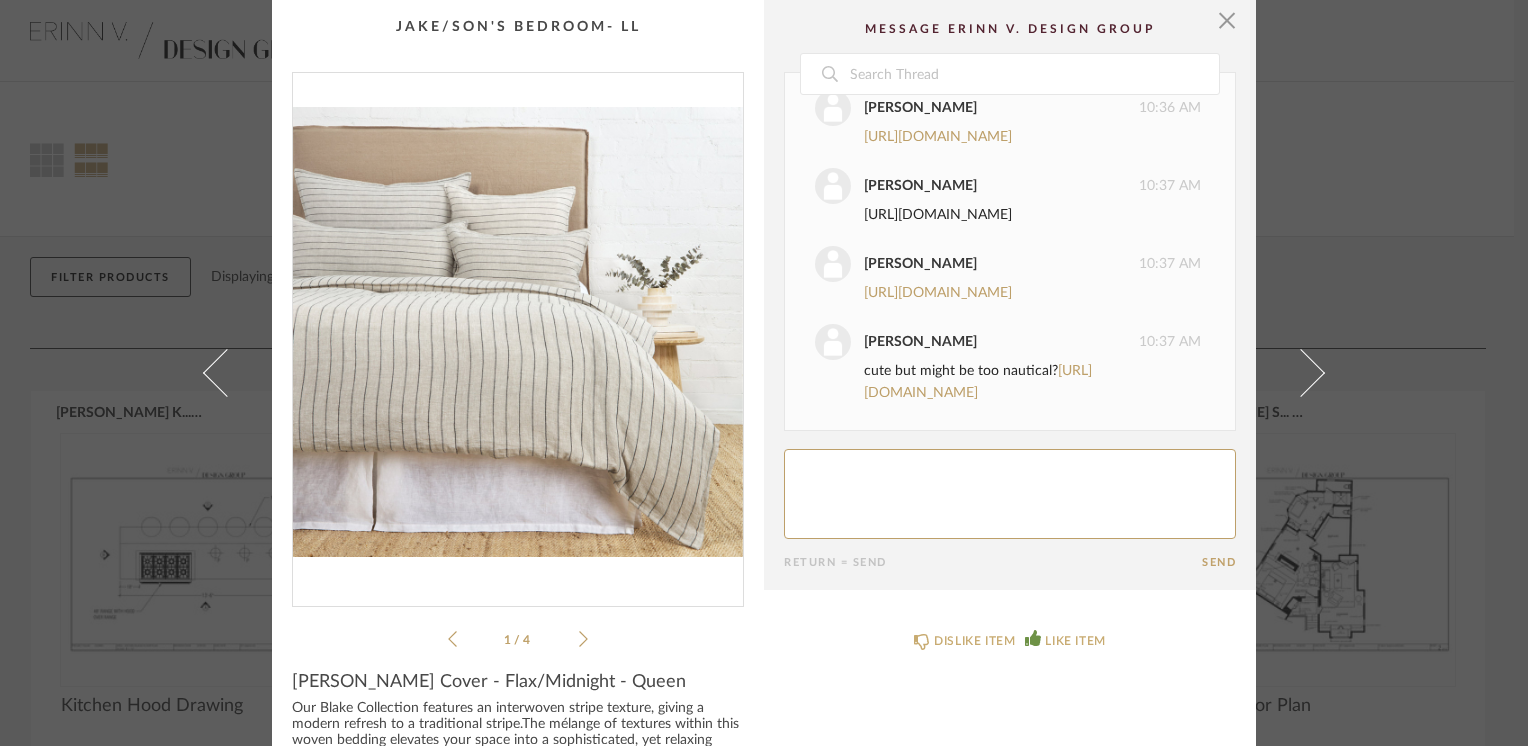 click on "[URL][DOMAIN_NAME]" at bounding box center [938, 215] 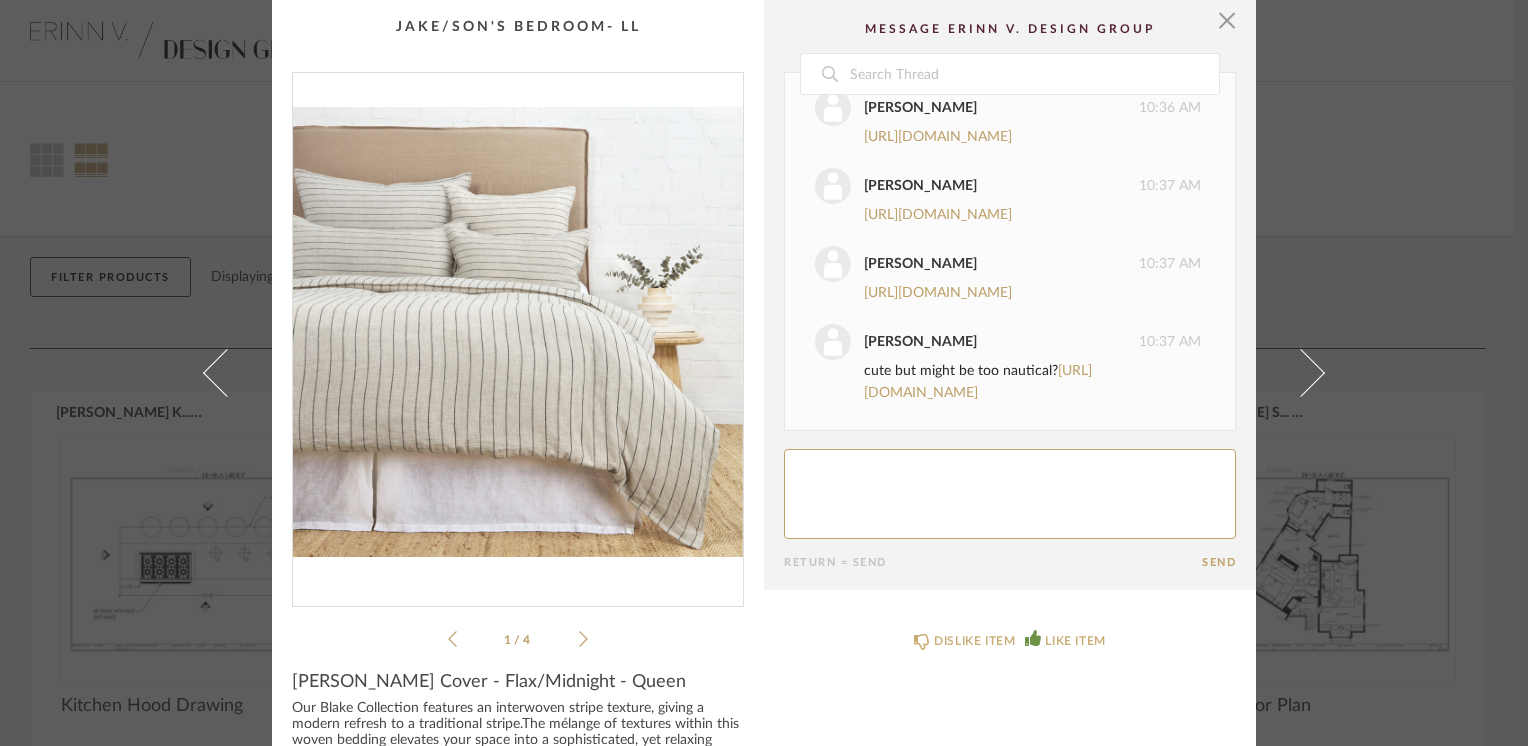 scroll, scrollTop: 2524, scrollLeft: 0, axis: vertical 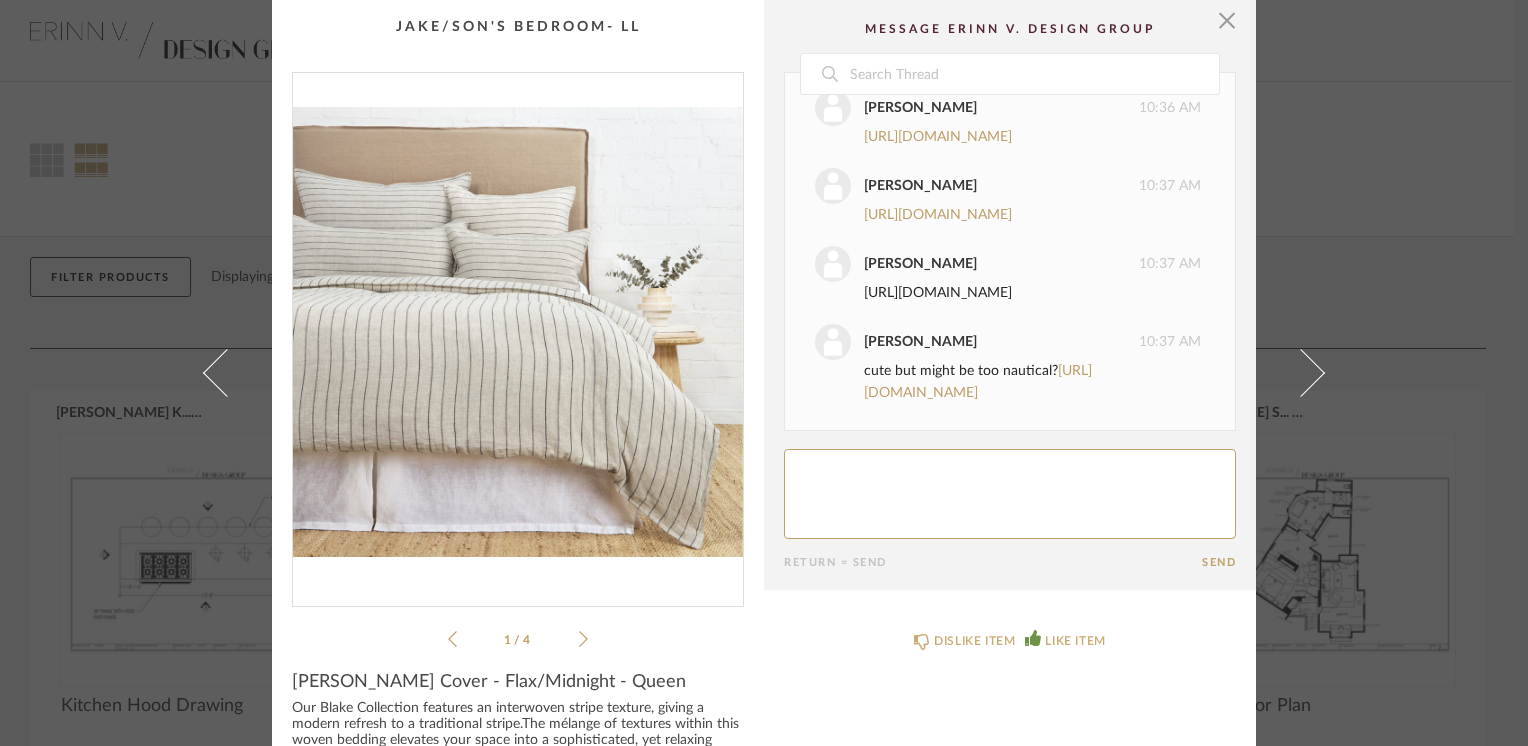 click on "[URL][DOMAIN_NAME]" at bounding box center [938, 293] 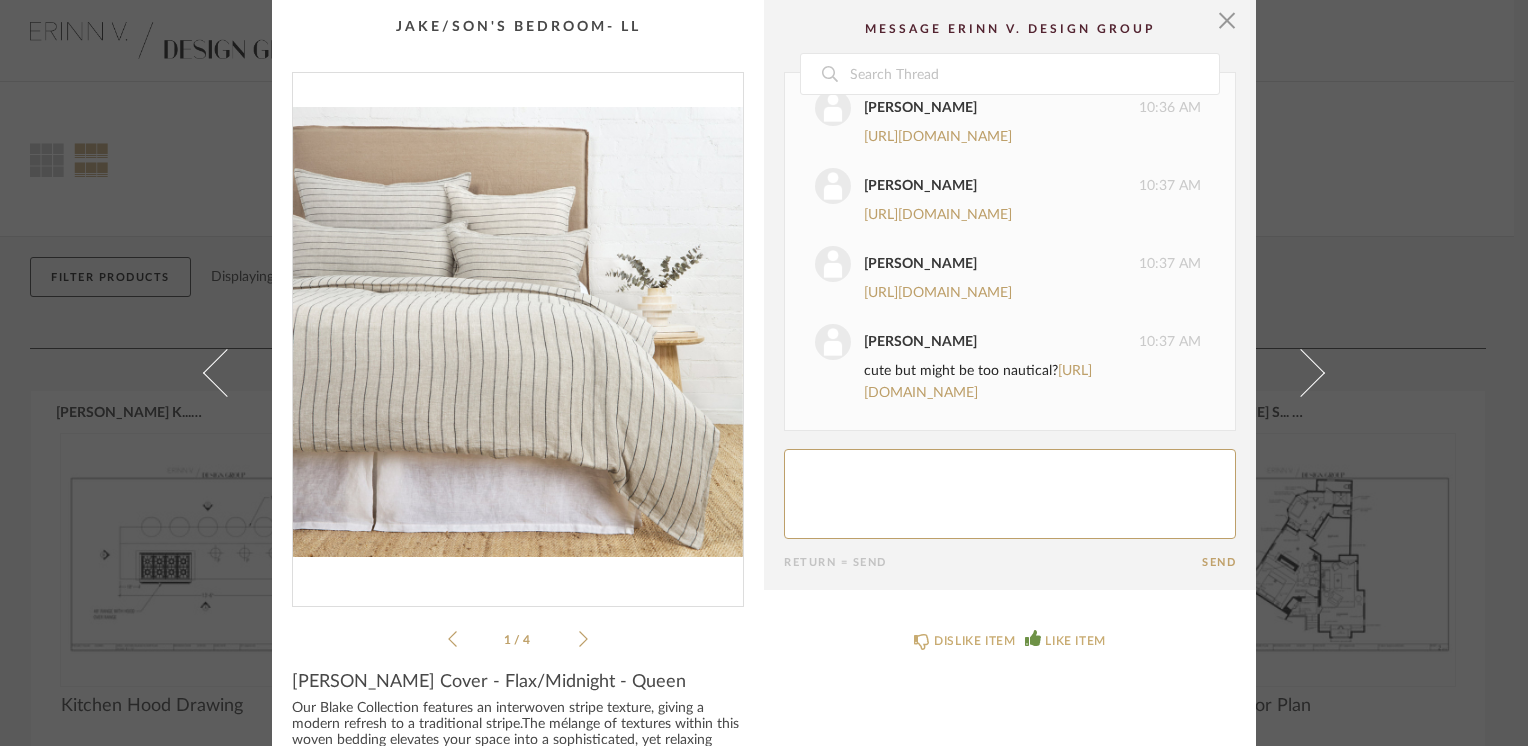 scroll, scrollTop: 2624, scrollLeft: 0, axis: vertical 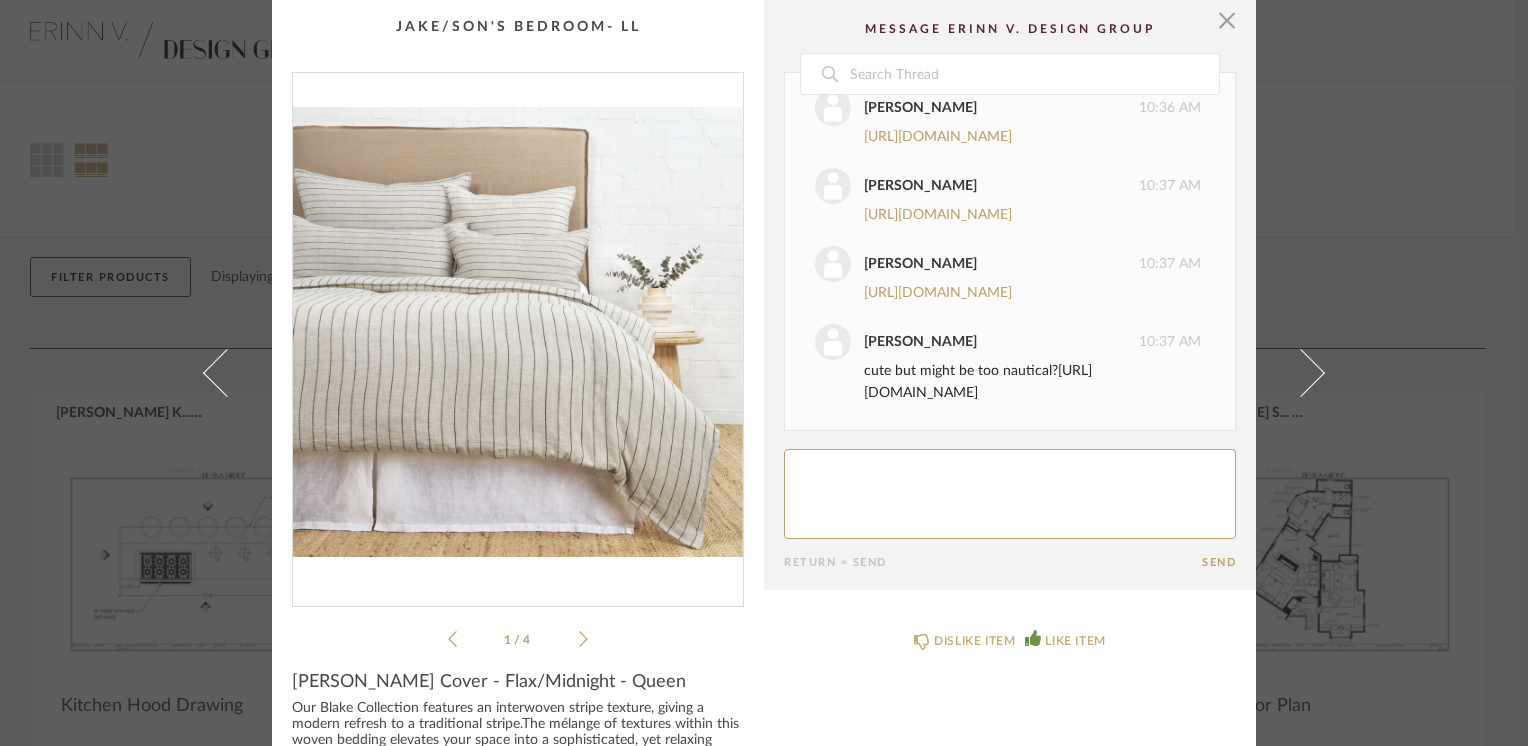 click on "https://www.kravet.com/4630-516?queryID=ba00218f985c2e81d9b87ad8e9eaf0b2&objectID=222883&indexName=kravet_production_kravet_us_products" at bounding box center (978, 382) 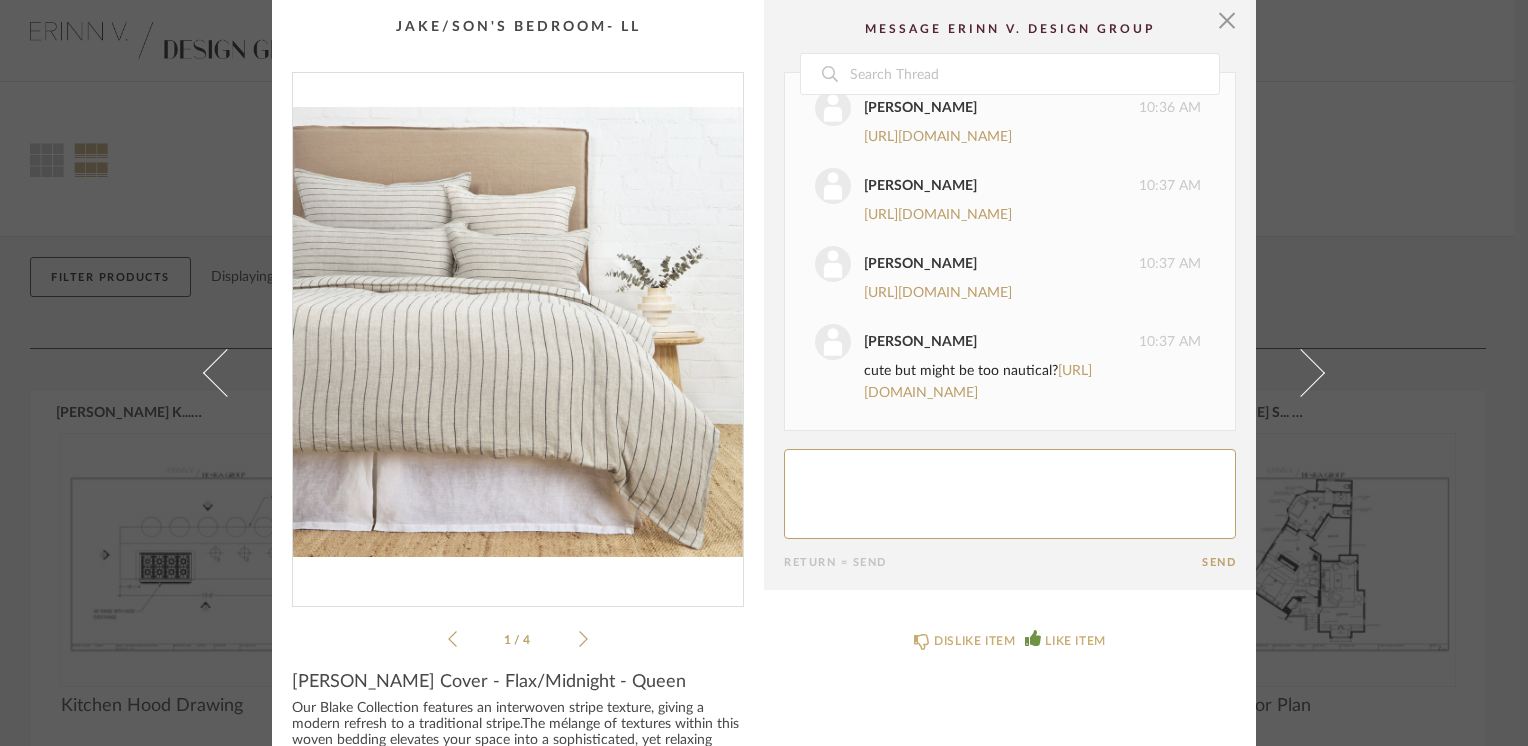 click 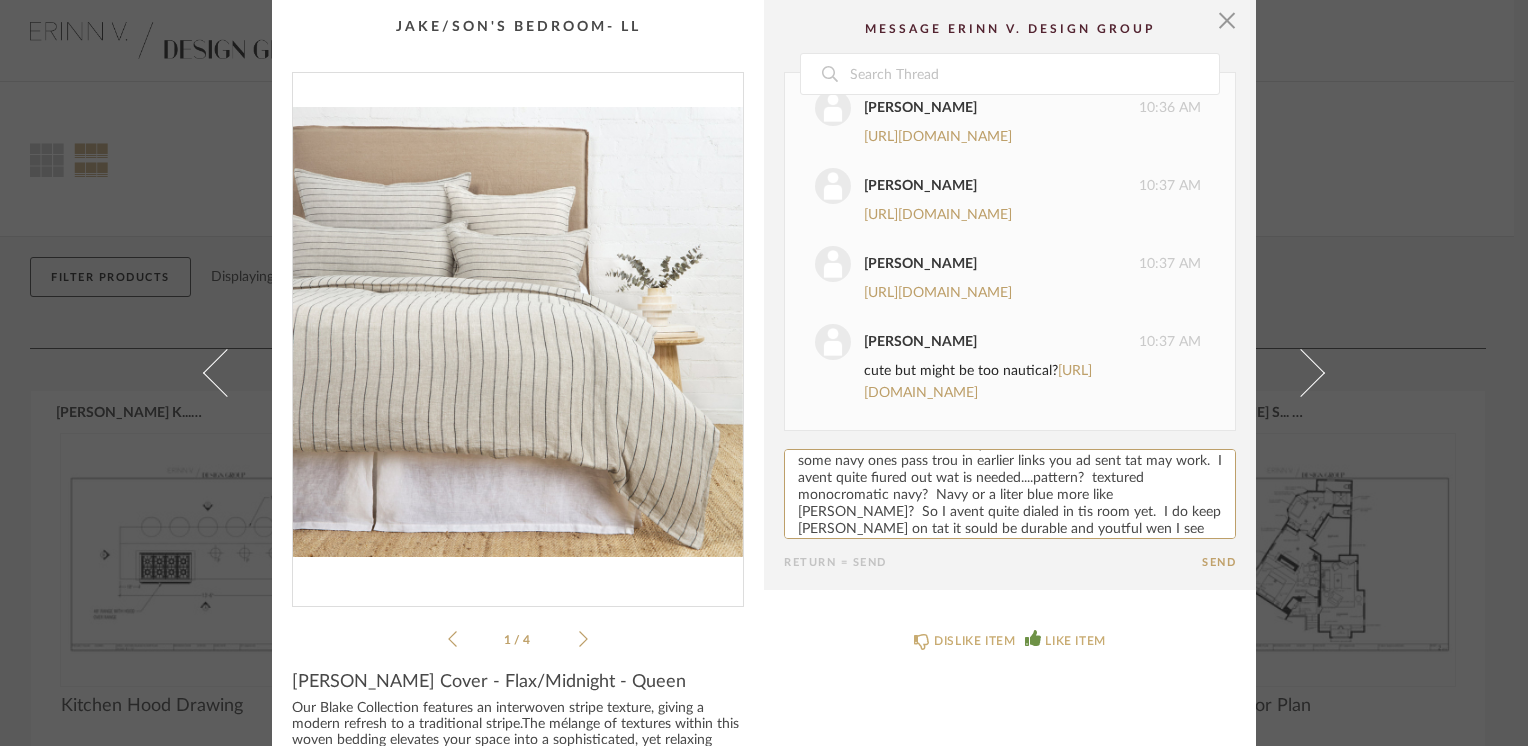 scroll, scrollTop: 0, scrollLeft: 0, axis: both 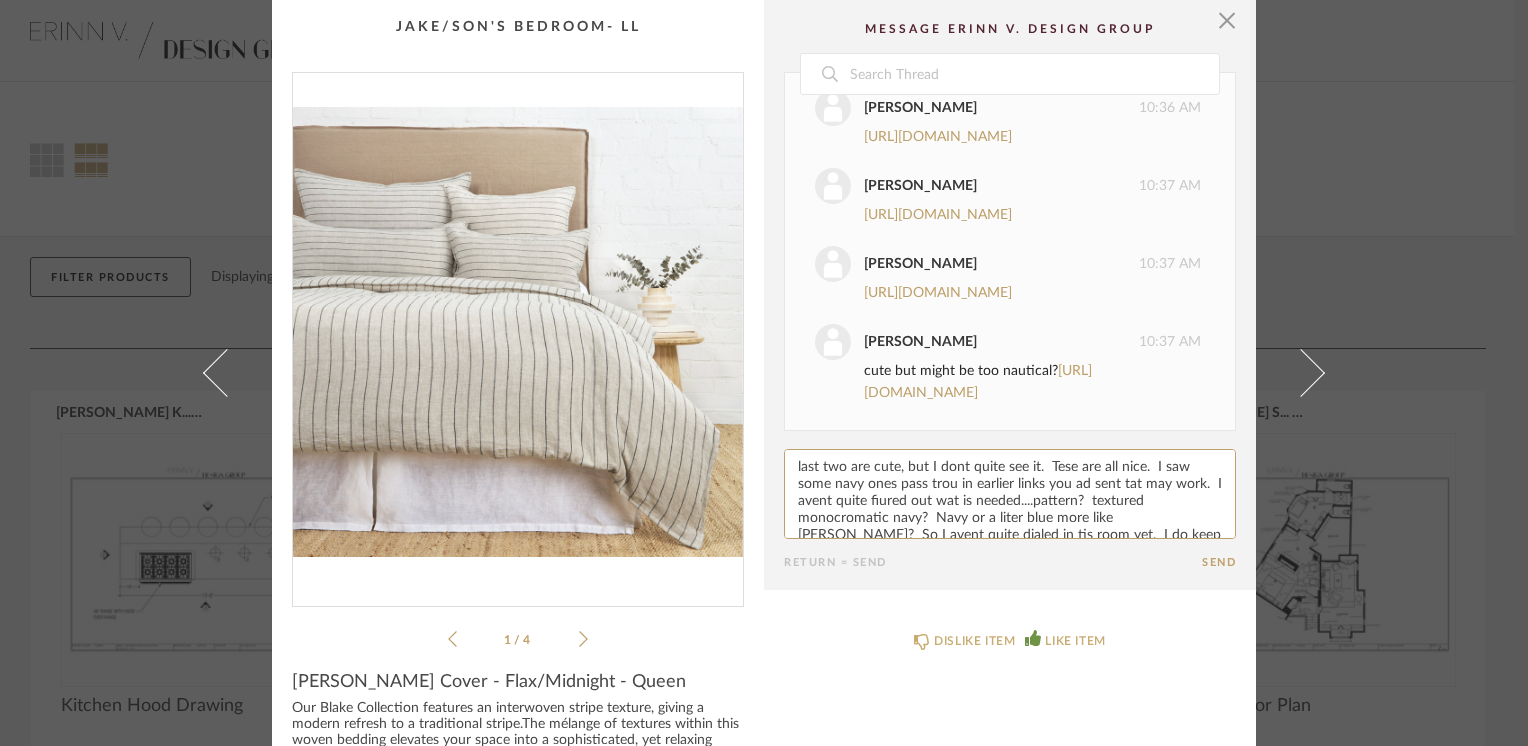 paste on "g" 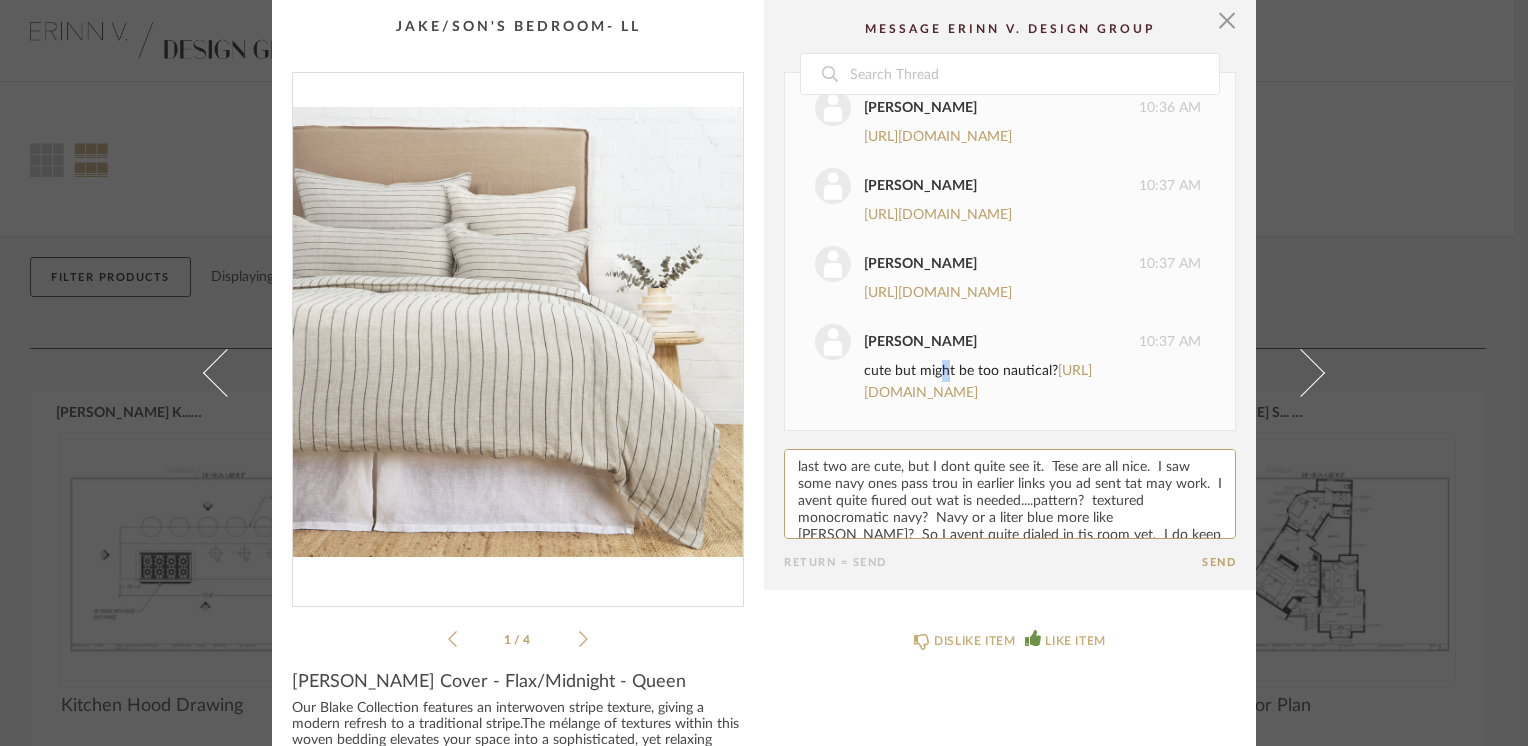 click on "cute but might be too nautical?  https://www.kravet.com/4630-516?queryID=ba00218f985c2e81d9b87ad8e9eaf0b2&objectID=222883&indexName=kravet_production_kravet_us_products" at bounding box center [1032, 382] 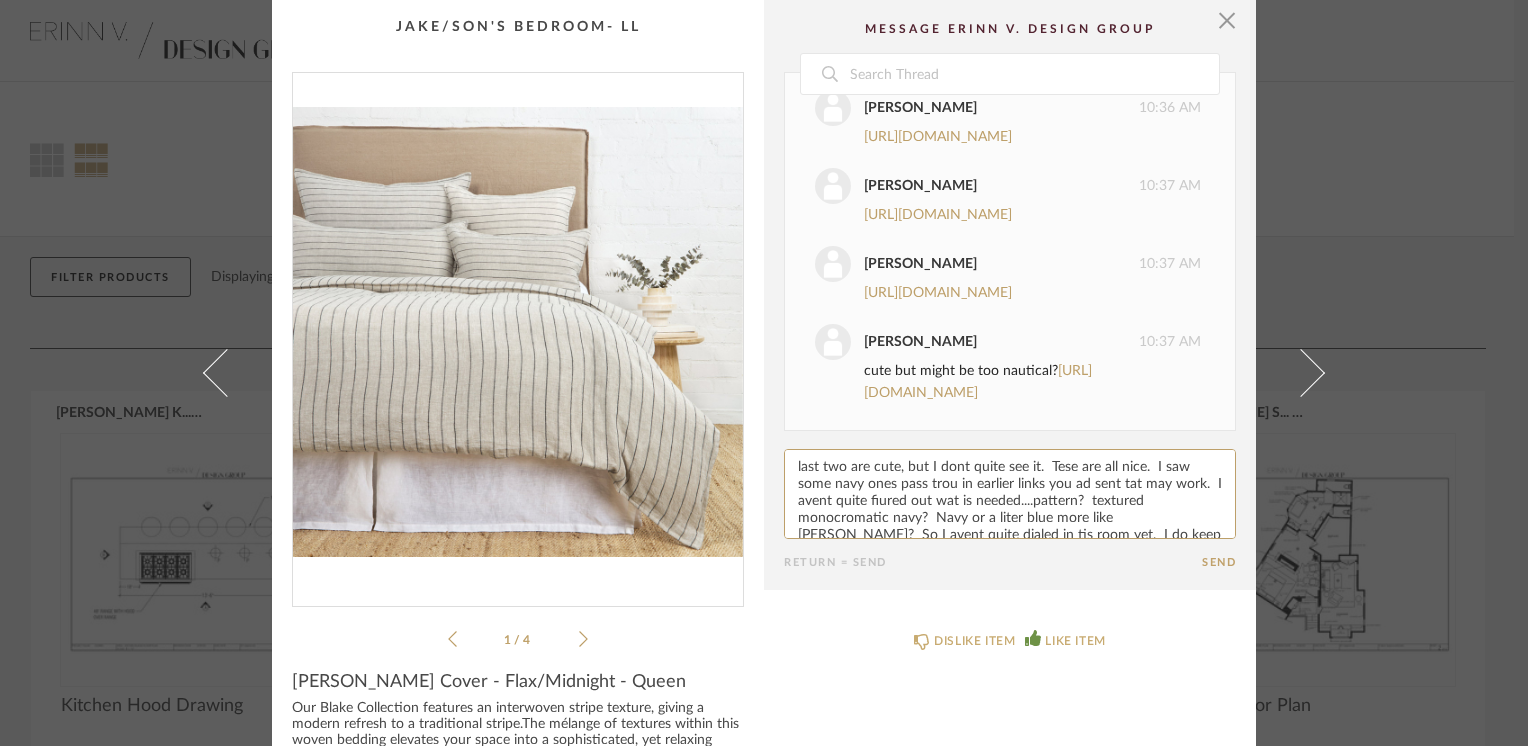 drag, startPoint x: 1051, startPoint y: 465, endPoint x: 1051, endPoint y: 450, distance: 15 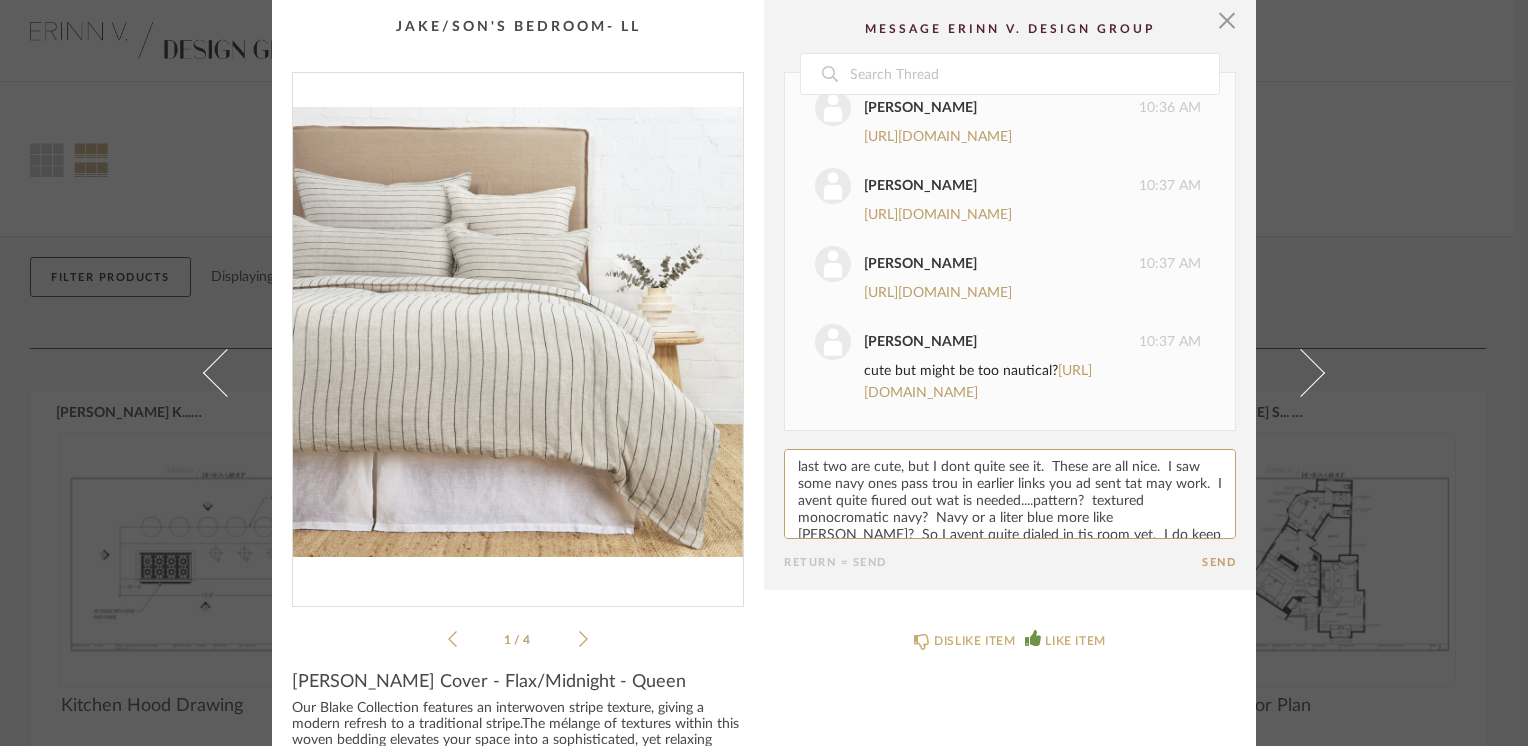 click 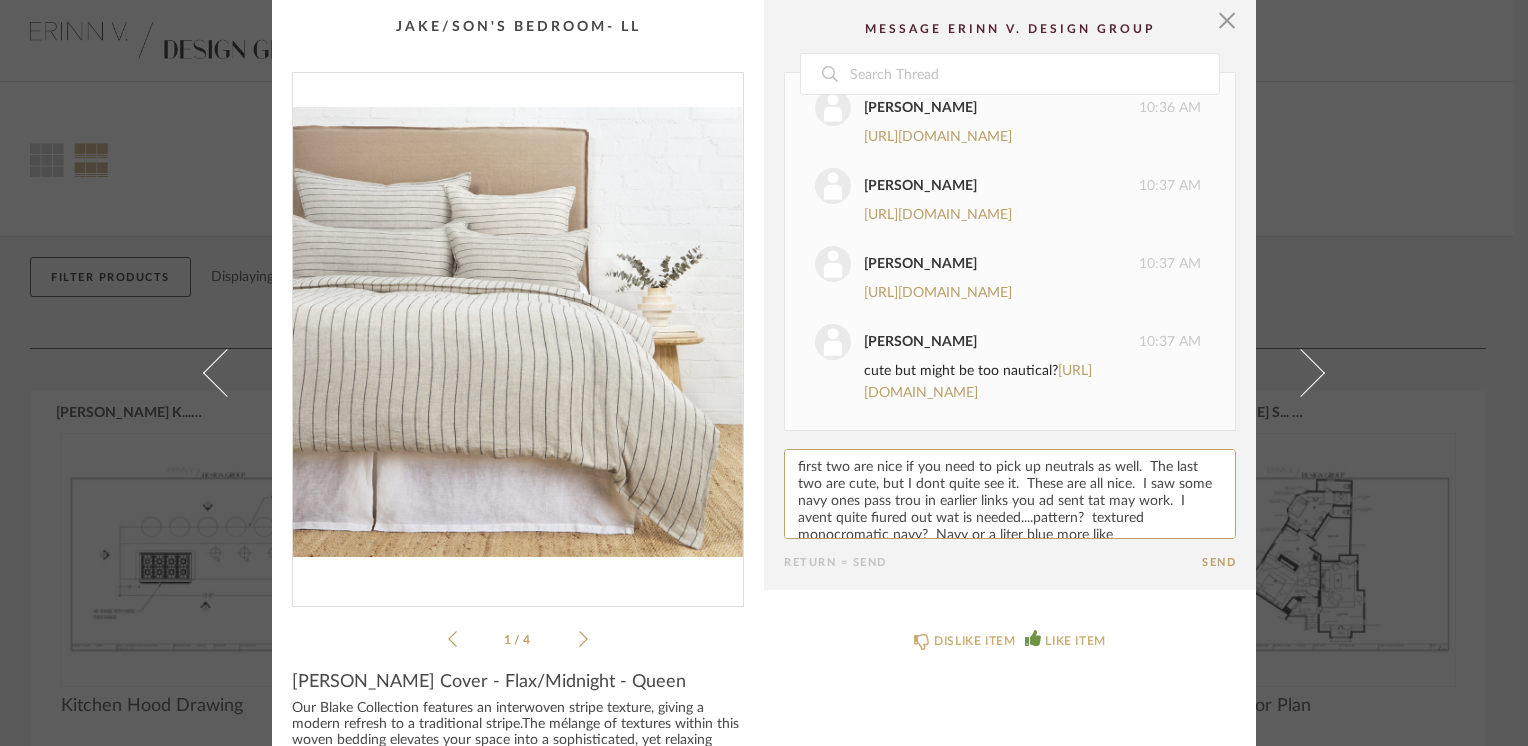 paste on "h" 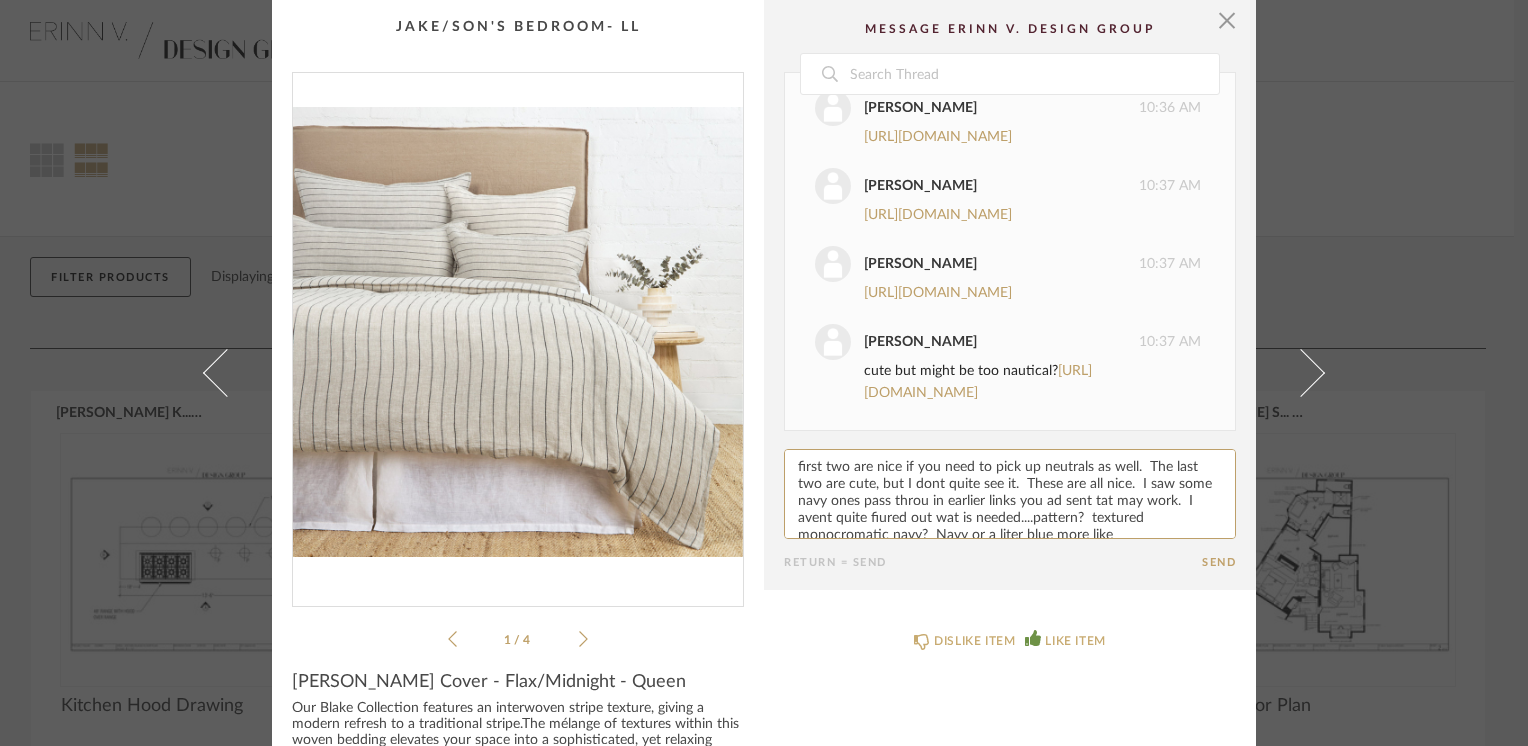 paste on "h" 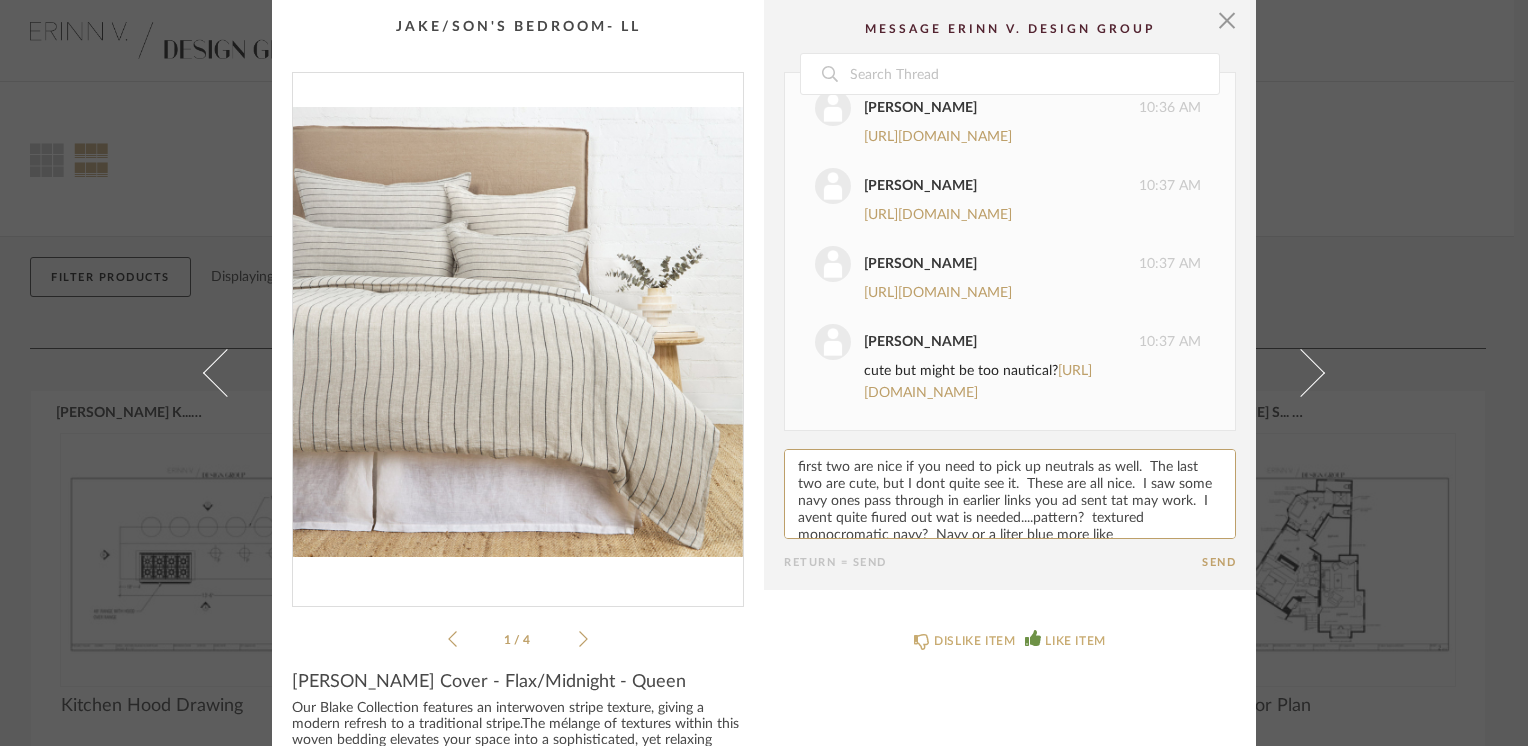 paste on "h" 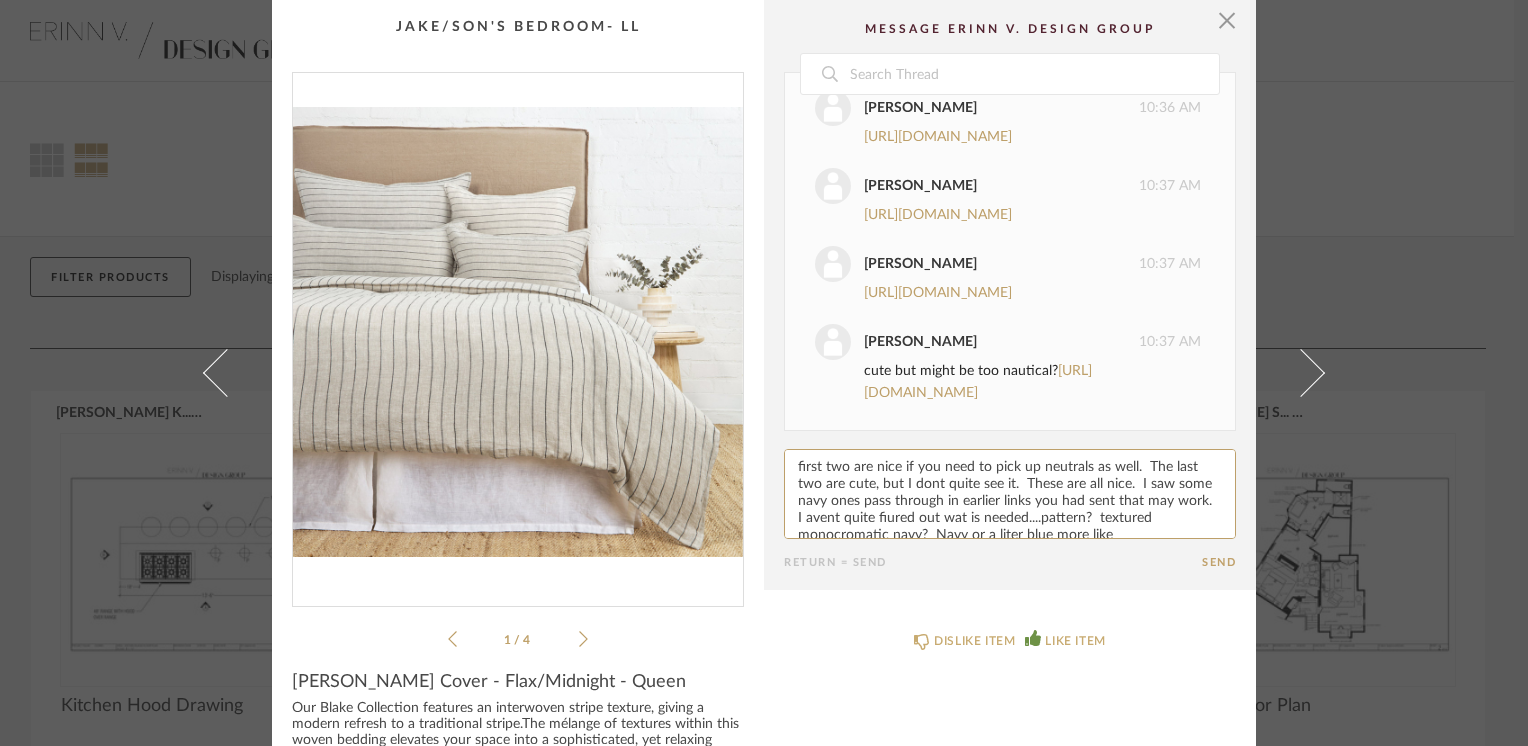 paste on "h" 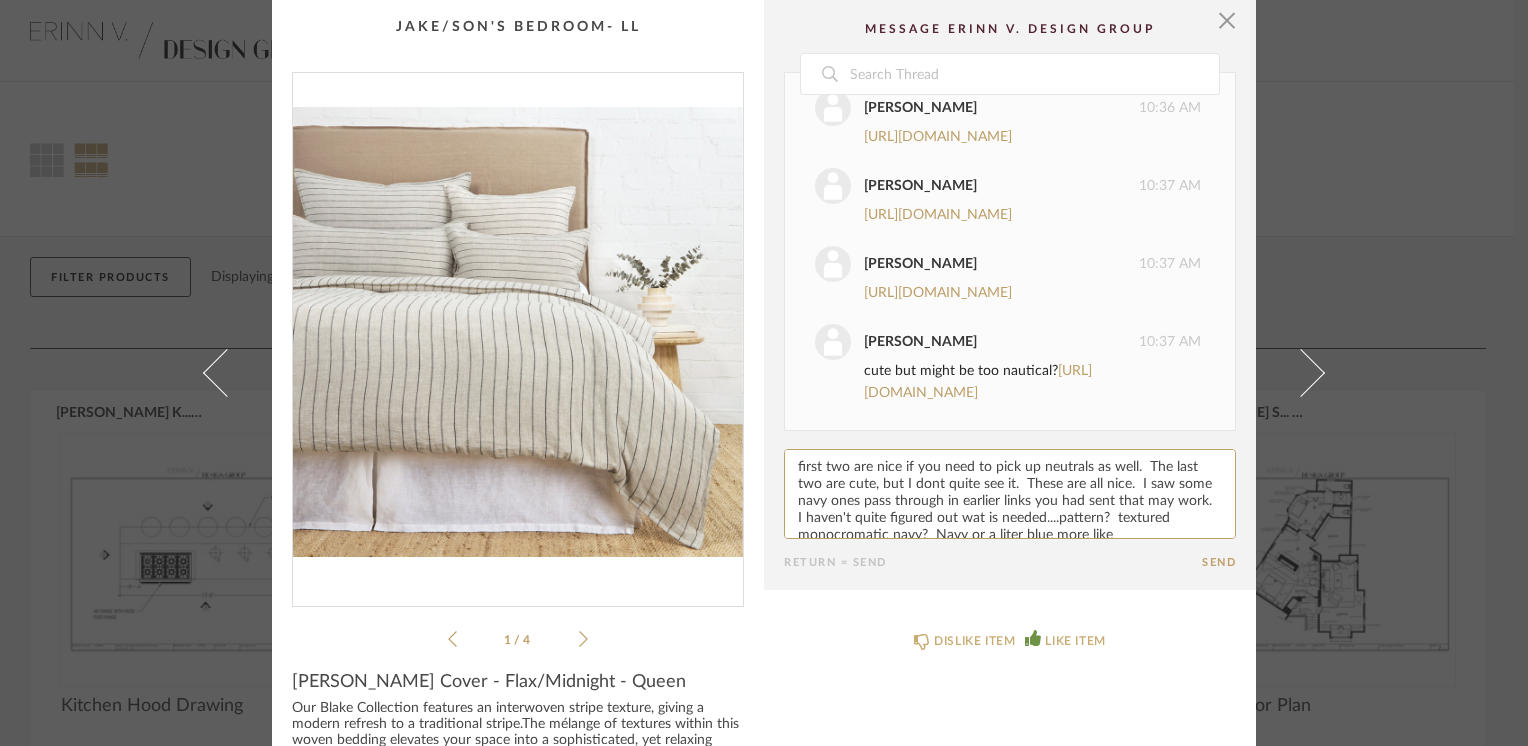 paste on "h" 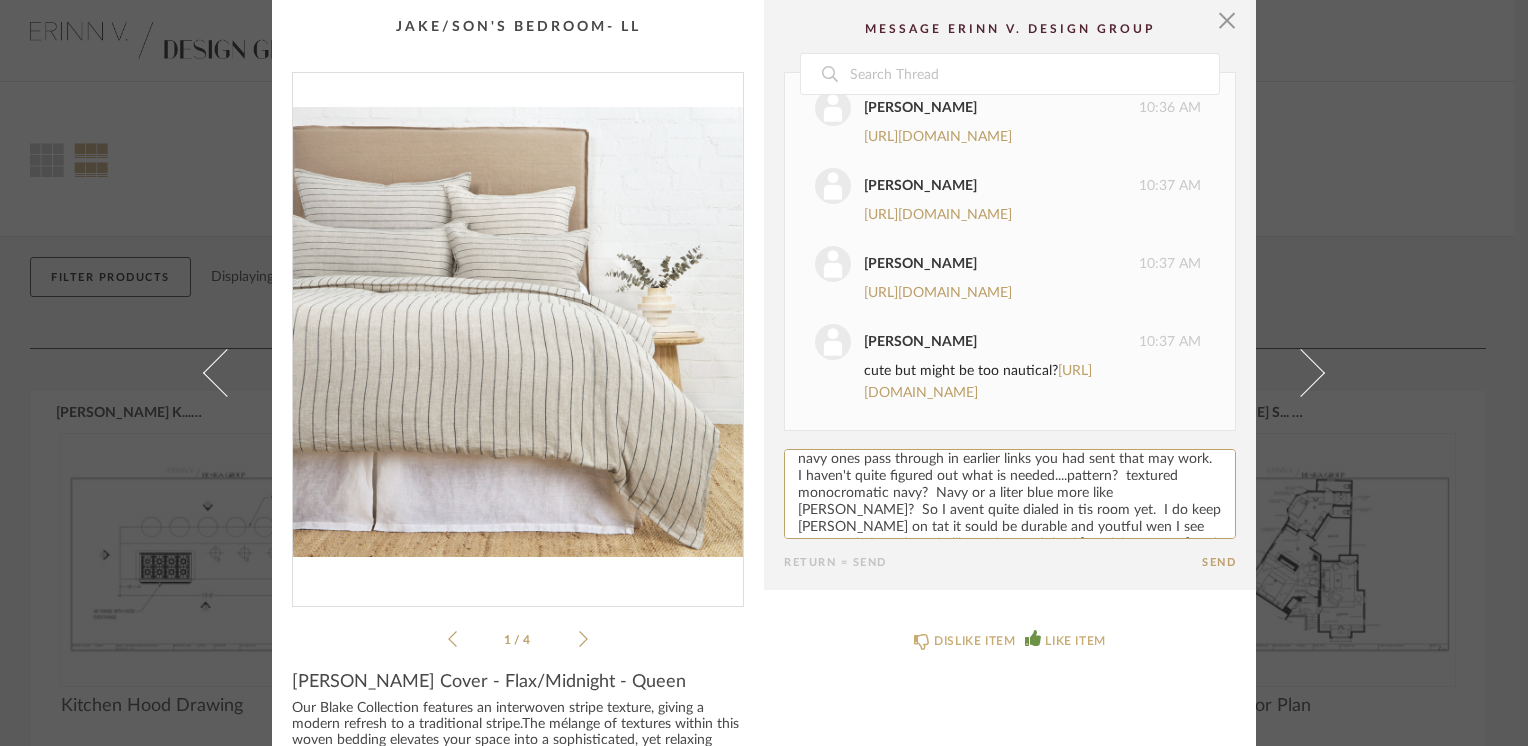 scroll, scrollTop: 64, scrollLeft: 0, axis: vertical 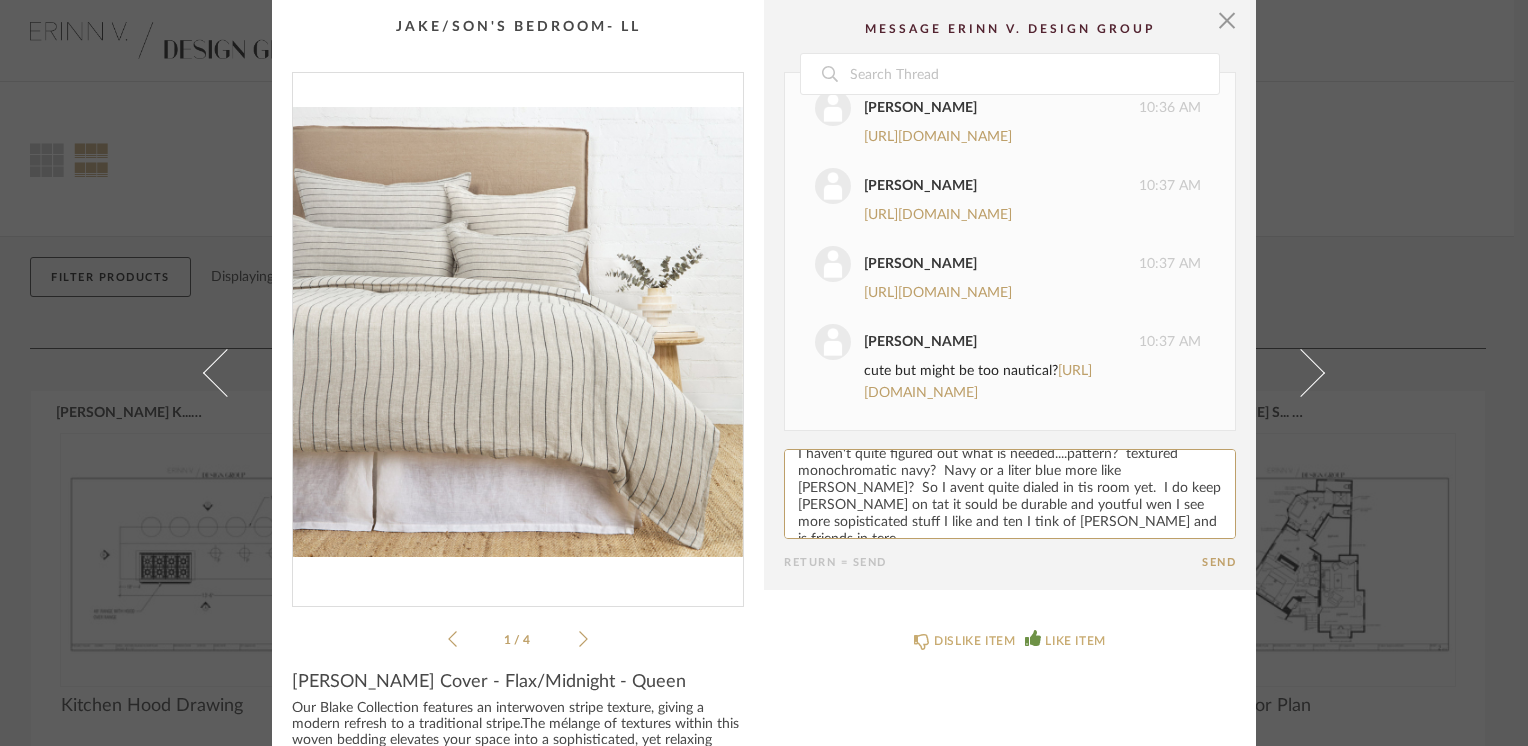 paste on "h" 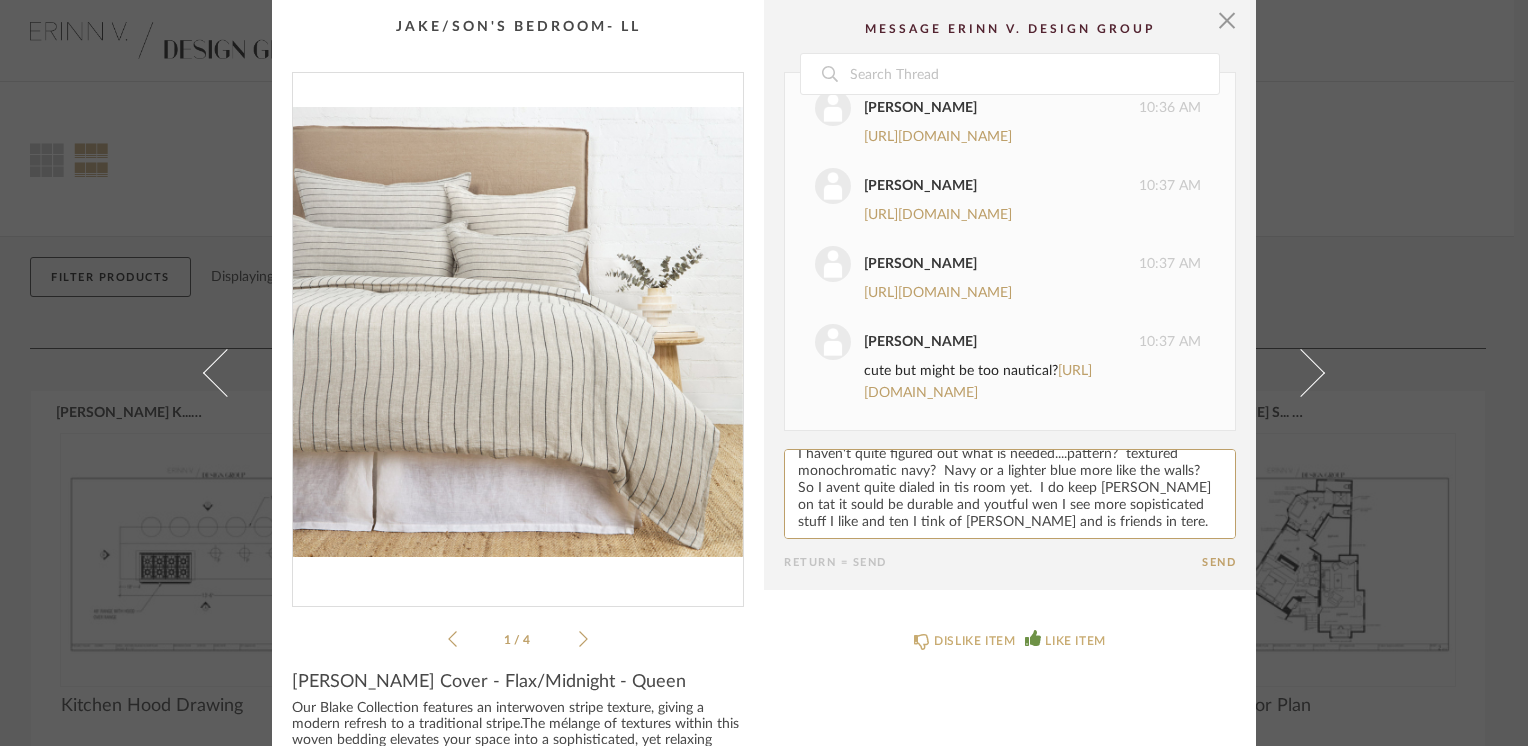paste on "h" 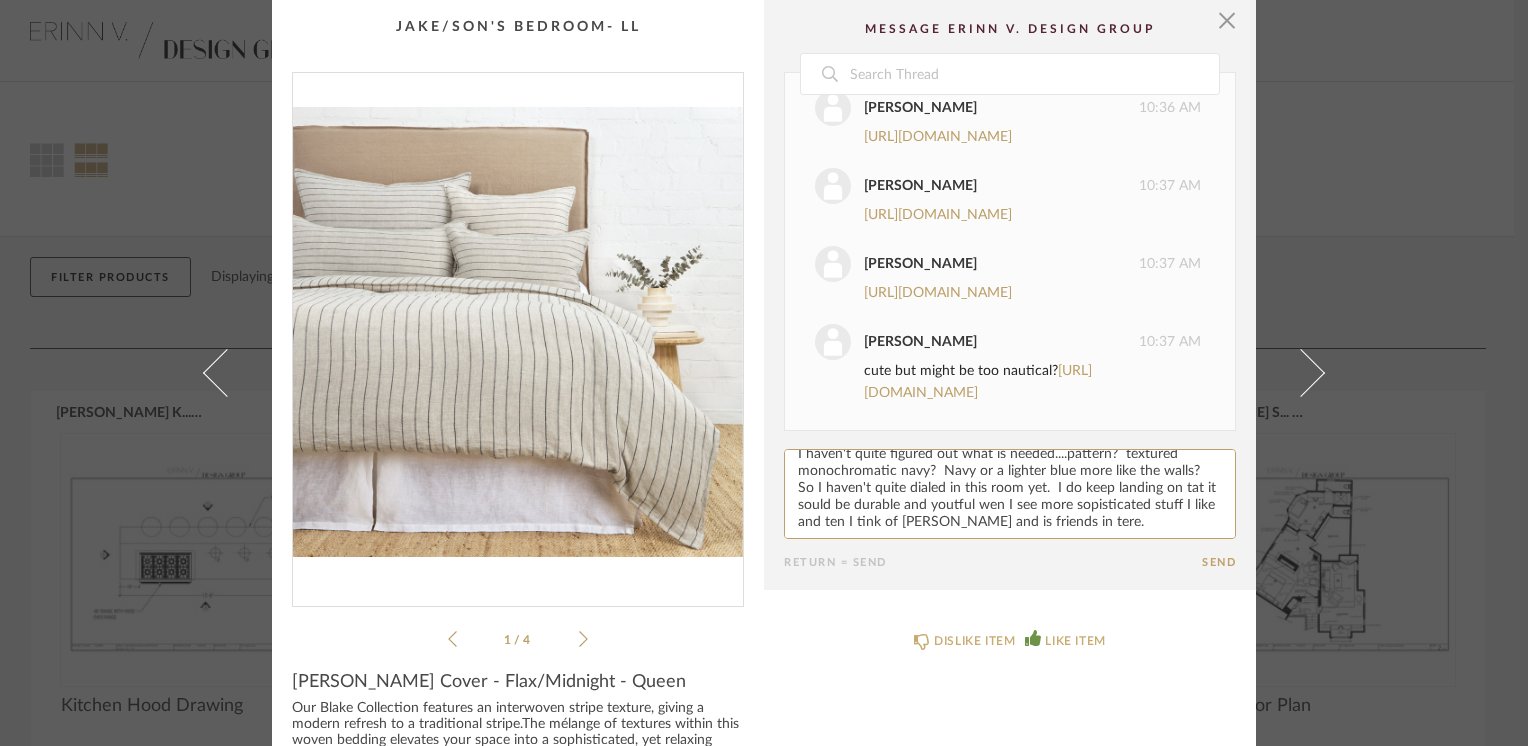 paste on "h" 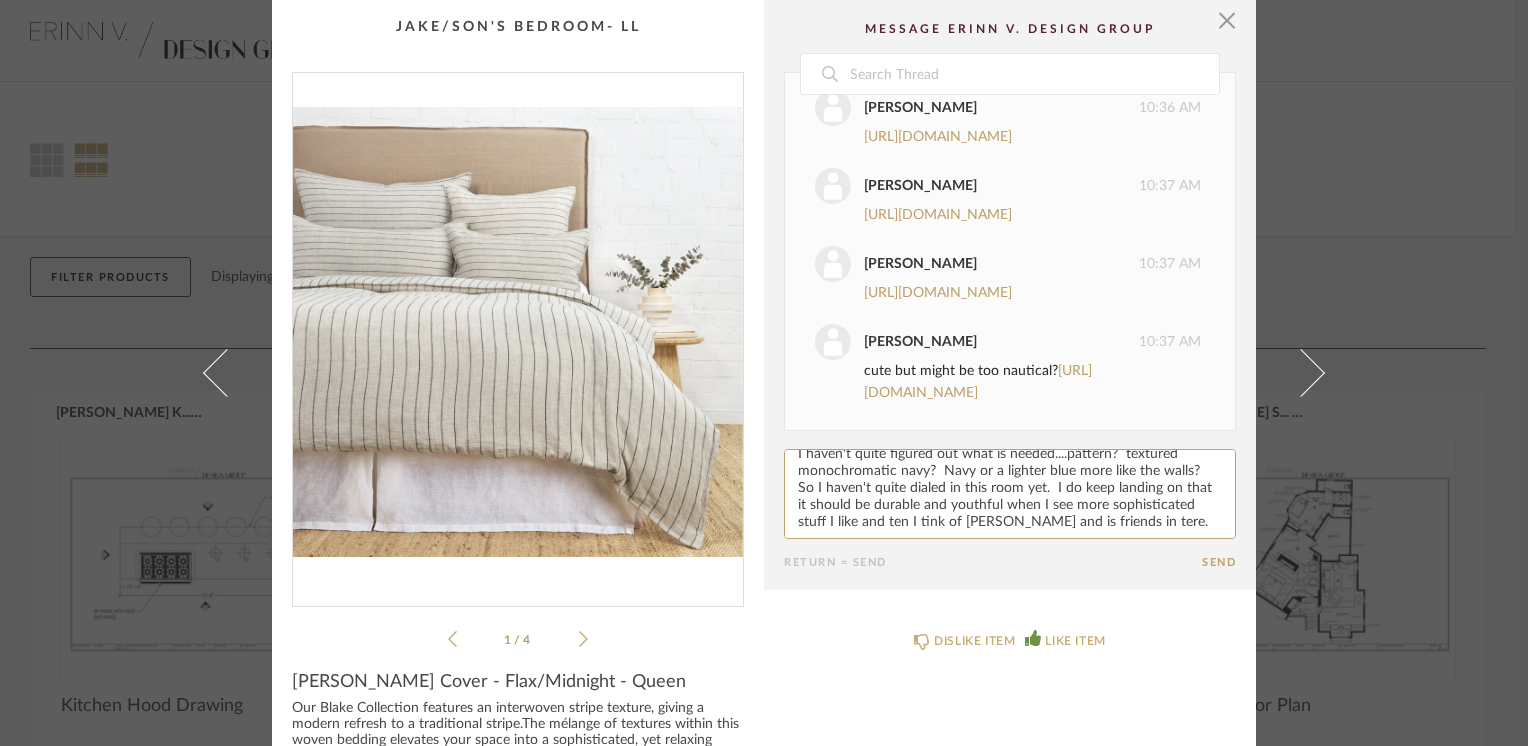 drag, startPoint x: 1196, startPoint y: 302, endPoint x: 885, endPoint y: 516, distance: 377.51425 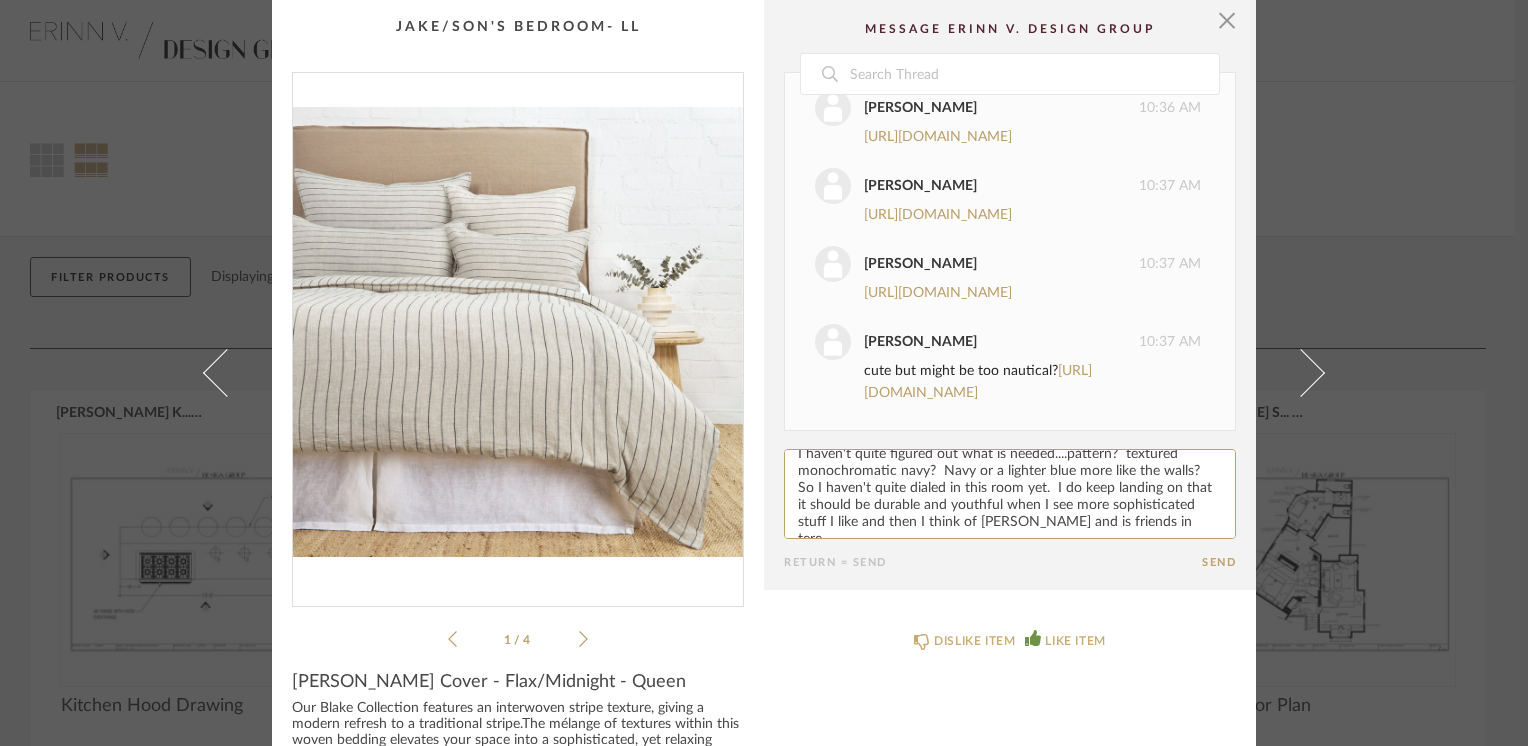 paste on "h" 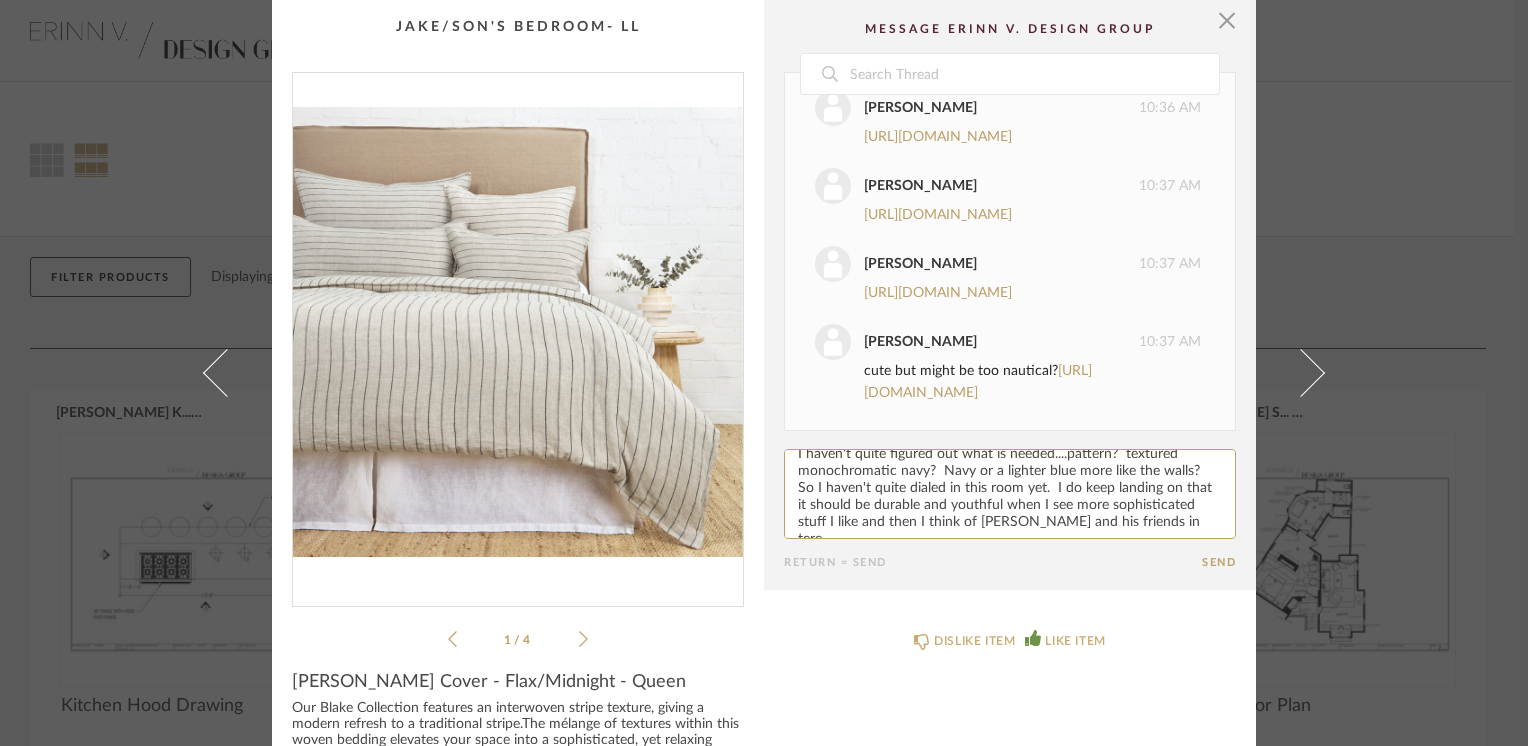 paste on "h" 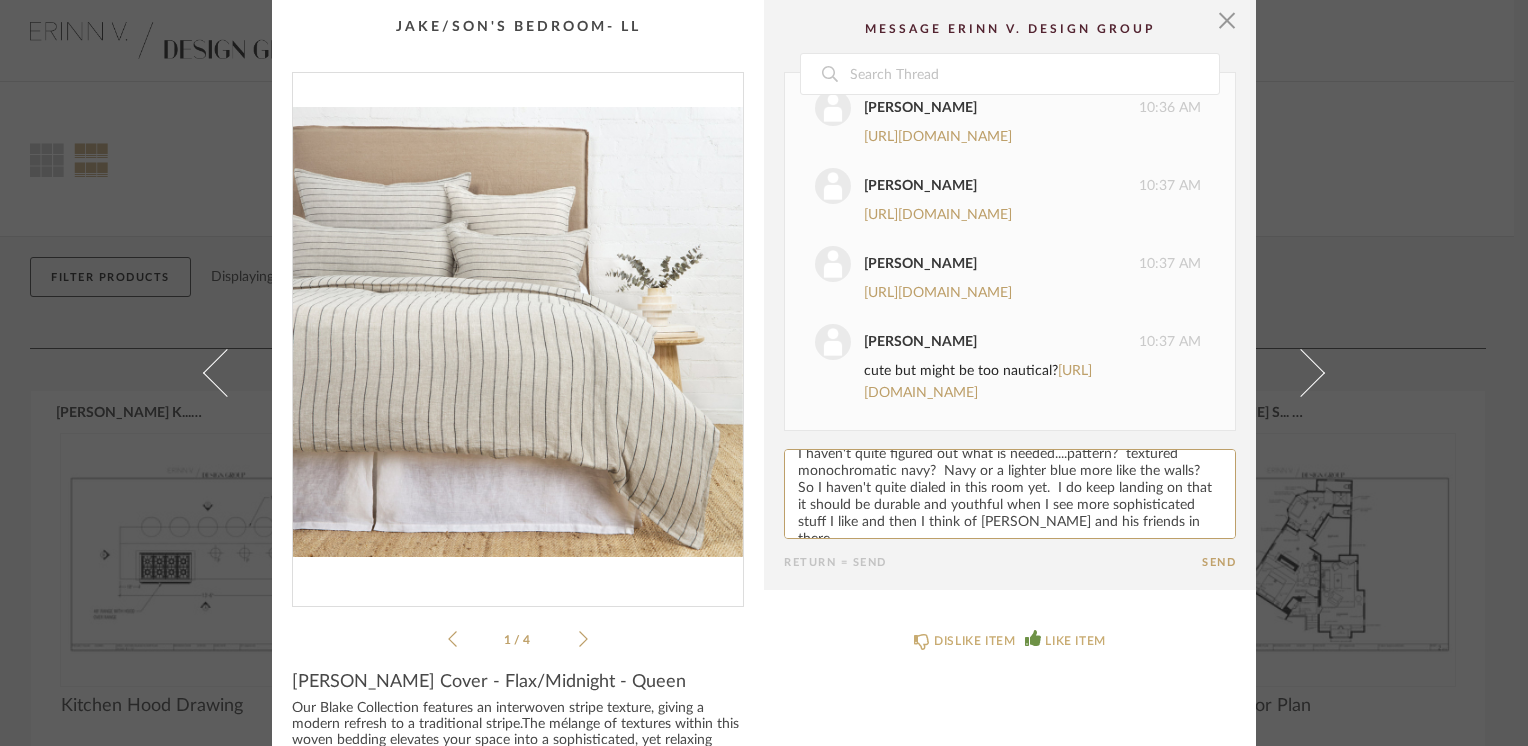 click 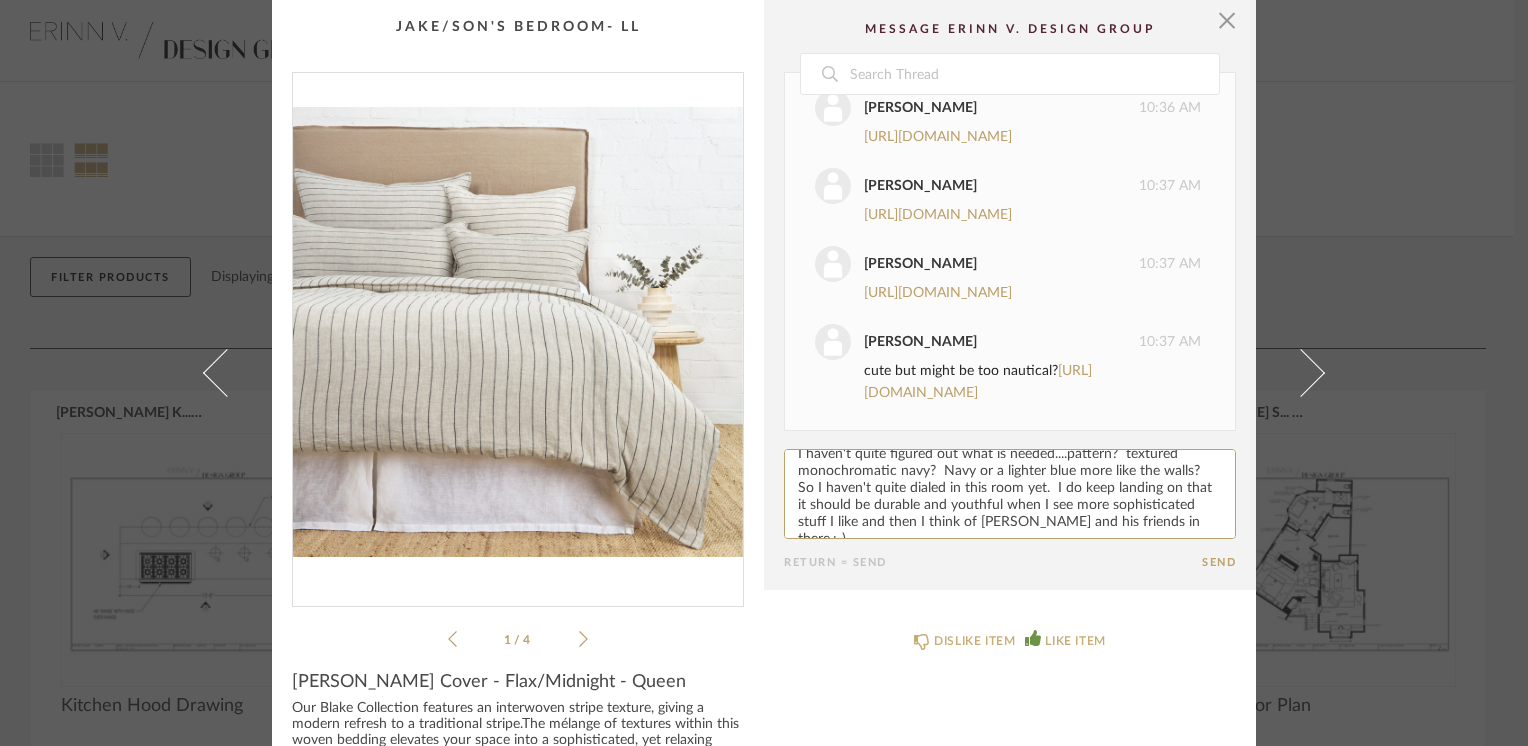type on "first two are nice if you need to pick up neutrals as well.  The last two are cute, but I dont quite see it.  These are all nice.  I saw some navy ones pass through in earlier links you had sent that may work.  I haven't quite figured out what is needed....pattern?  textured monochromatic navy?  Navy or a lighter blue more like the walls?  So I haven't quite dialed in this room yet.  I do keep landing on that it should be durable and youthful when I see more sophisticated stuff I like and then I think of [PERSON_NAME] and his friends in there.;-)" 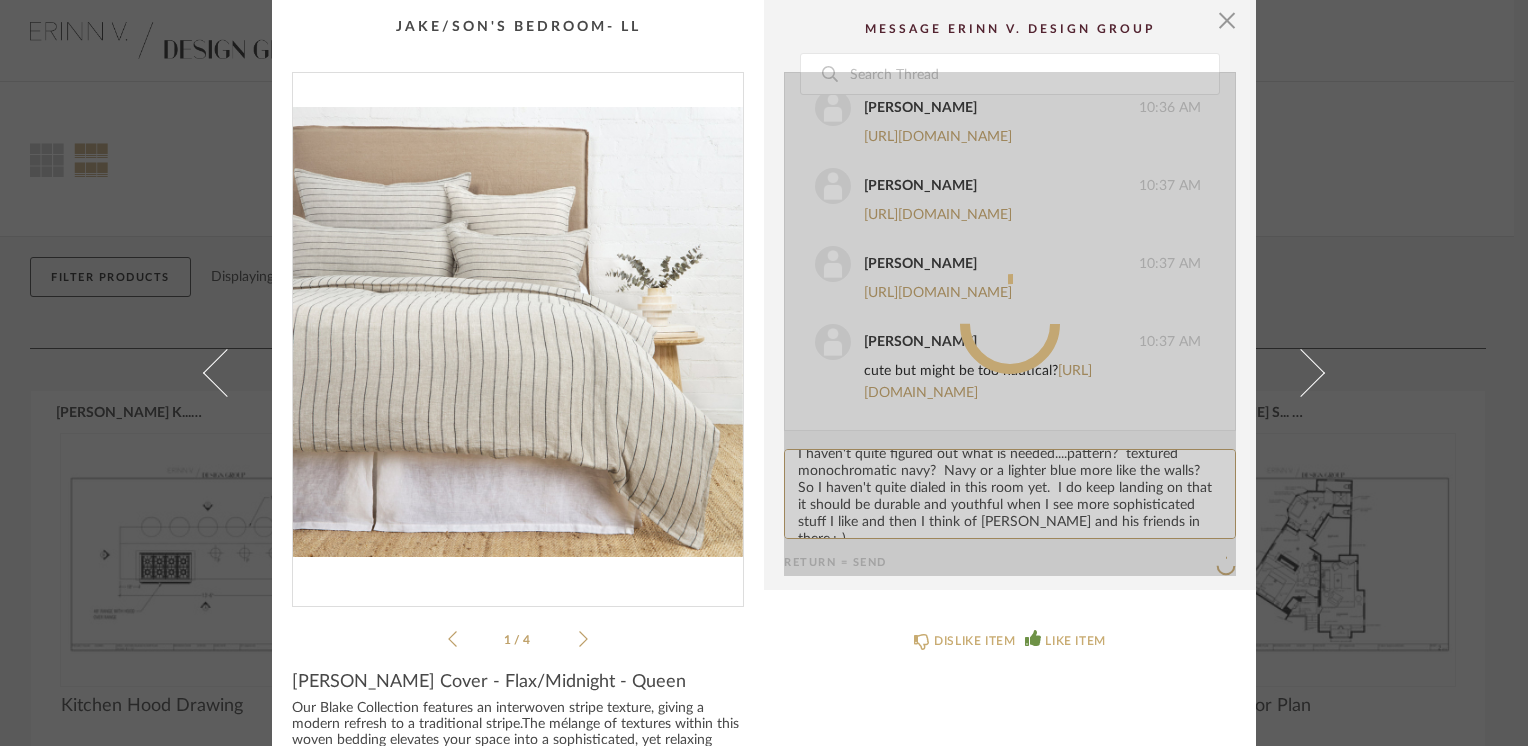 type 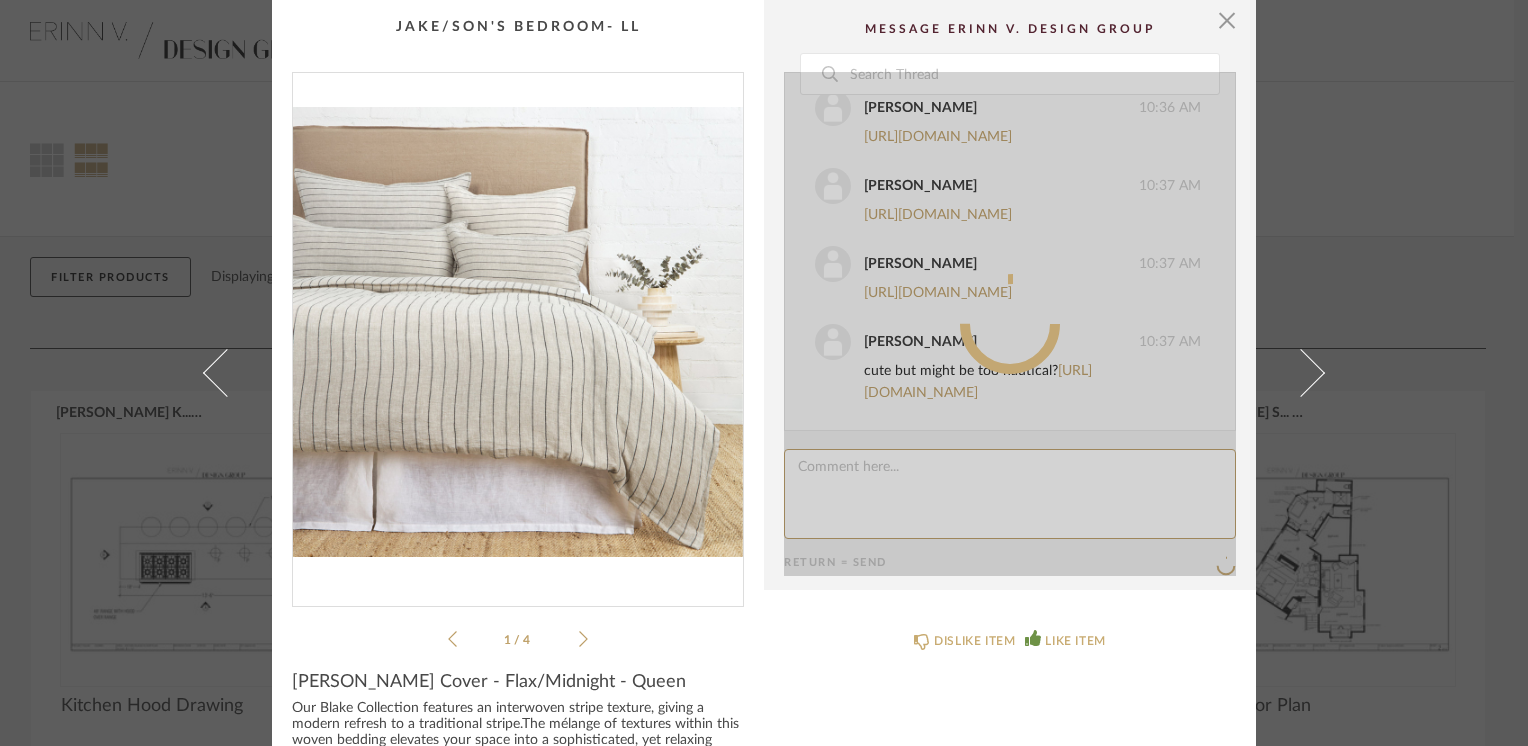 scroll, scrollTop: 0, scrollLeft: 0, axis: both 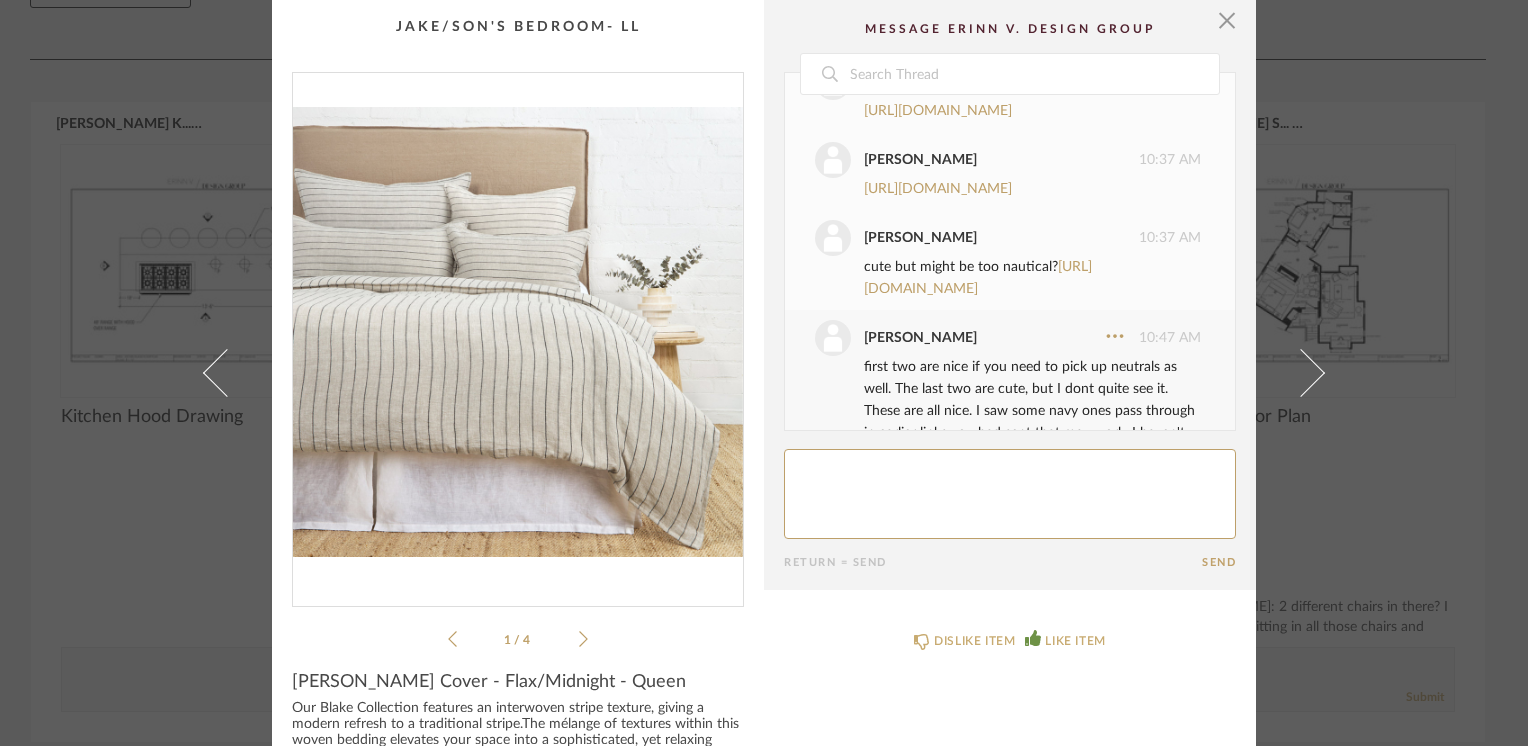 click on "[URL][DOMAIN_NAME]" at bounding box center (938, 33) 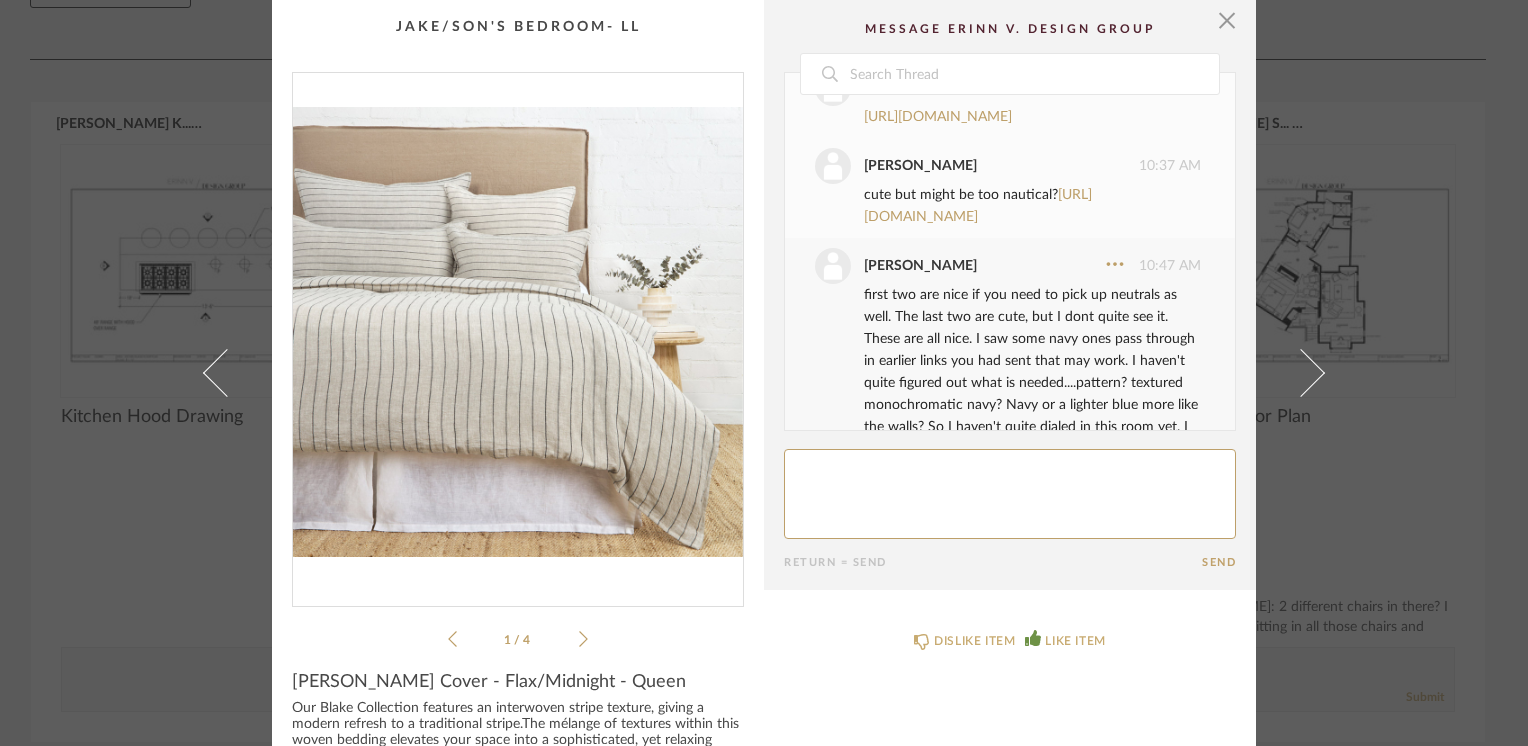 scroll, scrollTop: 2323, scrollLeft: 0, axis: vertical 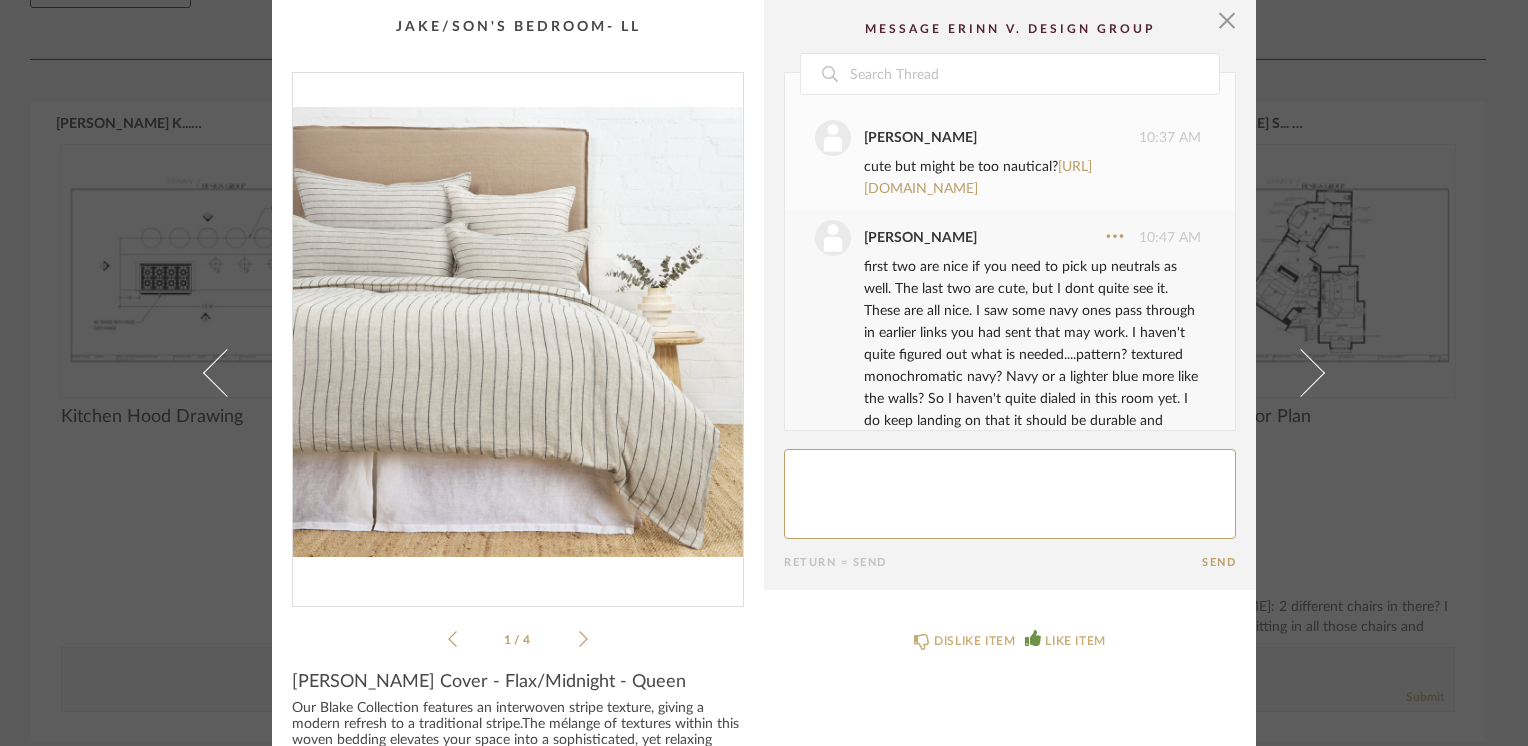 click on "[URL][DOMAIN_NAME]" at bounding box center (938, 11) 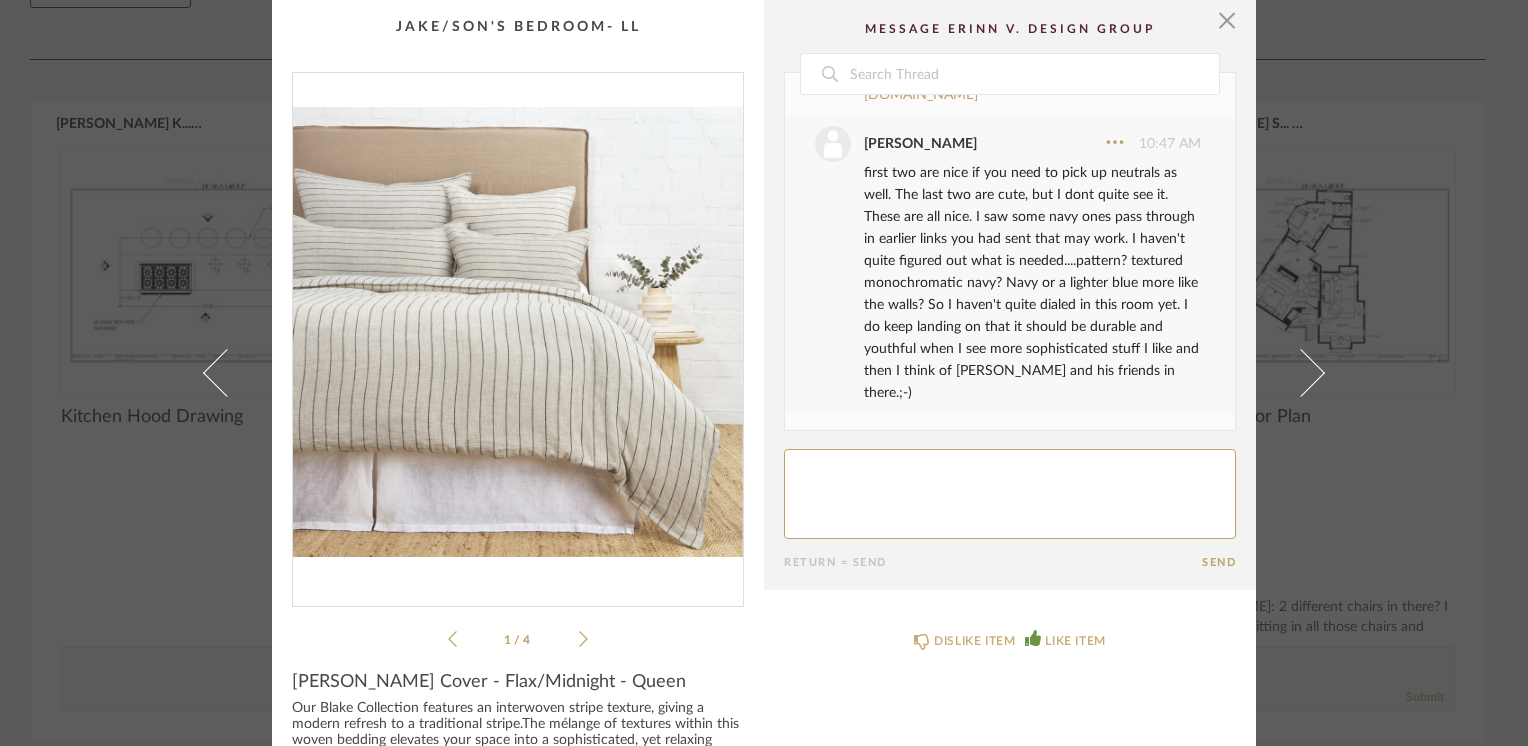 click on "[URL][DOMAIN_NAME]" at bounding box center (938, -5) 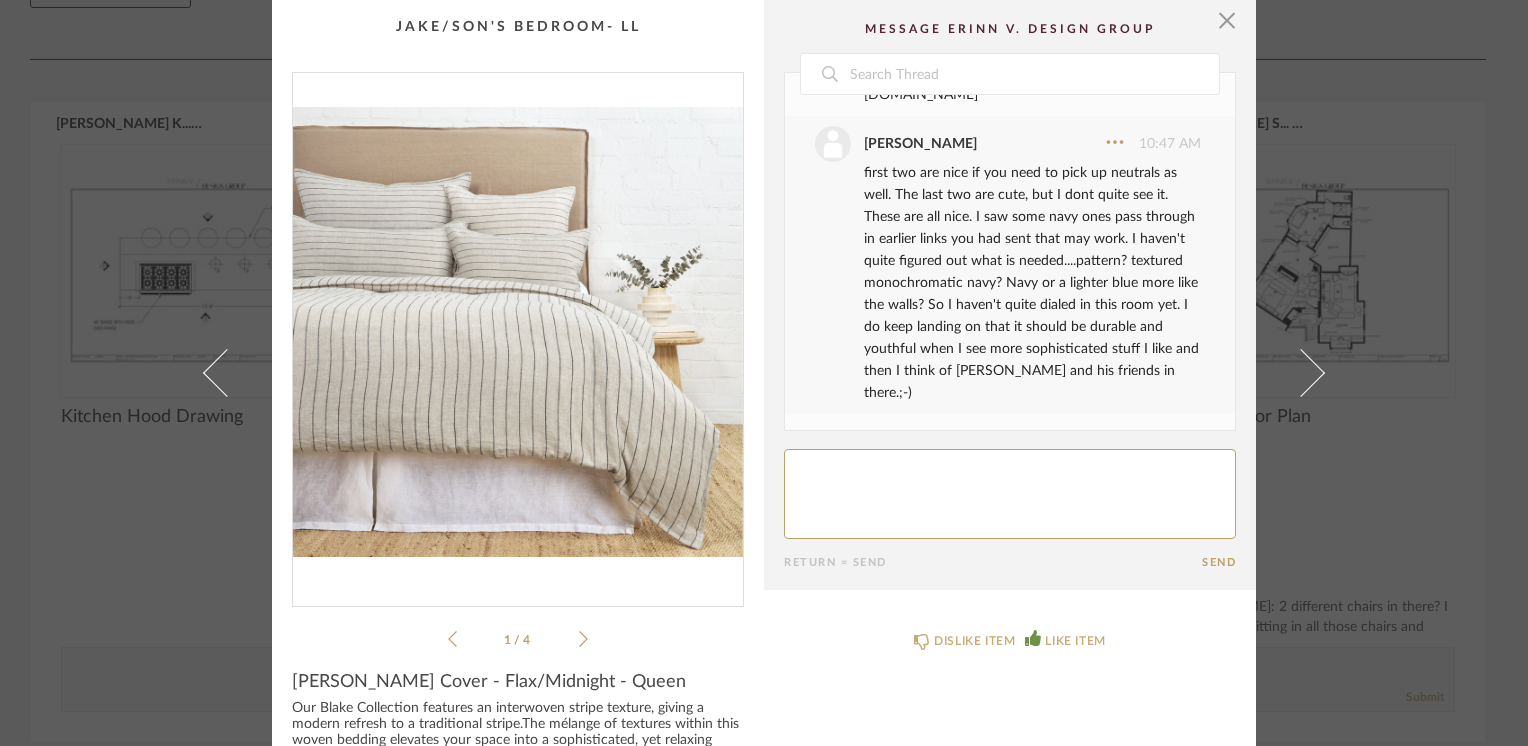 click on "[URL][DOMAIN_NAME]" at bounding box center [978, 84] 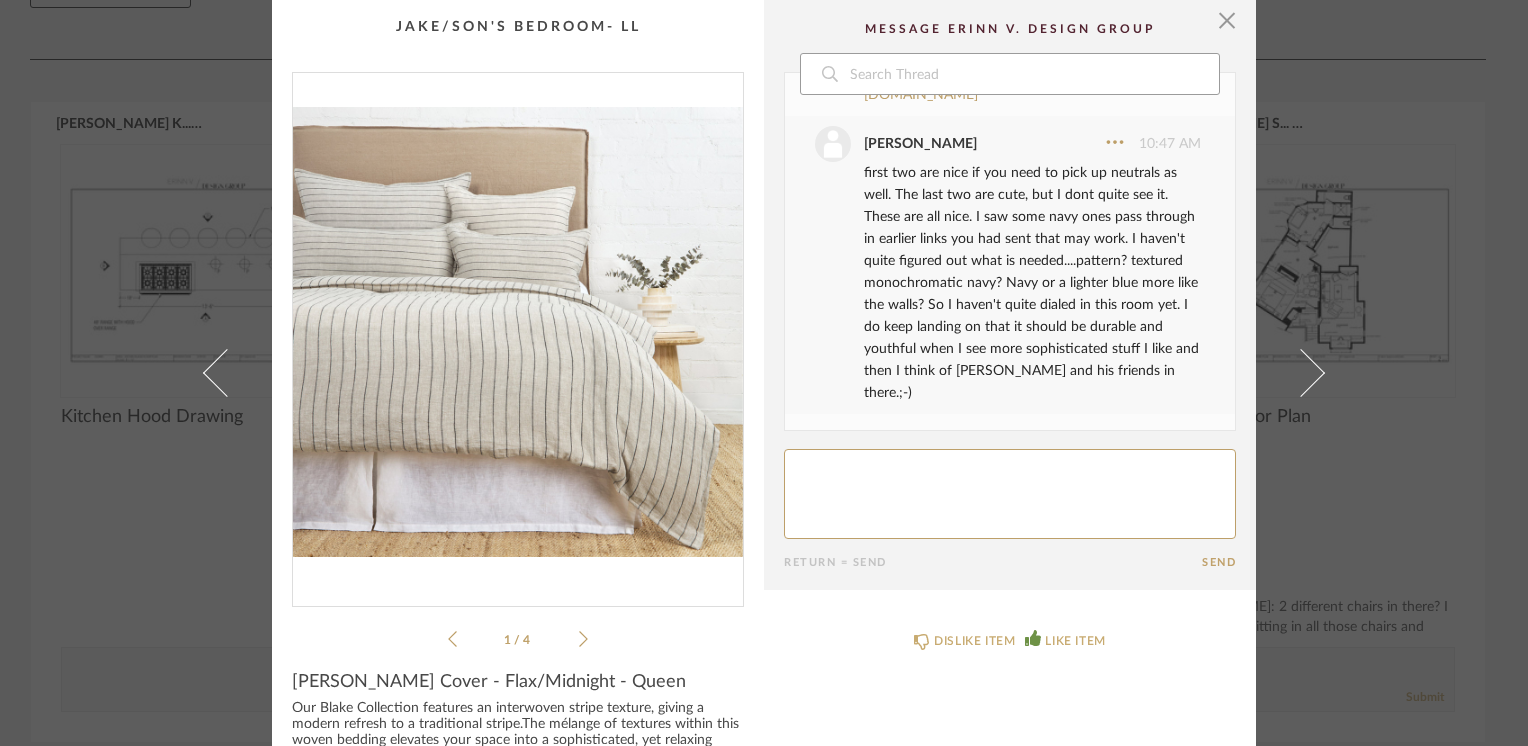 scroll, scrollTop: 2923, scrollLeft: 0, axis: vertical 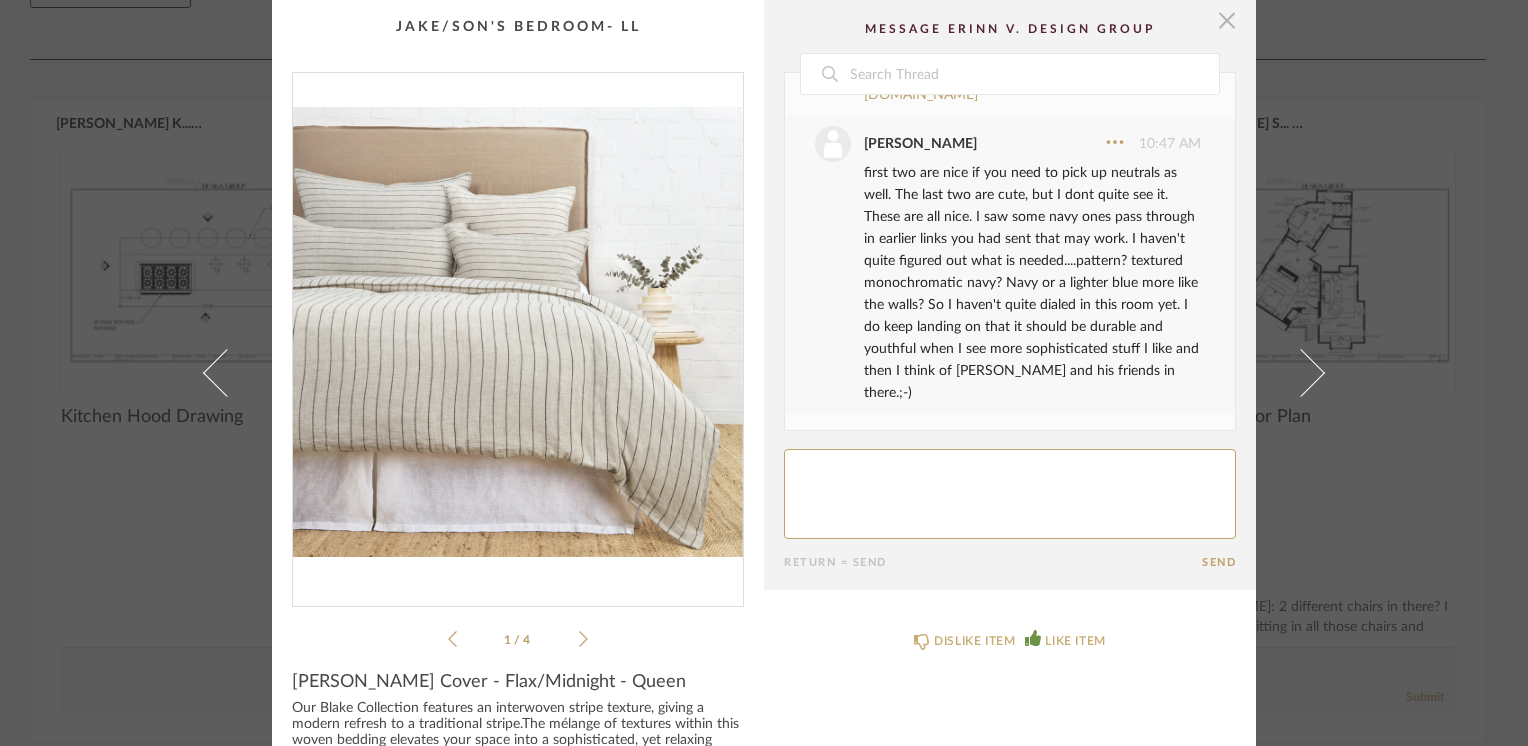 click at bounding box center (1227, 20) 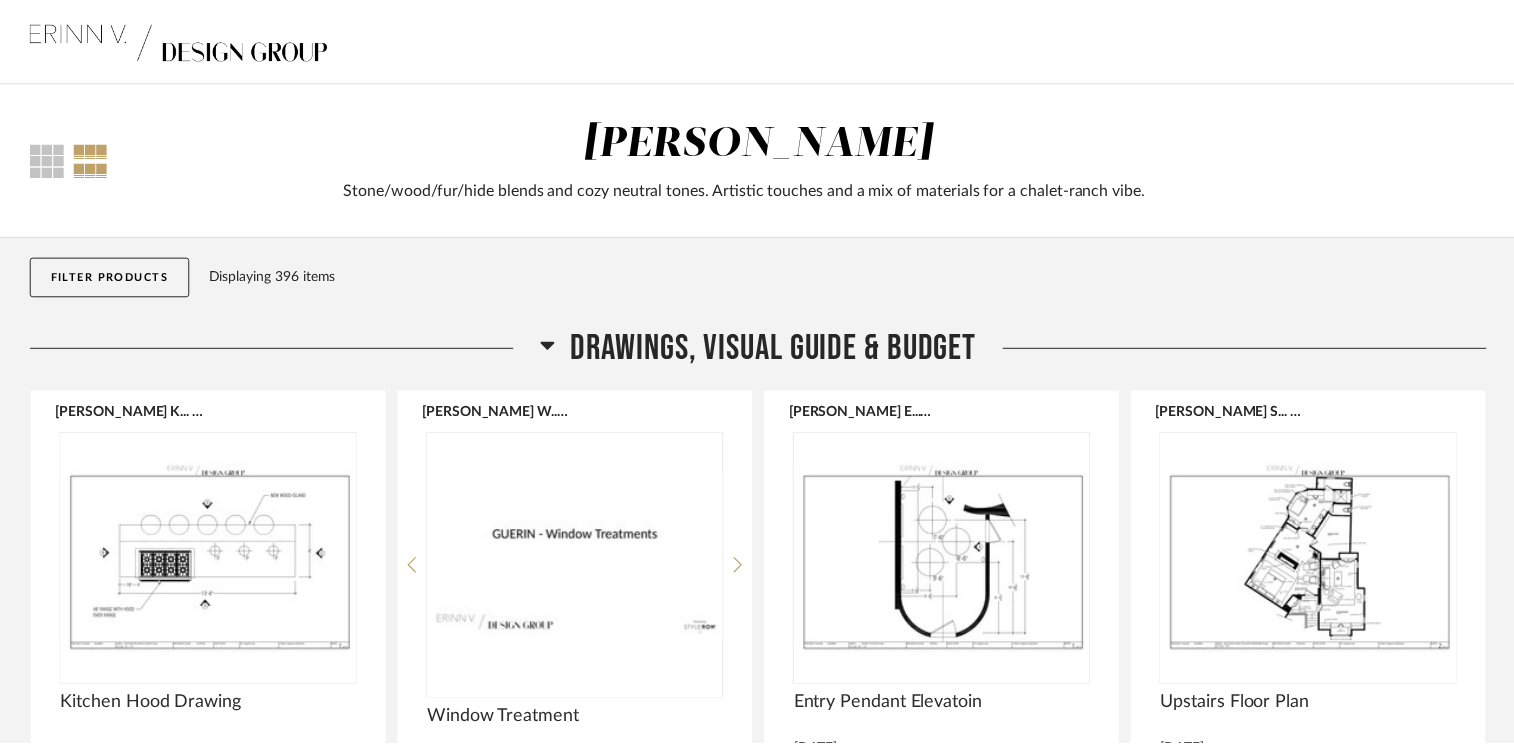 scroll, scrollTop: 288, scrollLeft: 0, axis: vertical 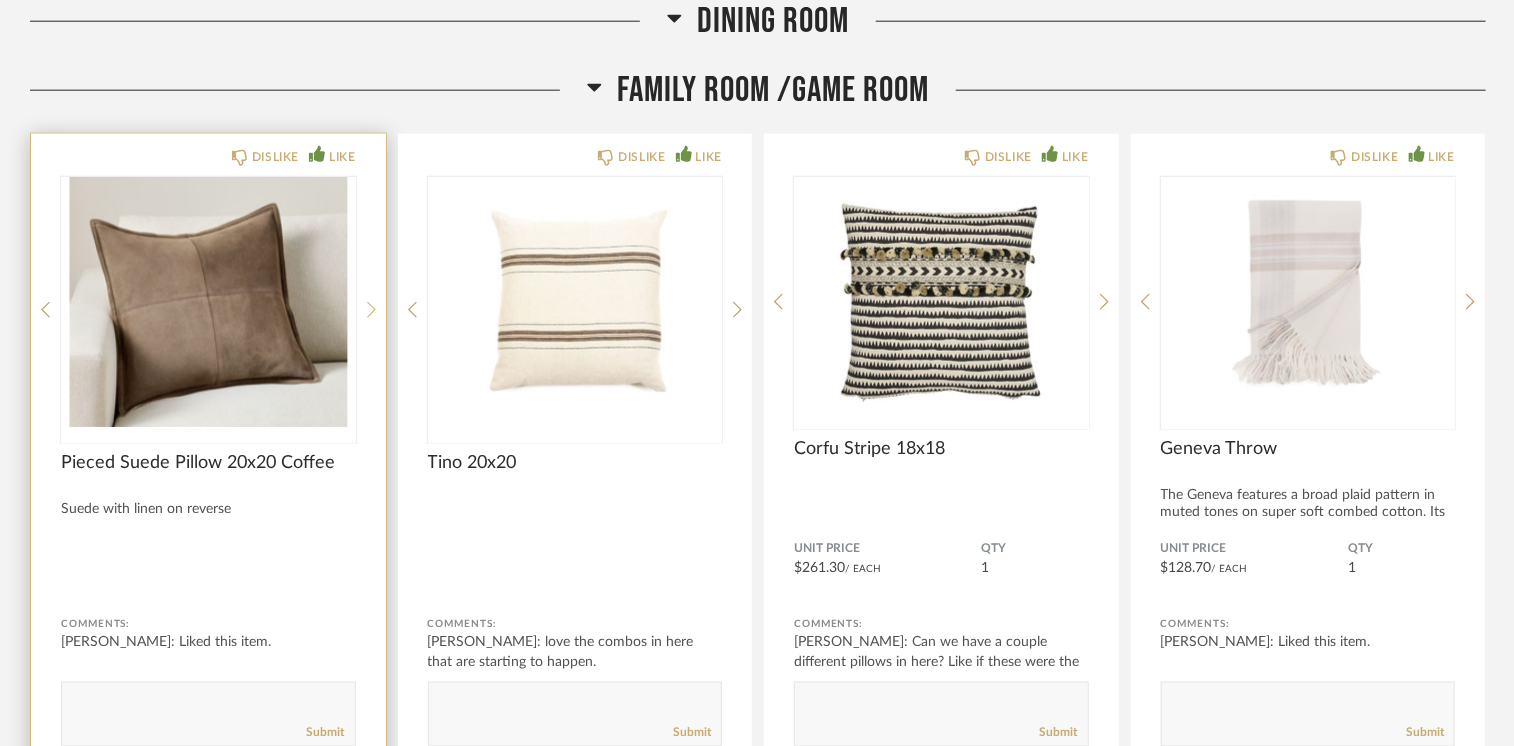 click 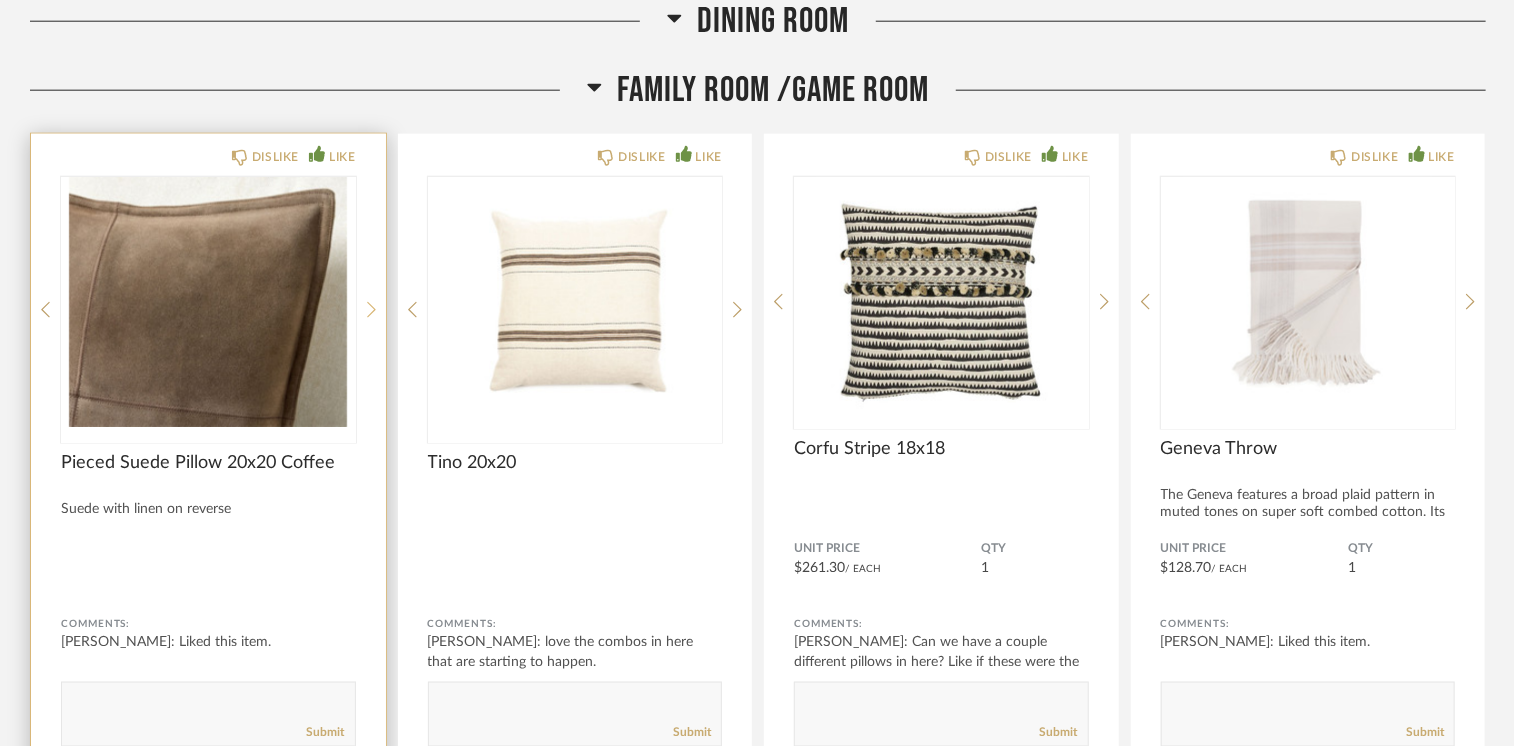 click 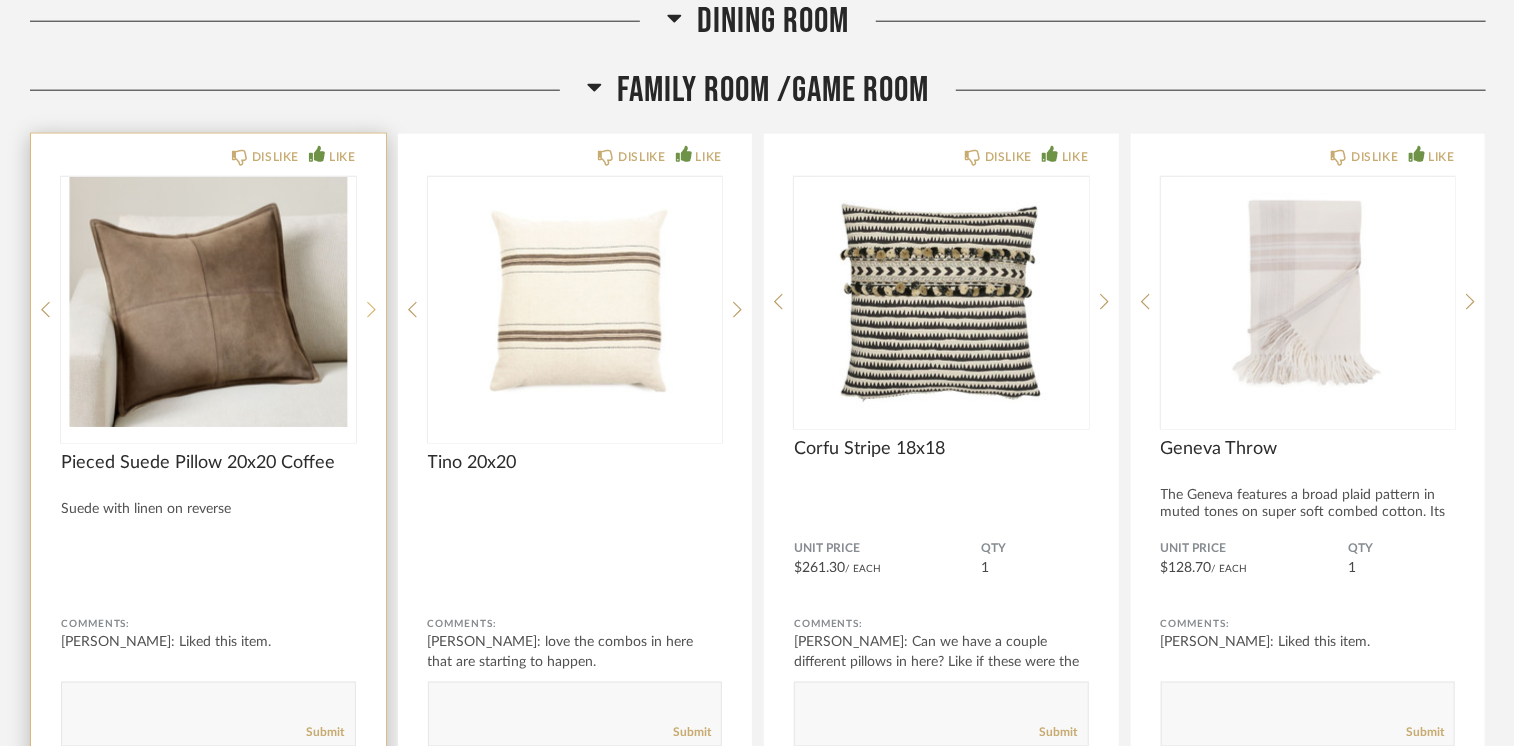 click 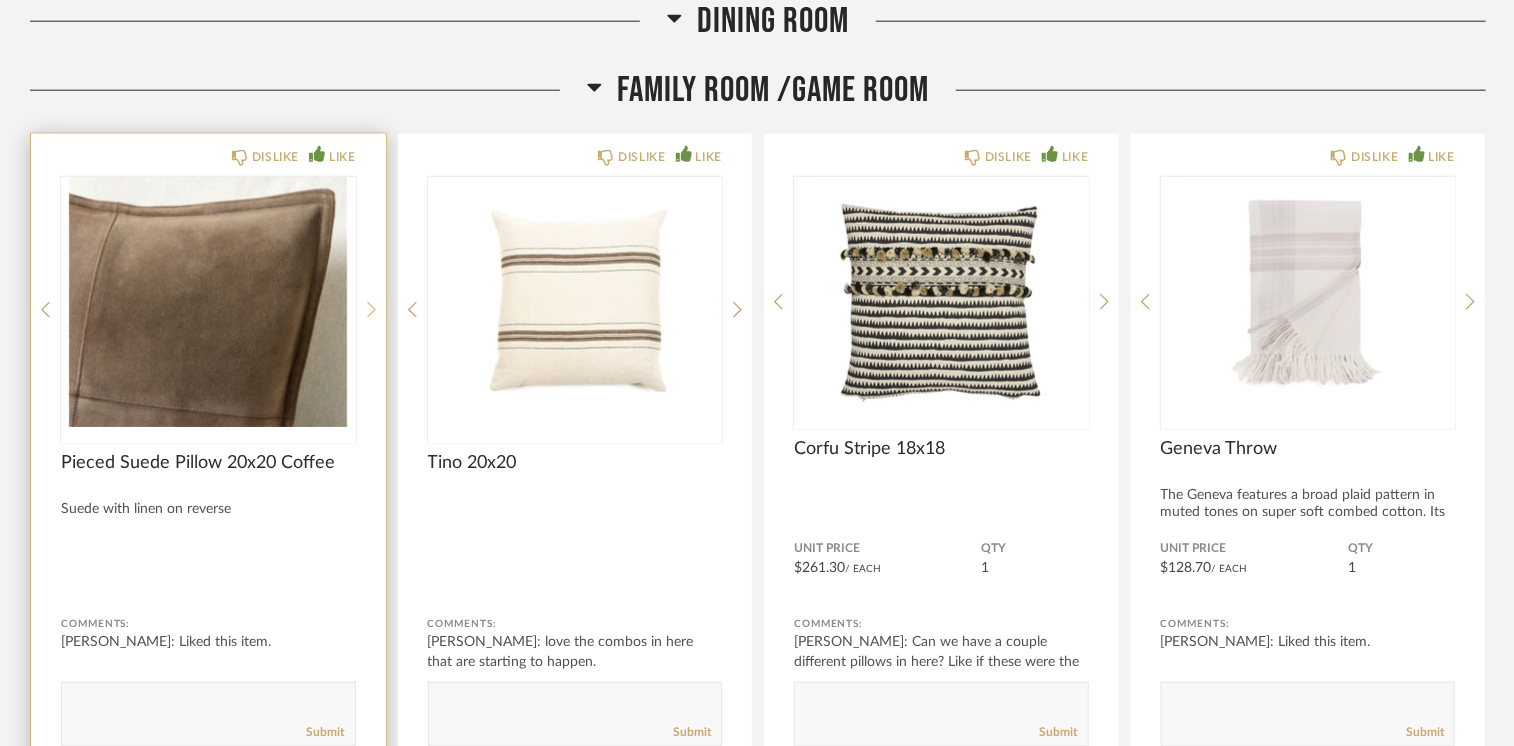 click 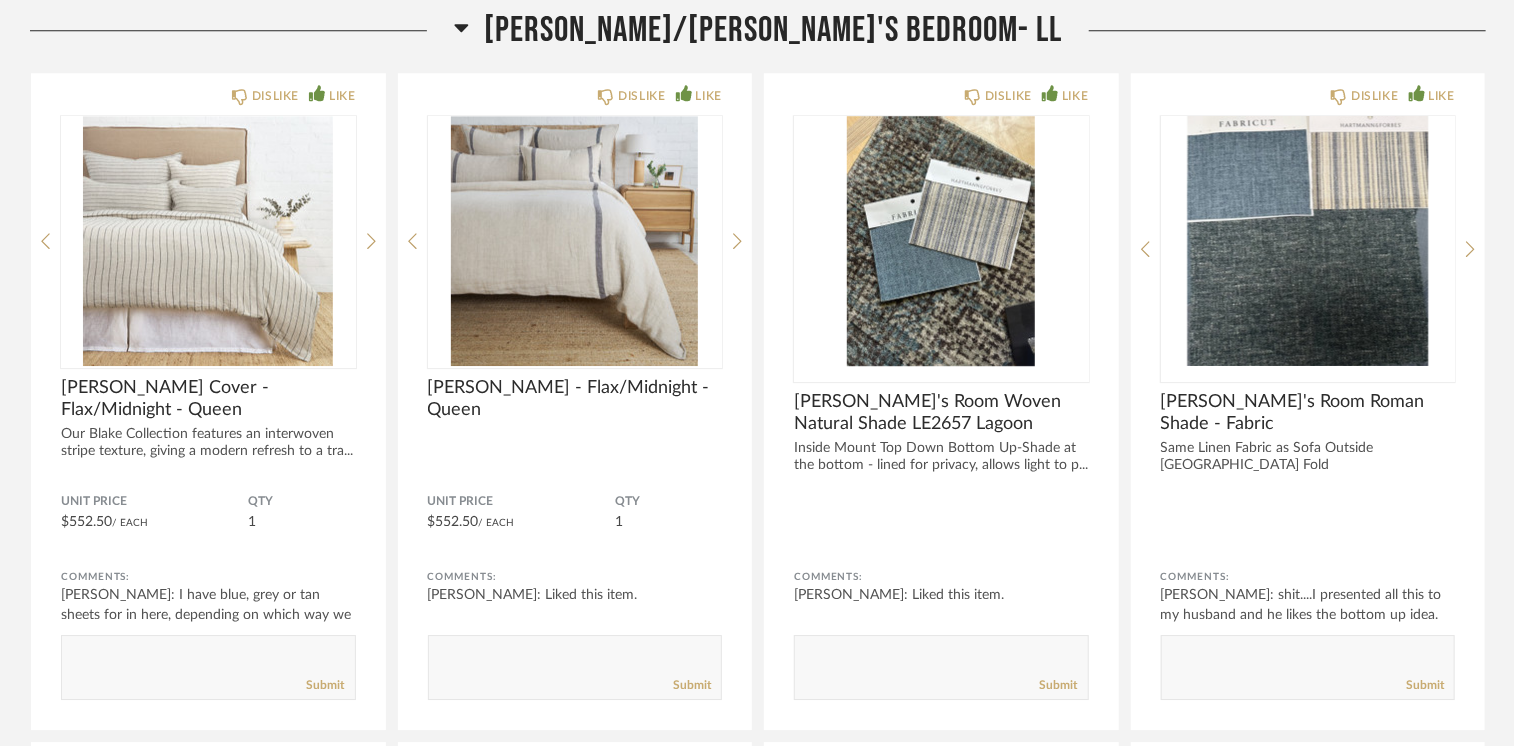 scroll, scrollTop: 21800, scrollLeft: 0, axis: vertical 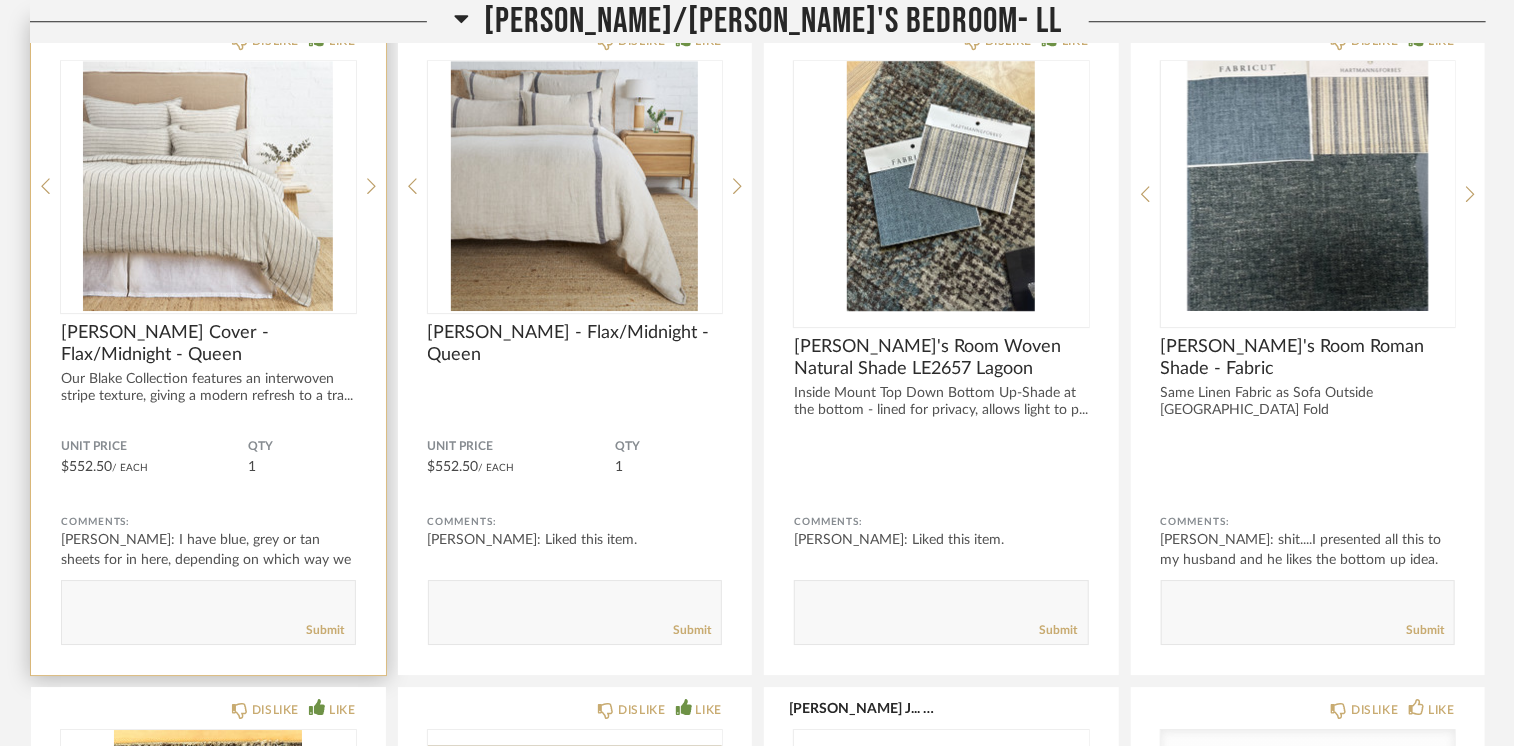 click 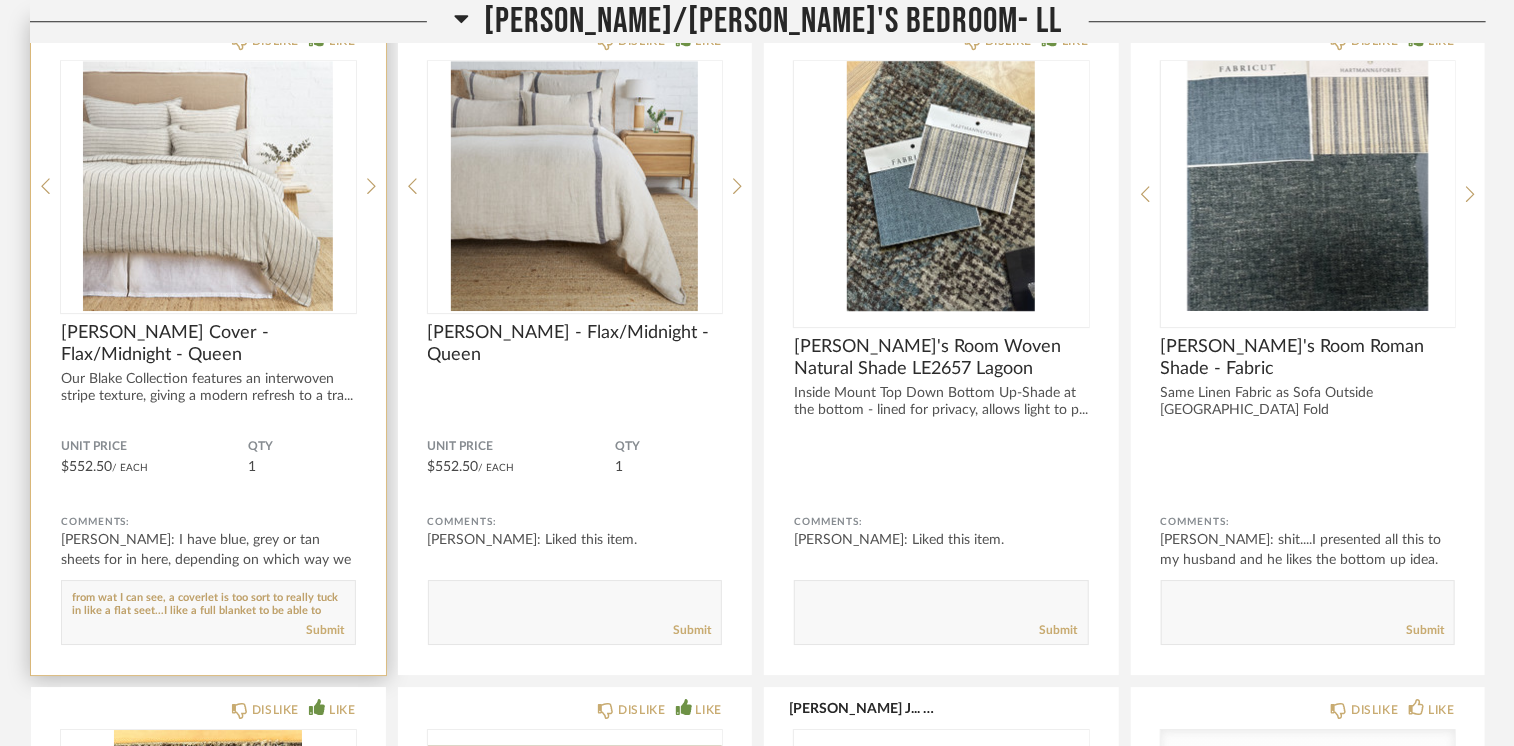 scroll, scrollTop: 12, scrollLeft: 0, axis: vertical 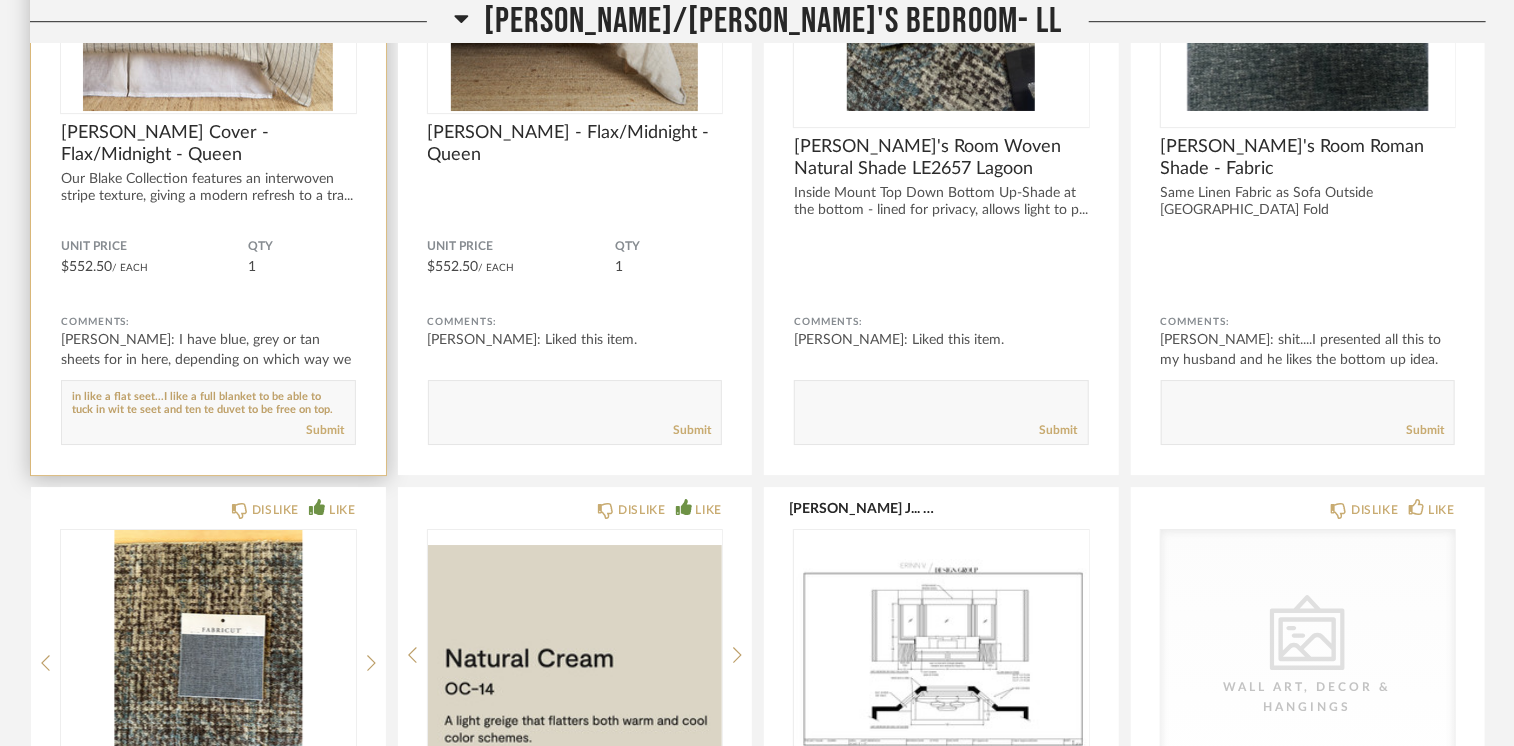 click 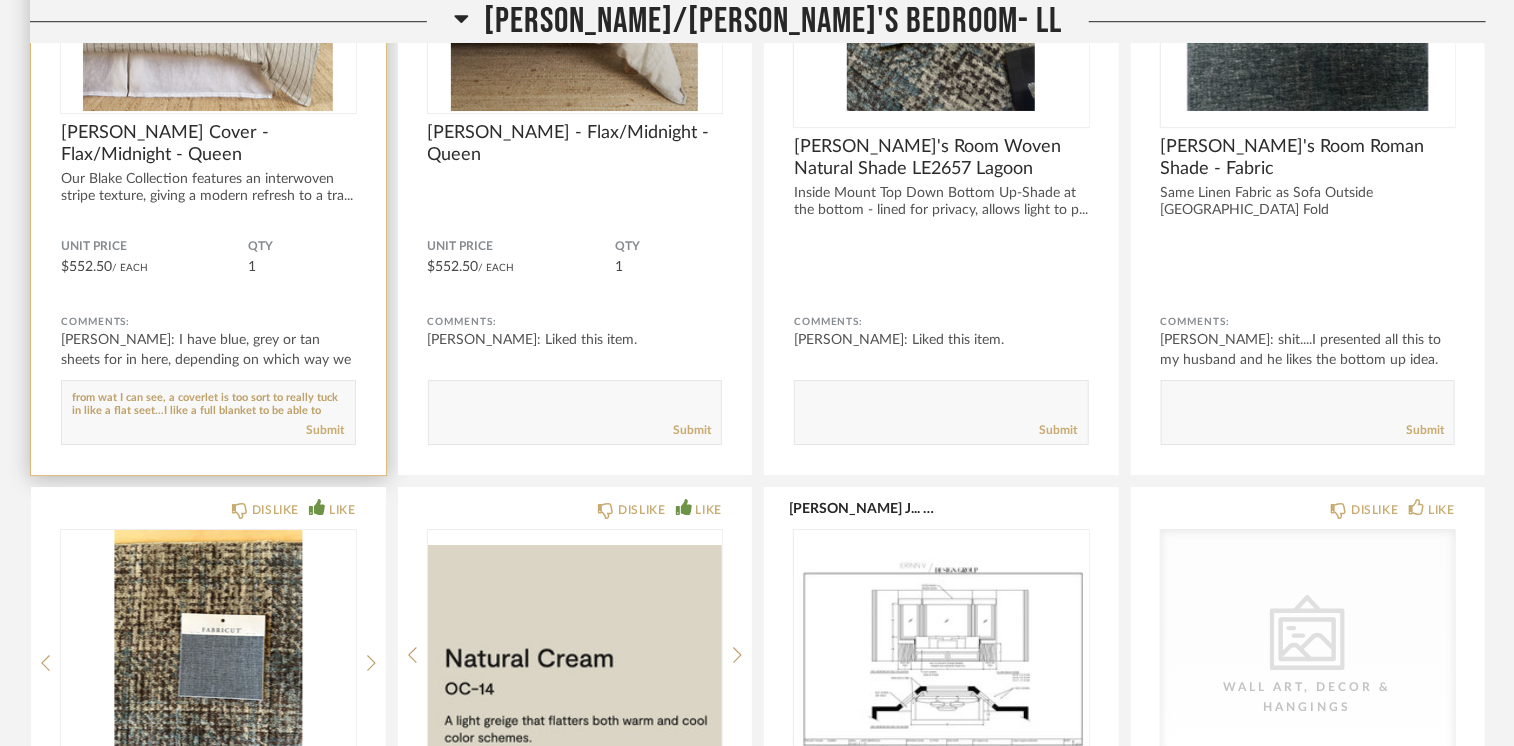 paste on "h" 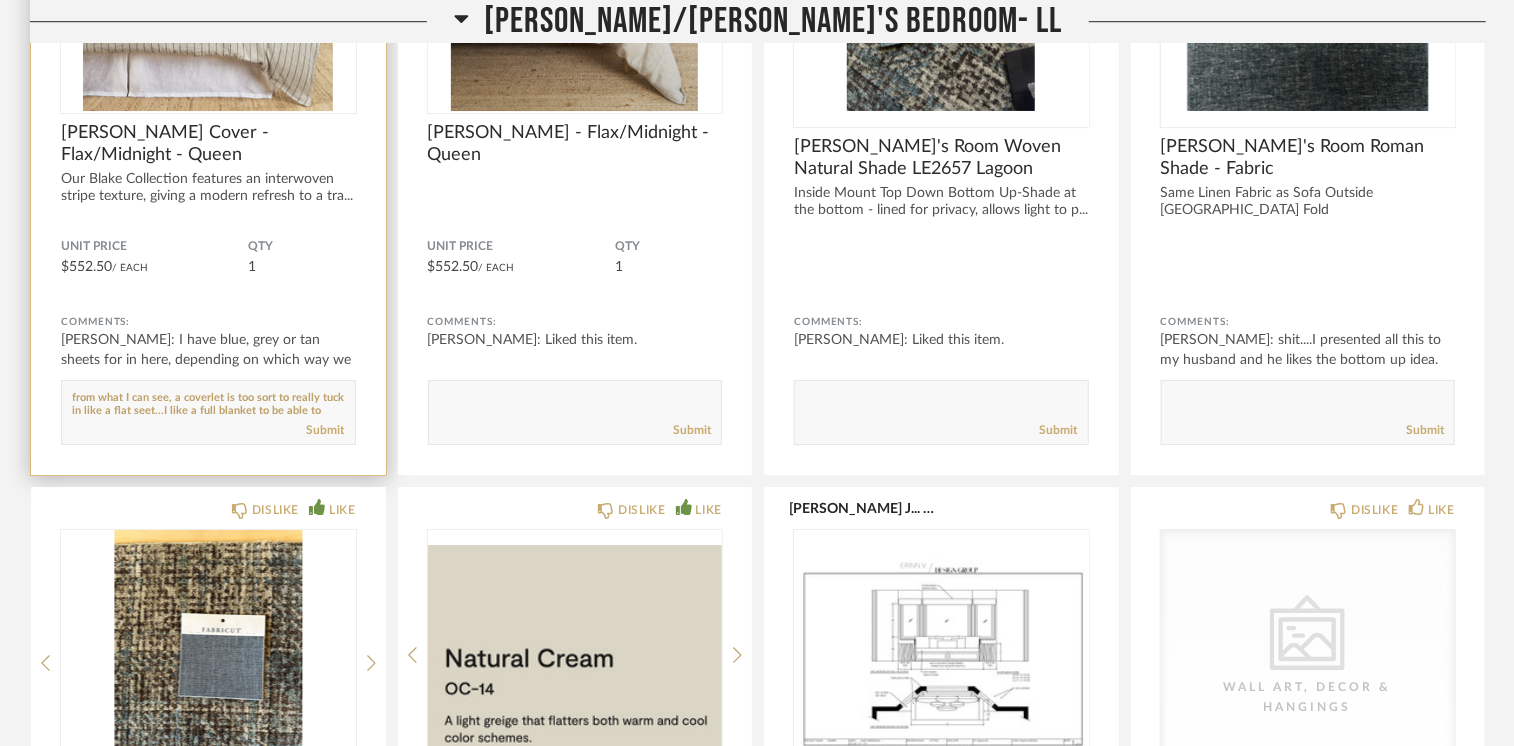 paste on "h" 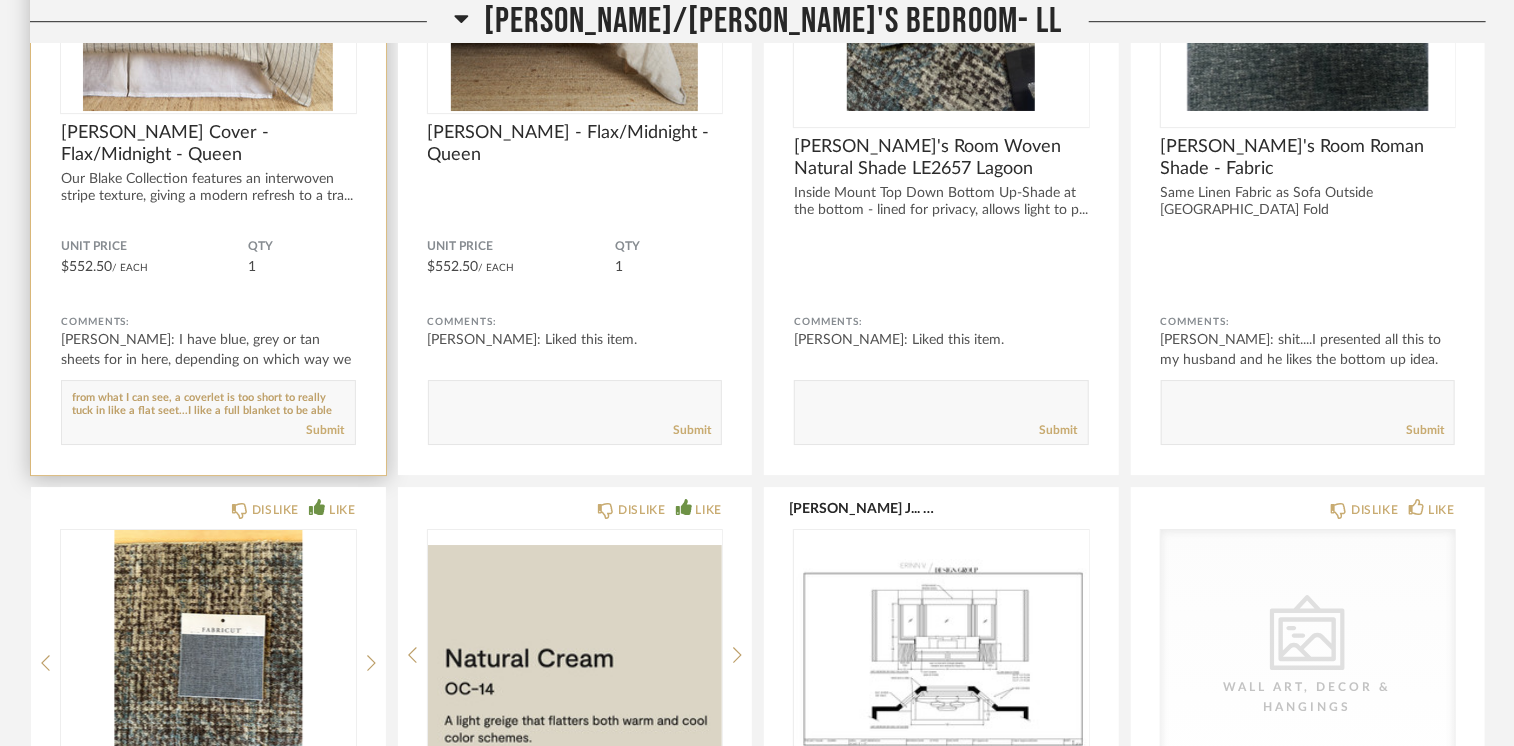 paste on "h" 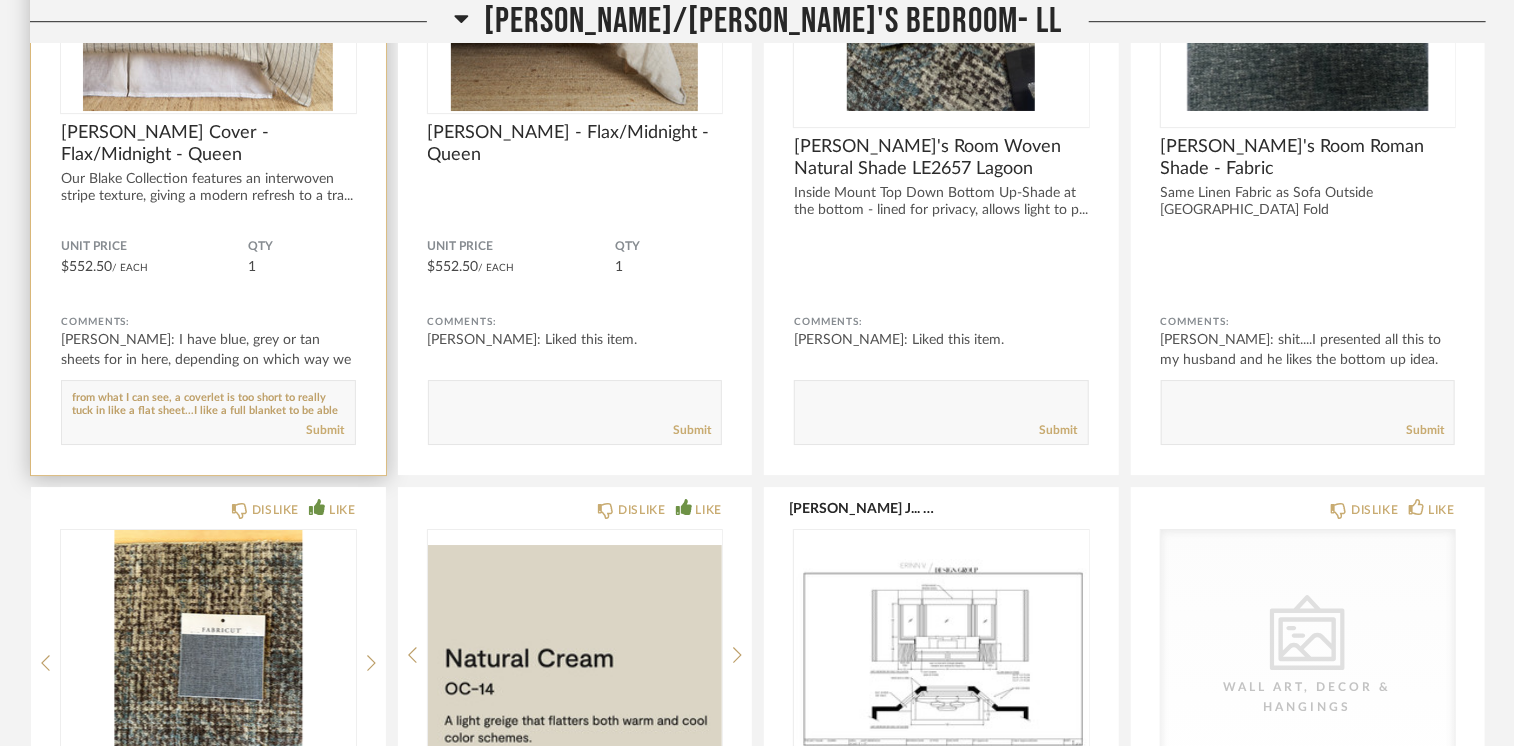 scroll, scrollTop: 27, scrollLeft: 0, axis: vertical 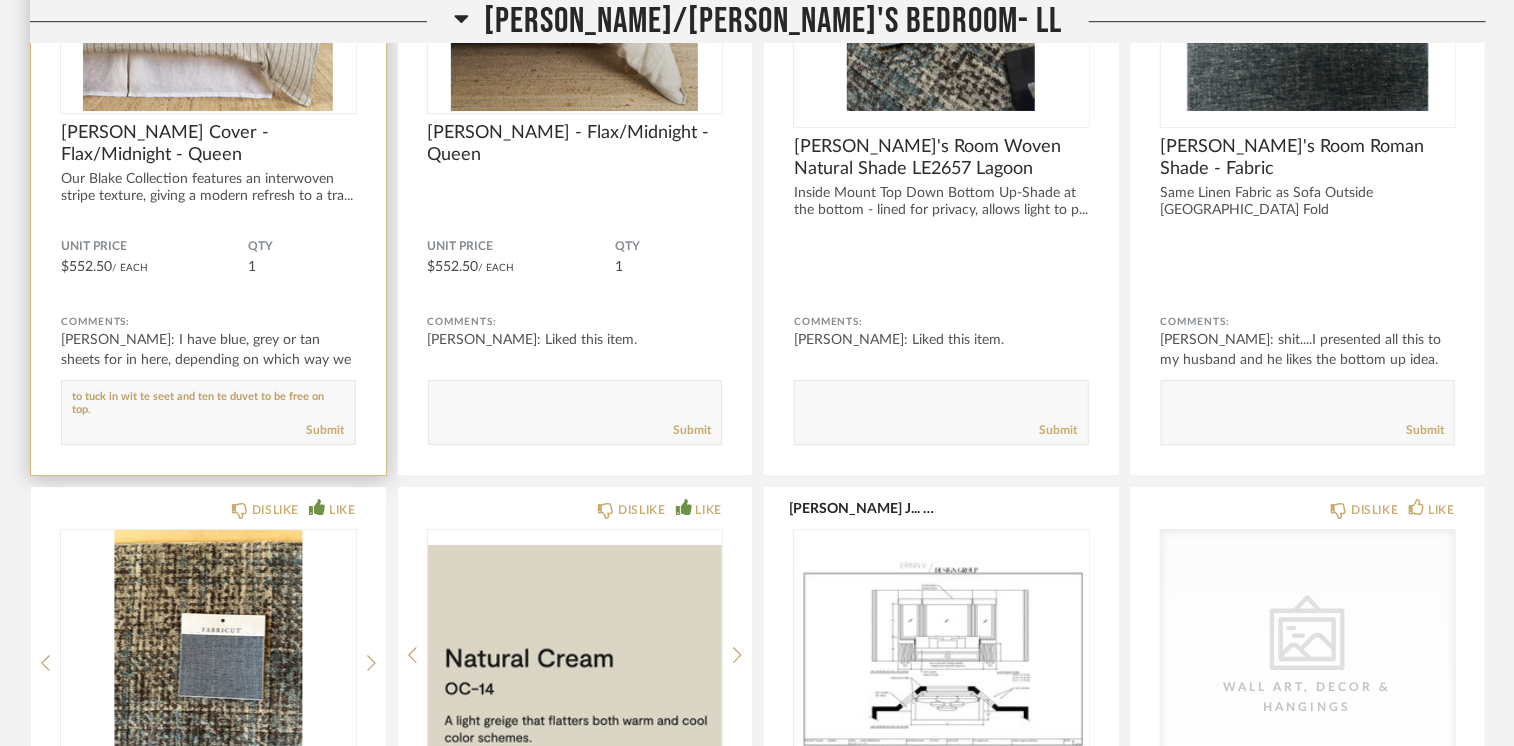 paste on "h" 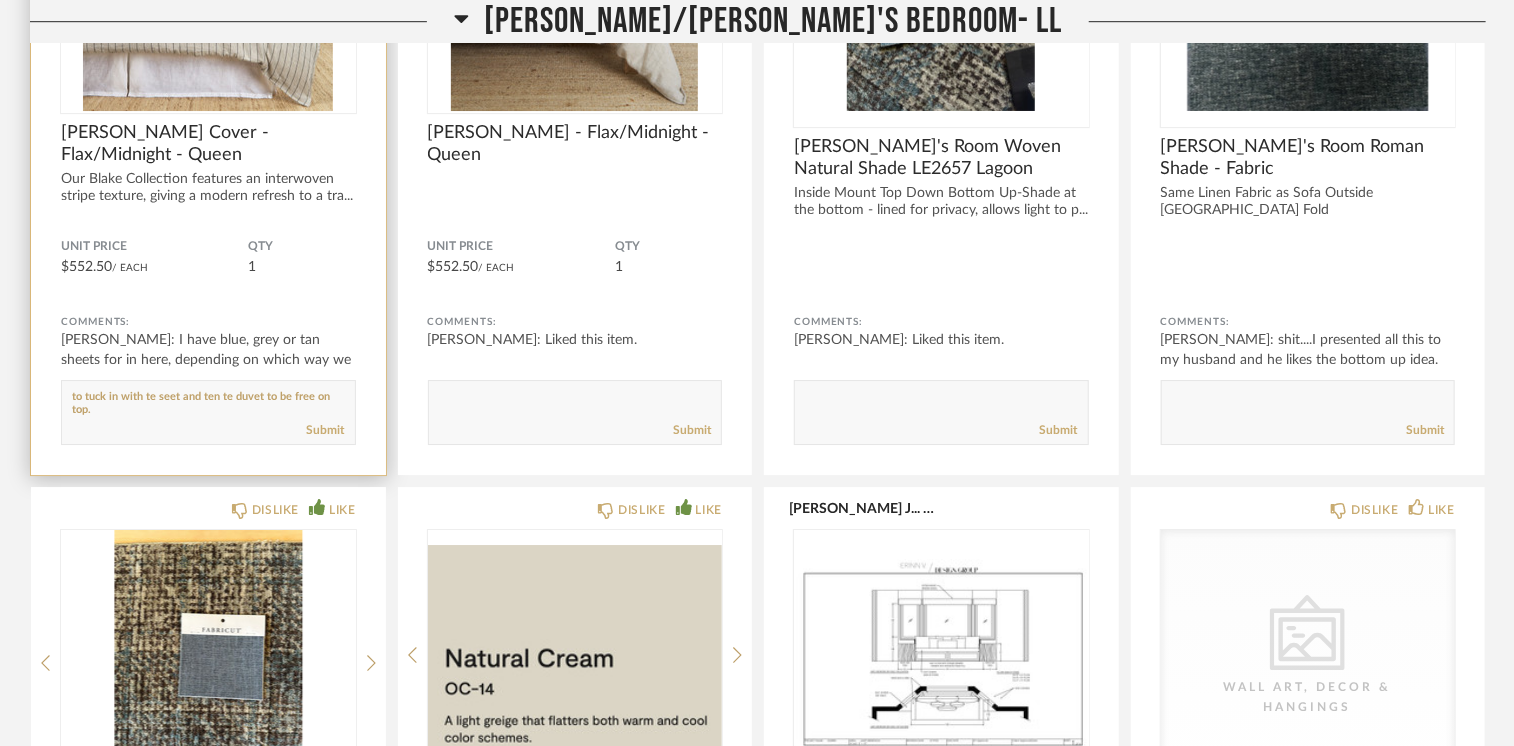 paste on "h" 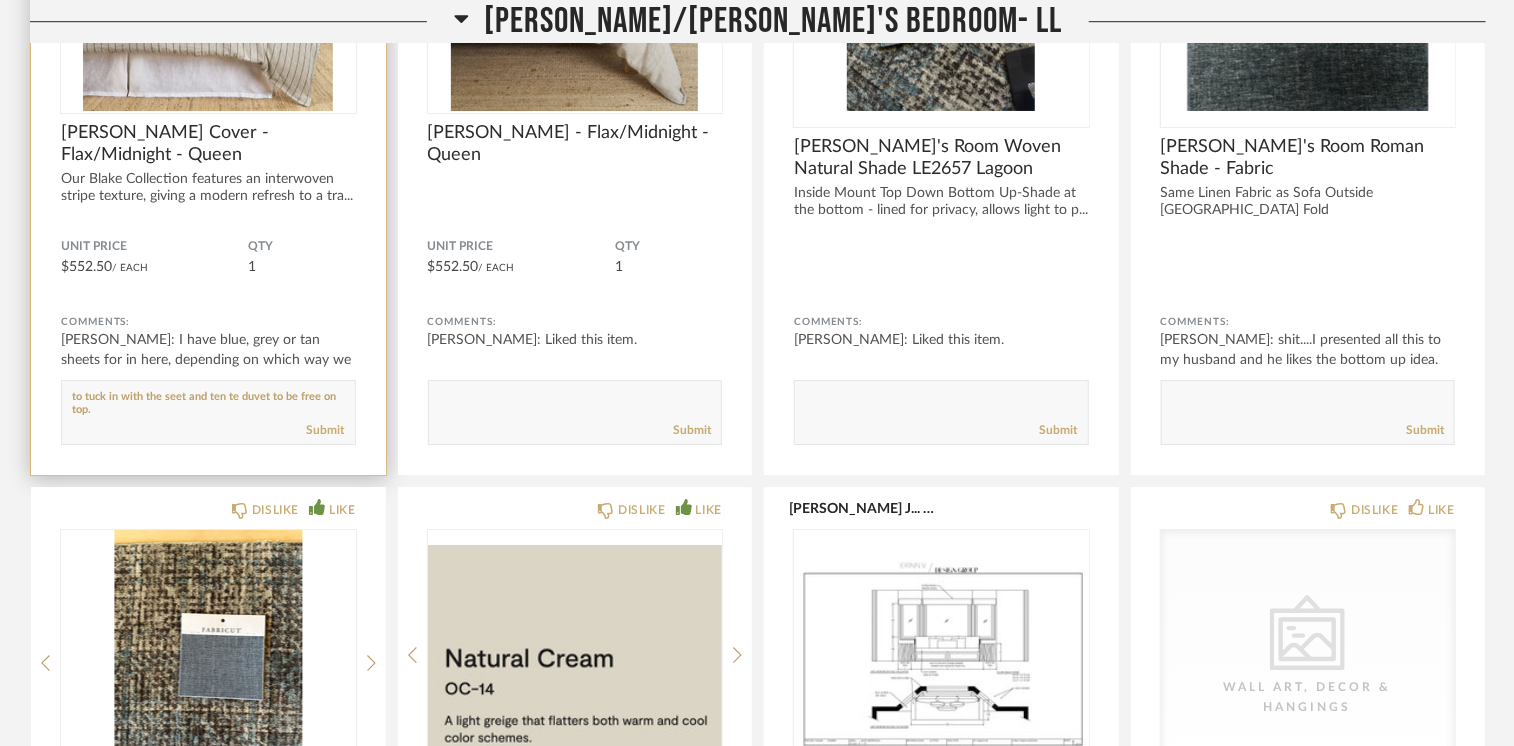 paste on "h" 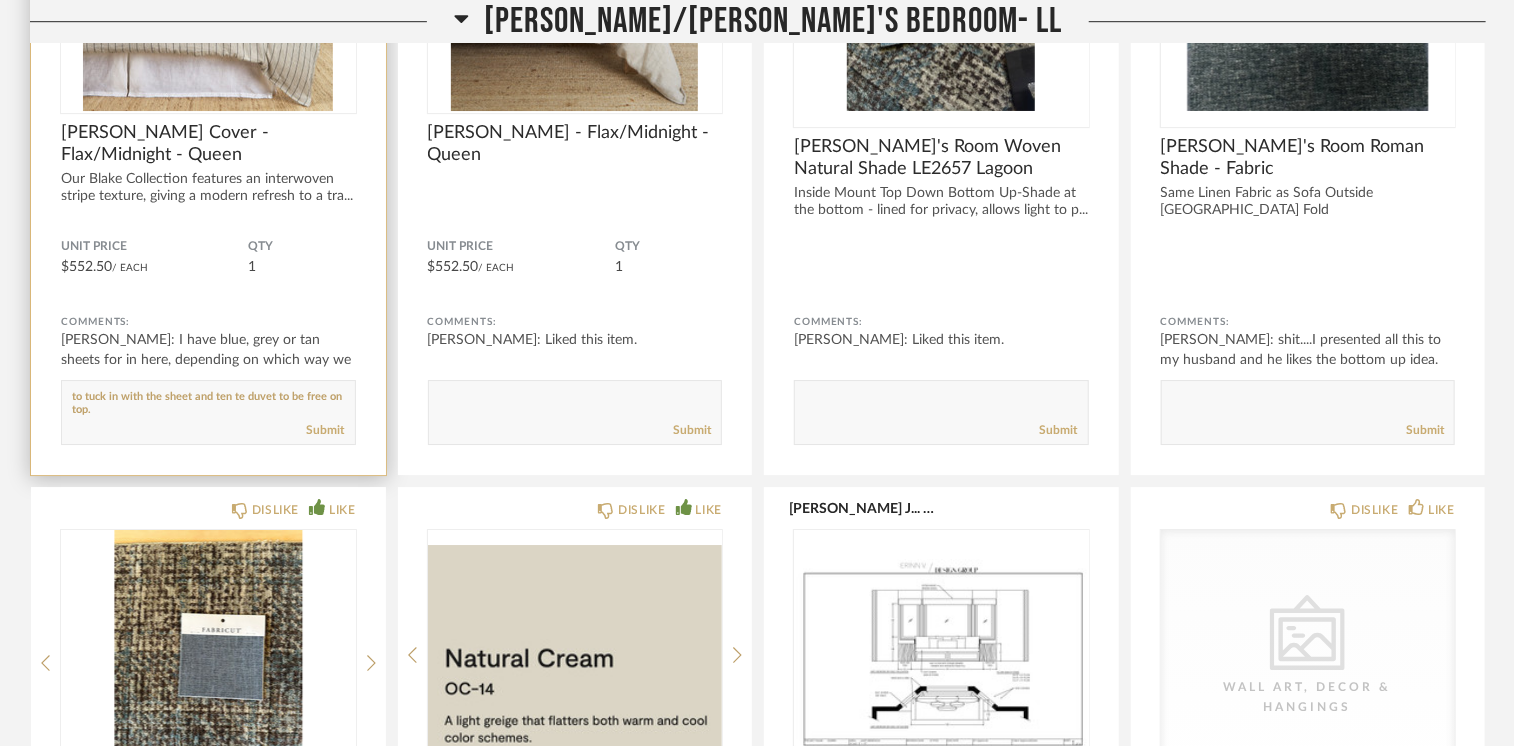 paste on "h" 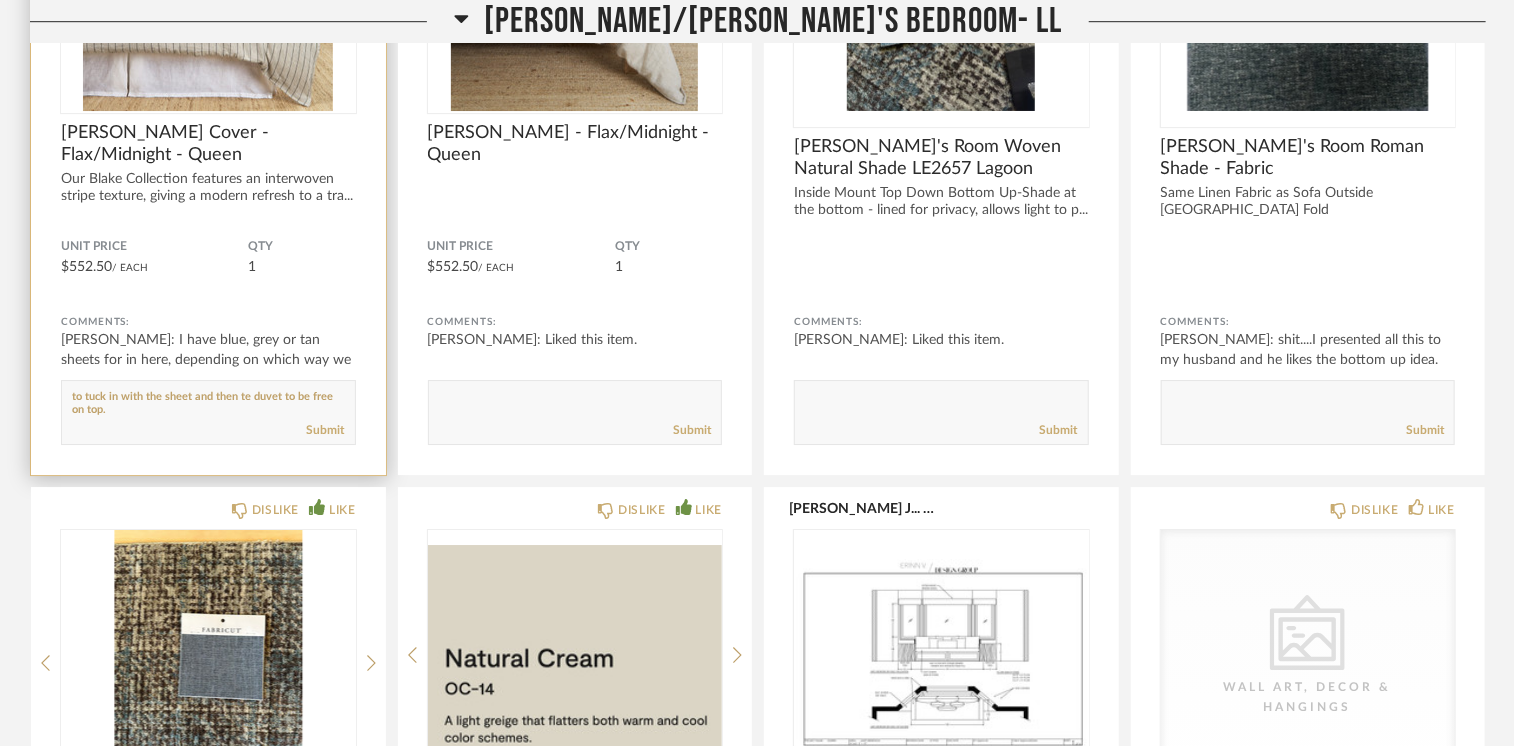 paste on "h" 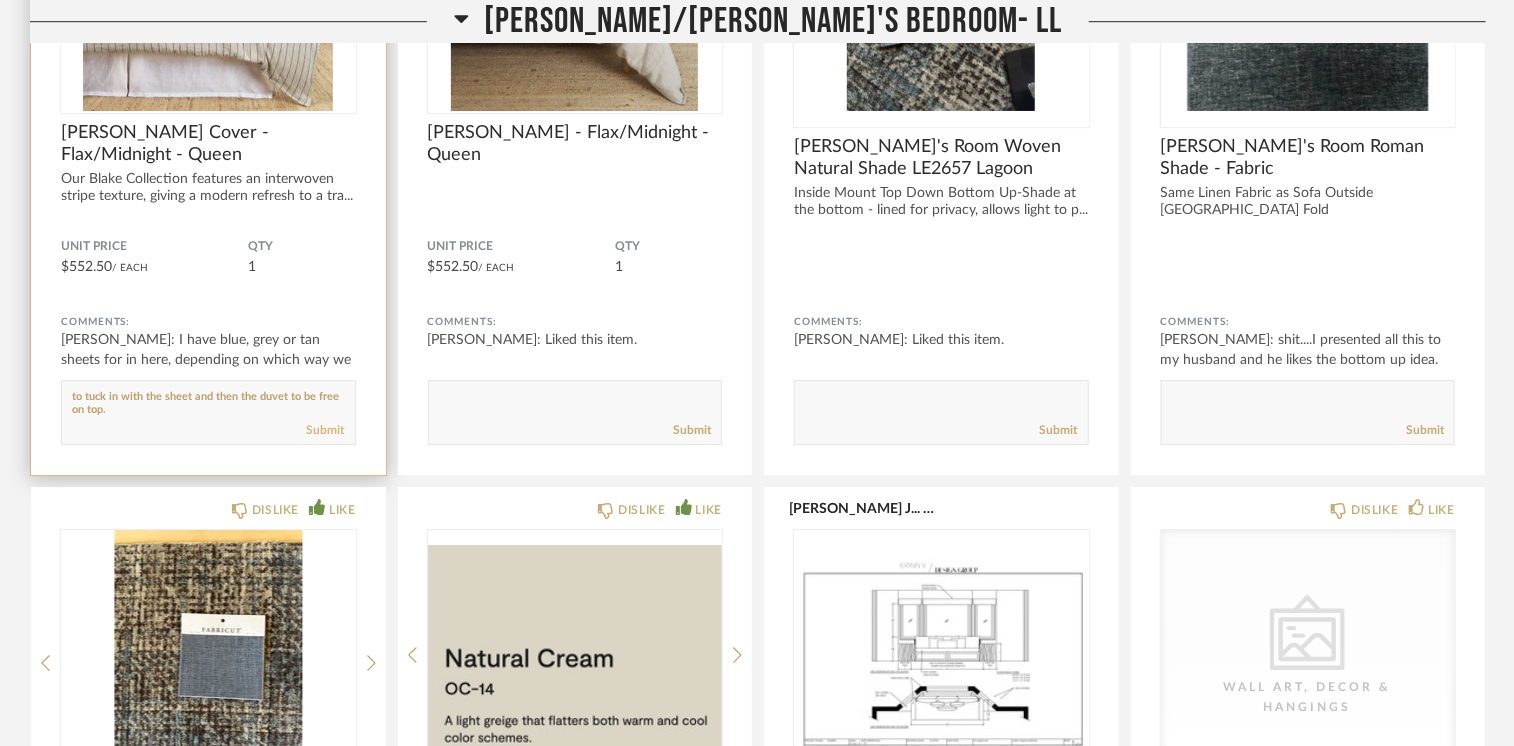 type on "from what I can see, a coverlet is too short to really tuck in like a flat sheet...I like a full blanket to be able to tuck in with the sheet and then the duvet to be free on top." 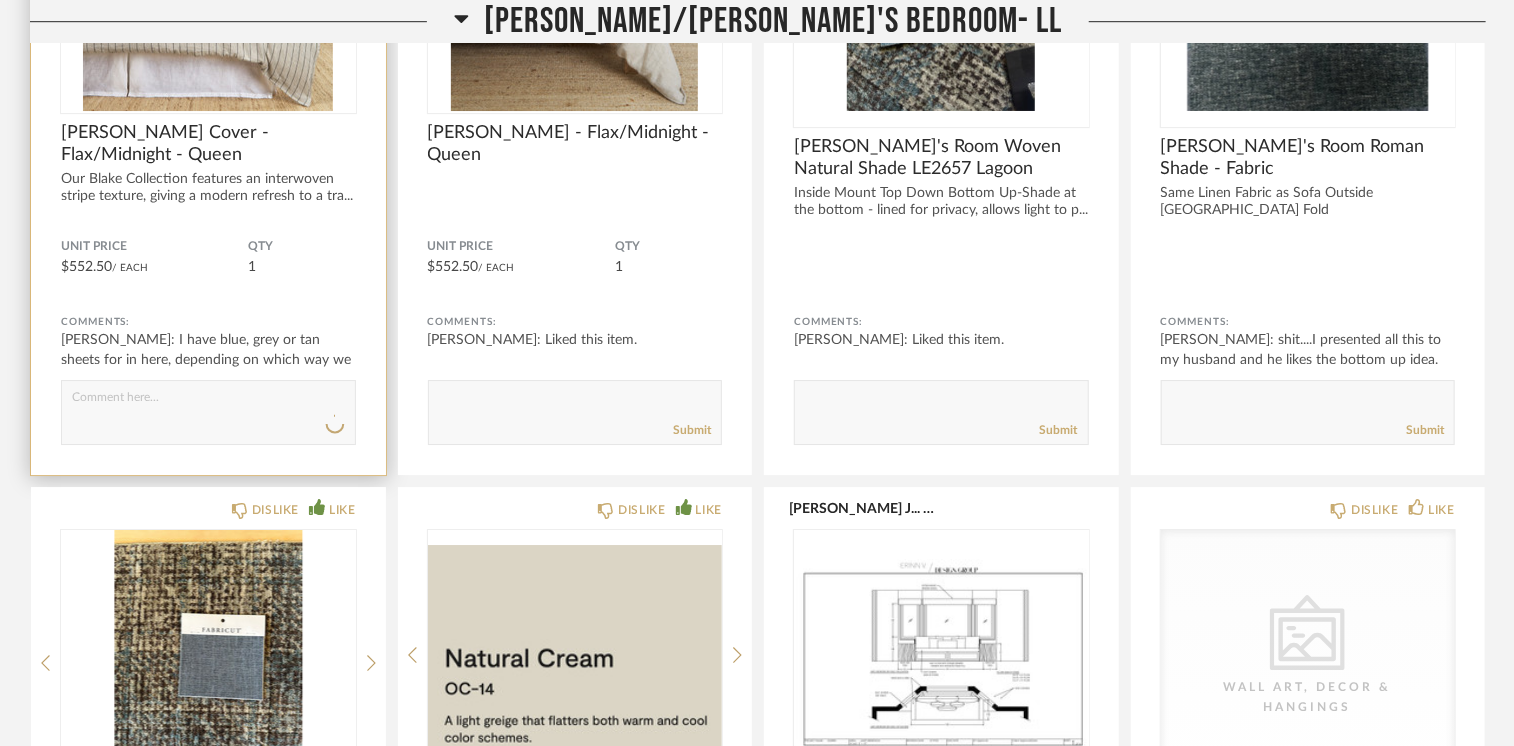 scroll, scrollTop: 0, scrollLeft: 0, axis: both 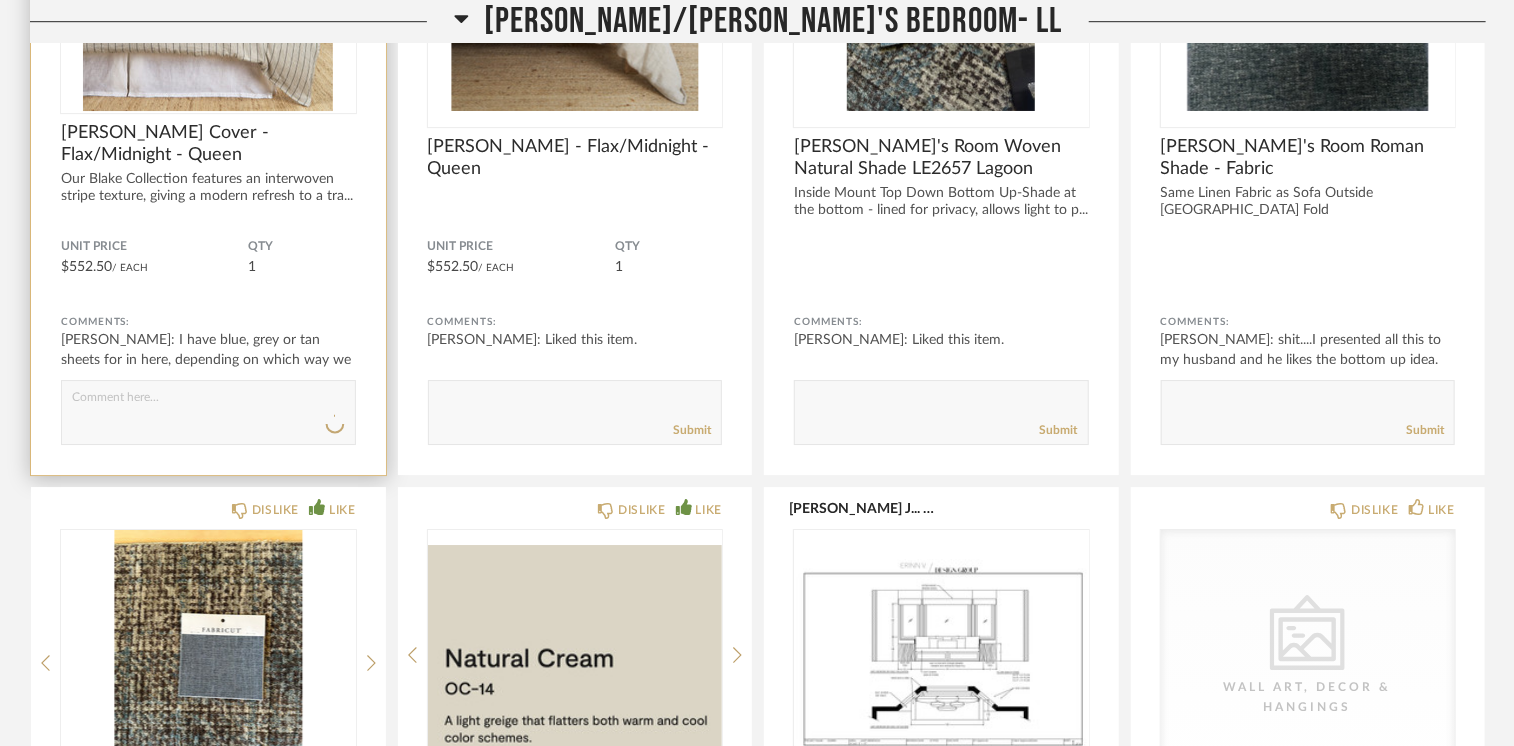 click 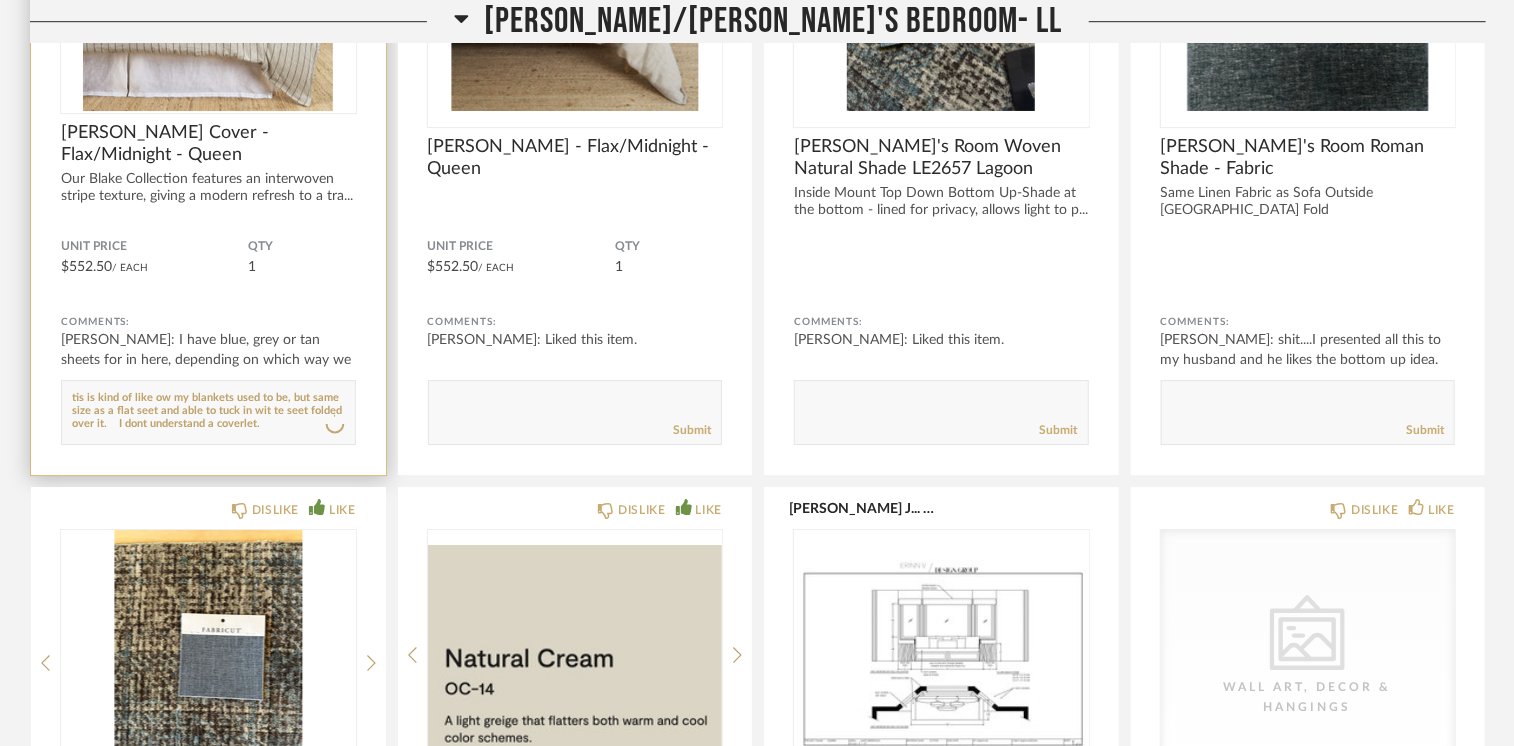 paste on "[URL][DOMAIN_NAME]" 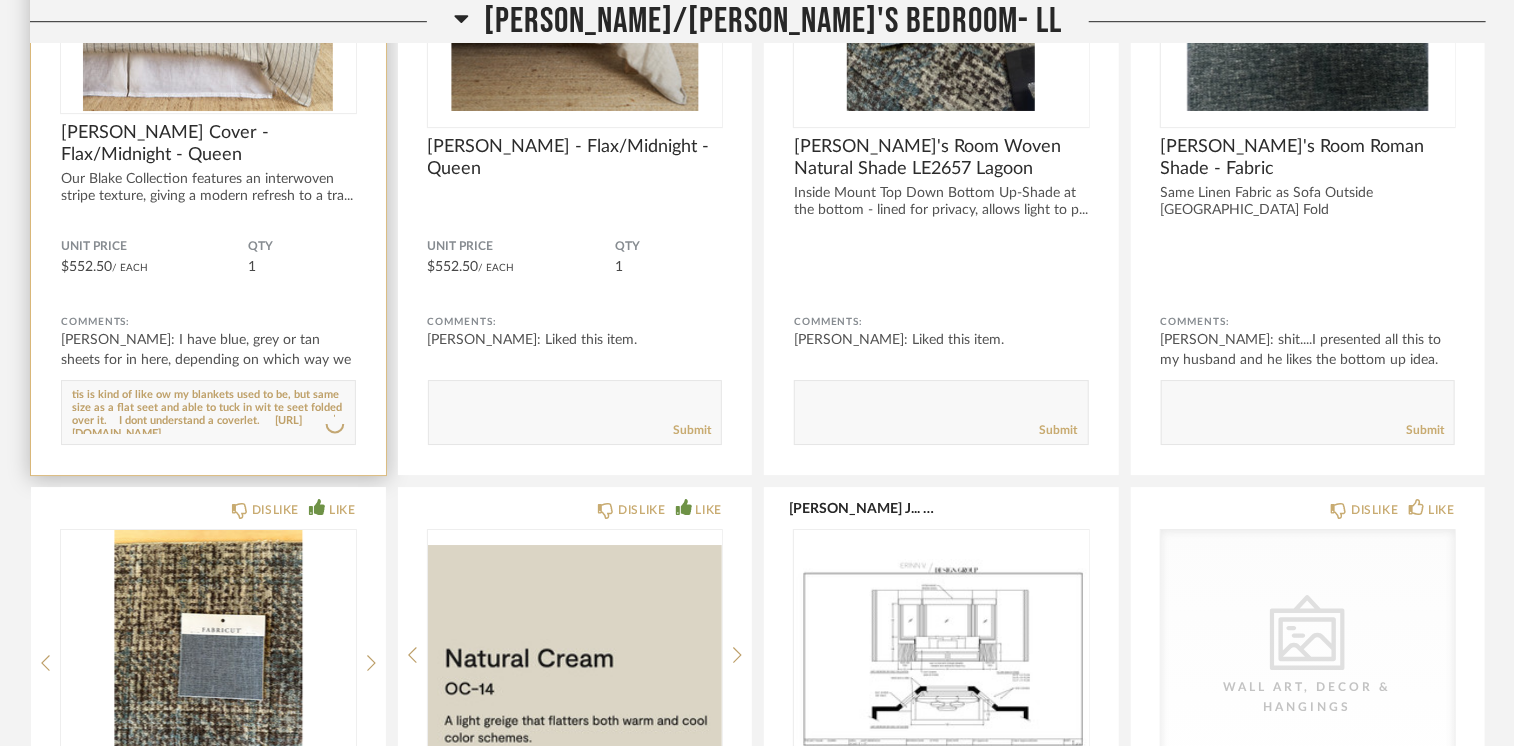 scroll, scrollTop: 0, scrollLeft: 0, axis: both 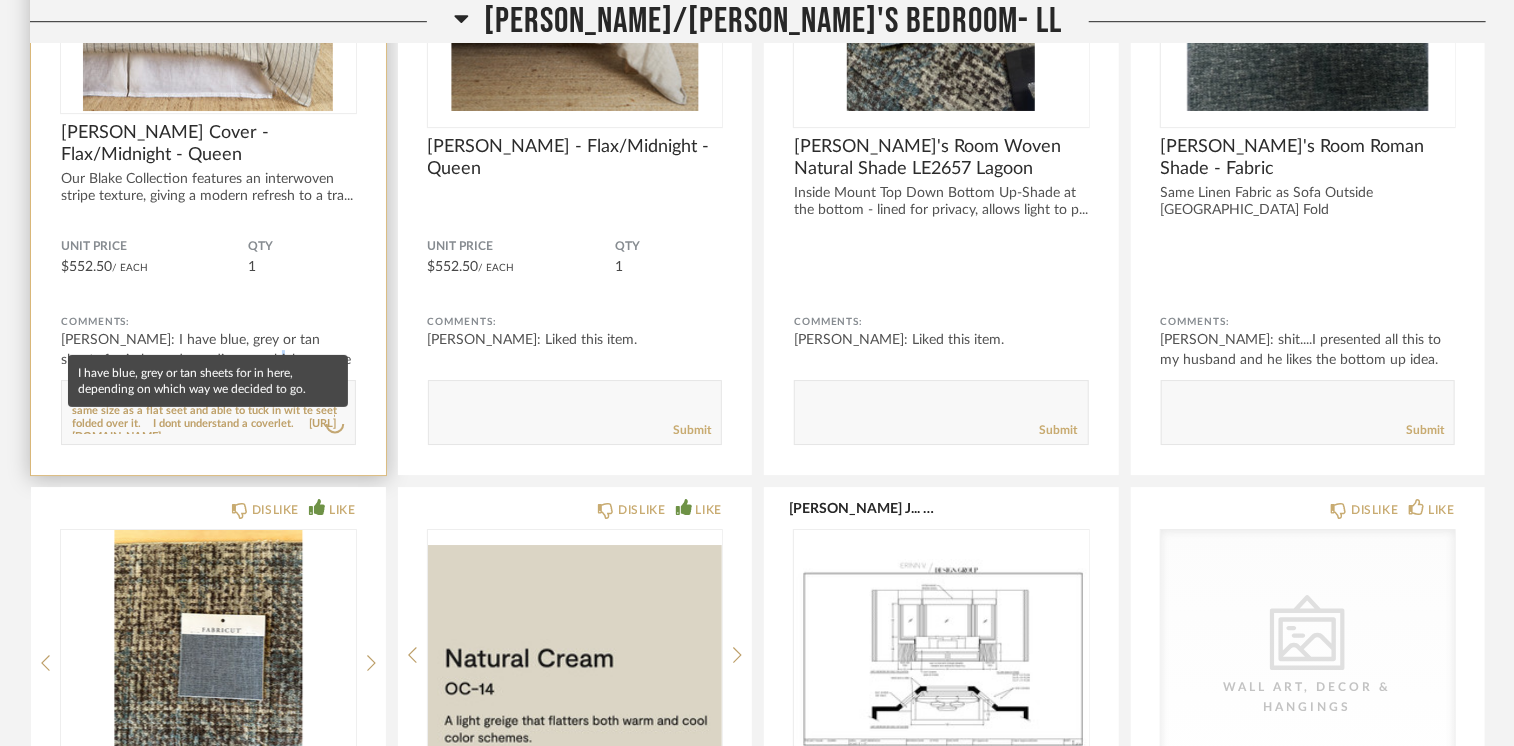 click on "lisa guerin: I have blue, grey or tan sheets for in here, depending on which way we decided to ..." 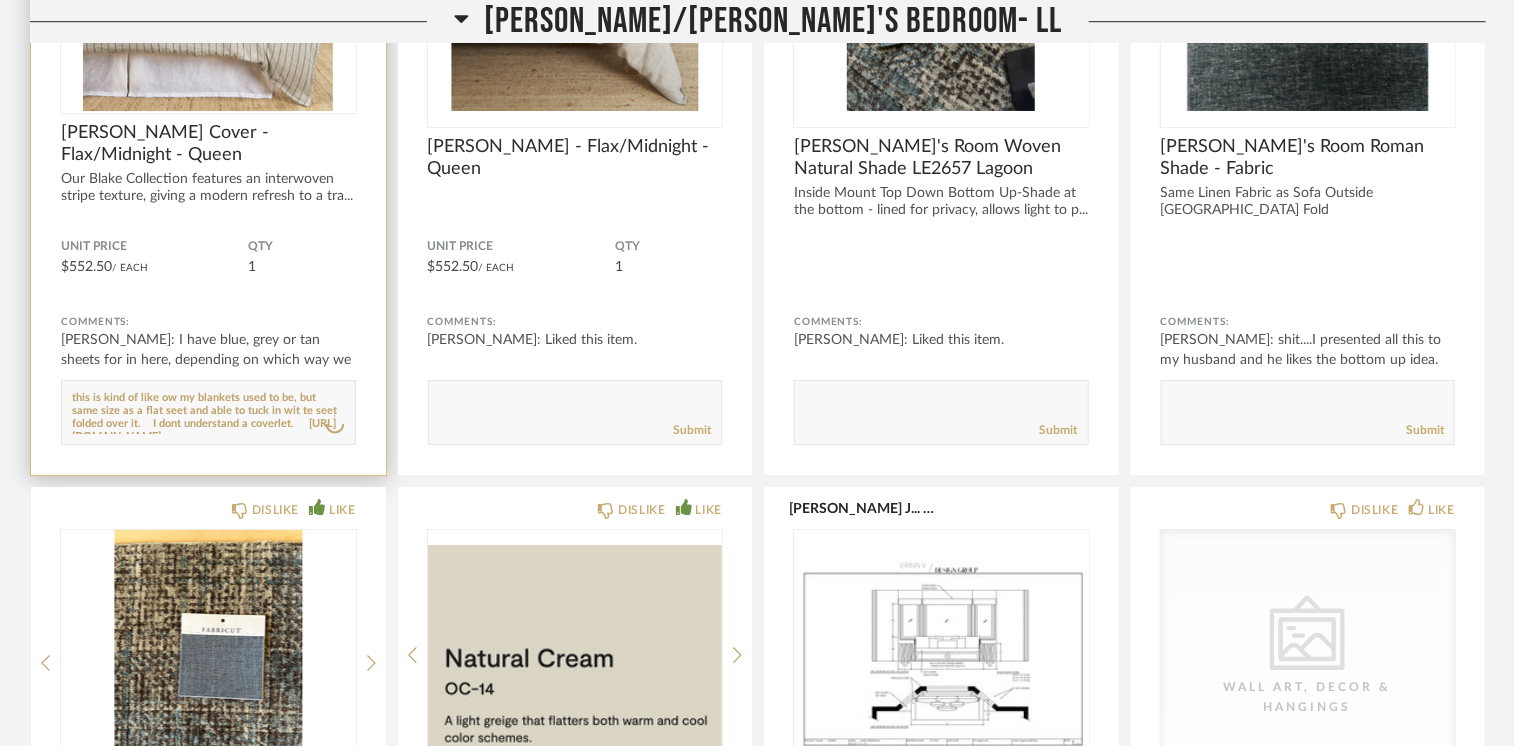 paste on "h" 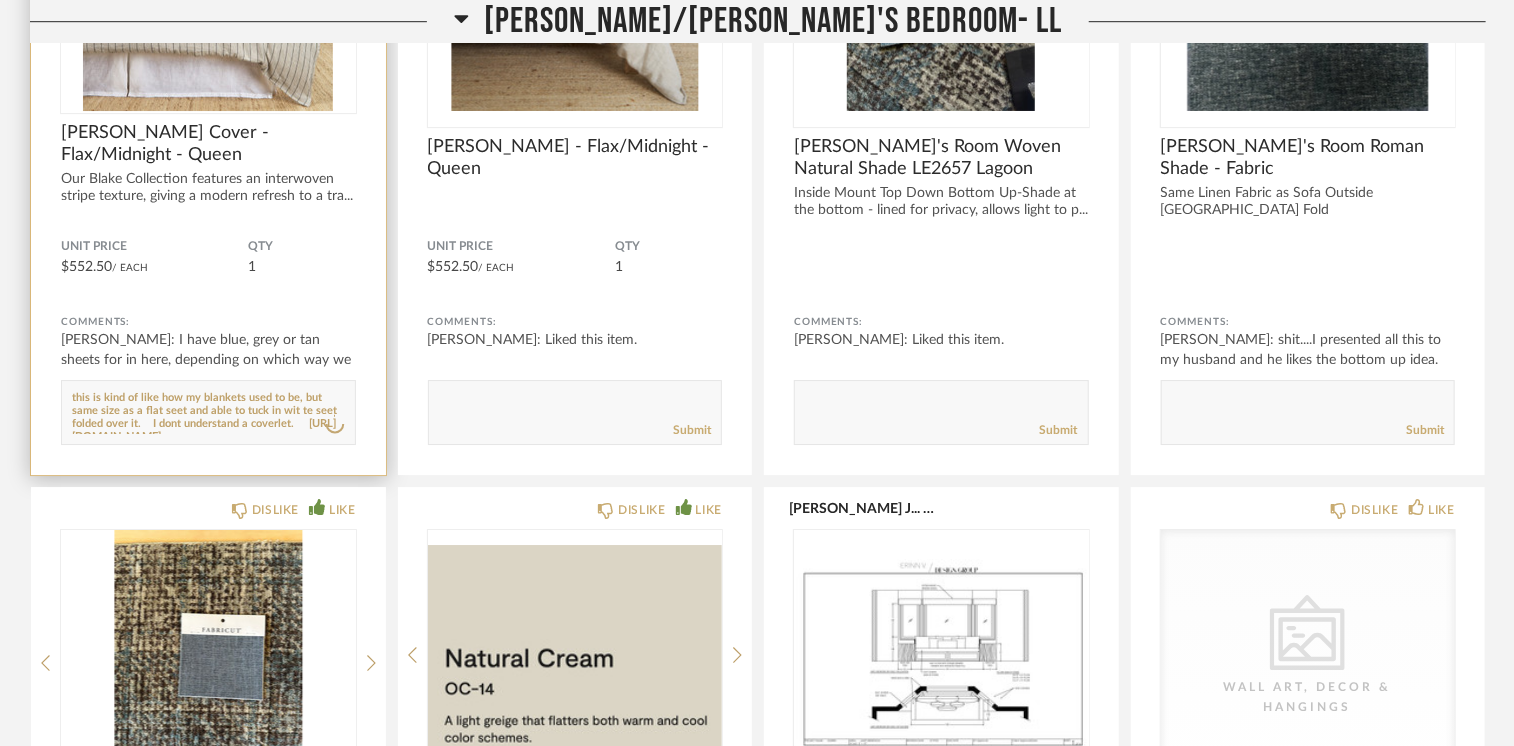 paste on "h" 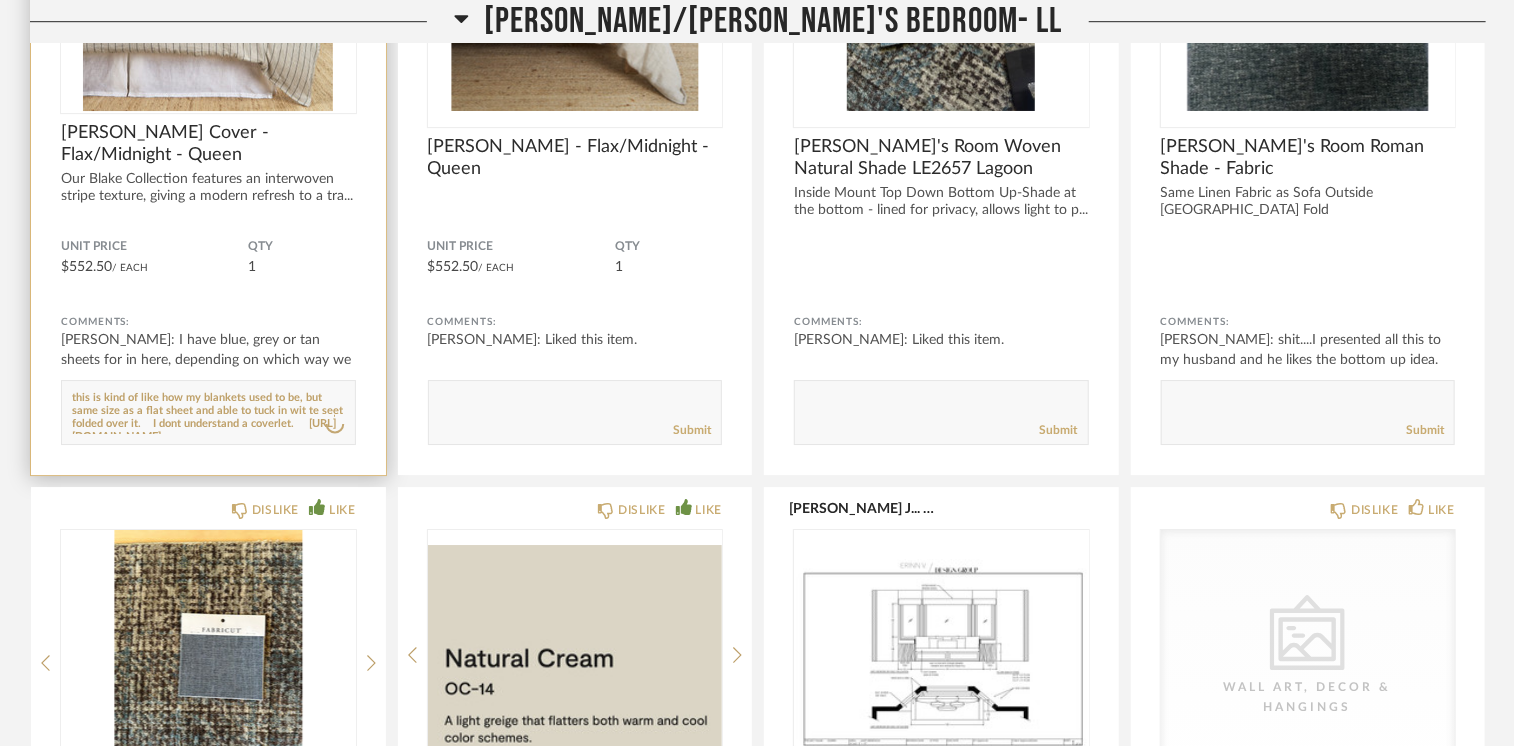 paste on "h" 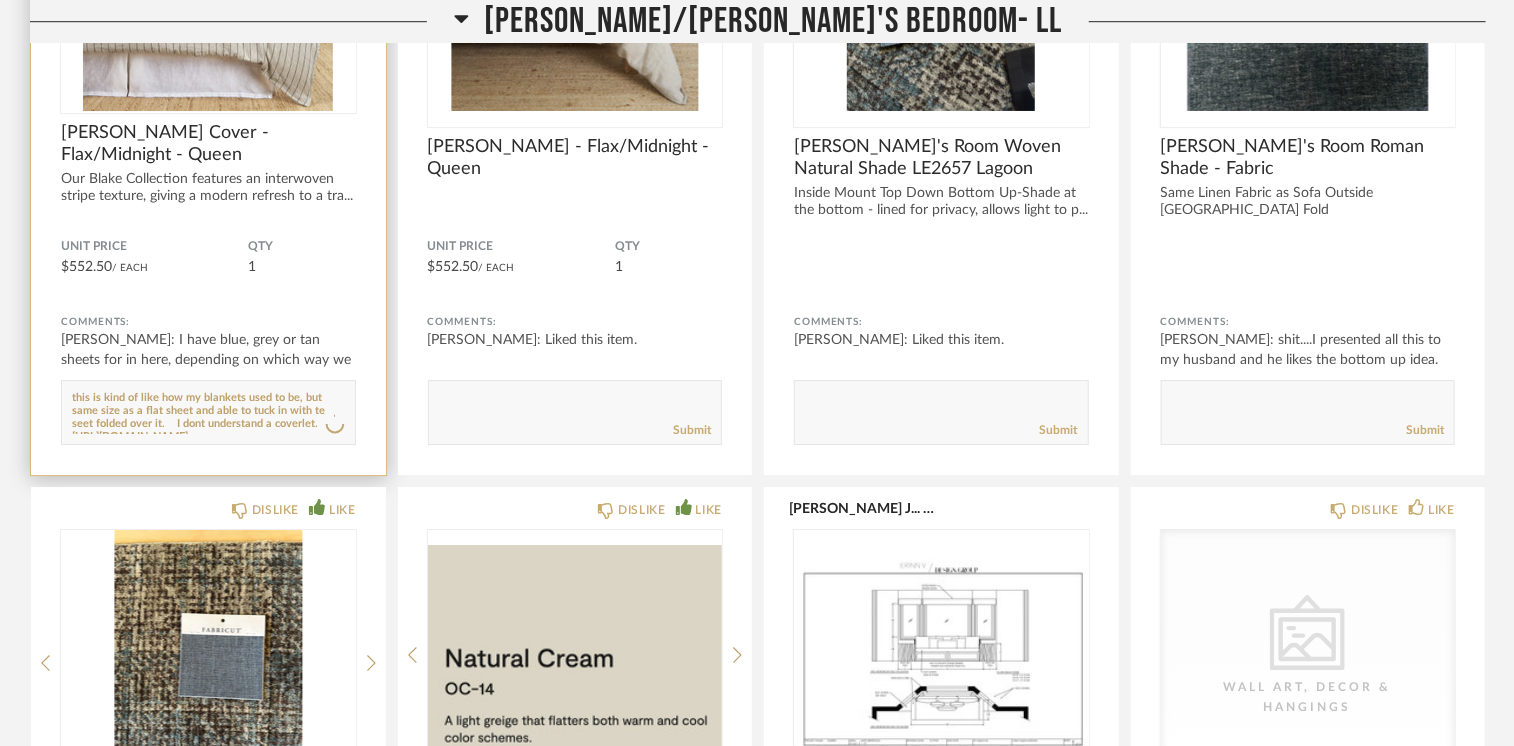 paste on "h" 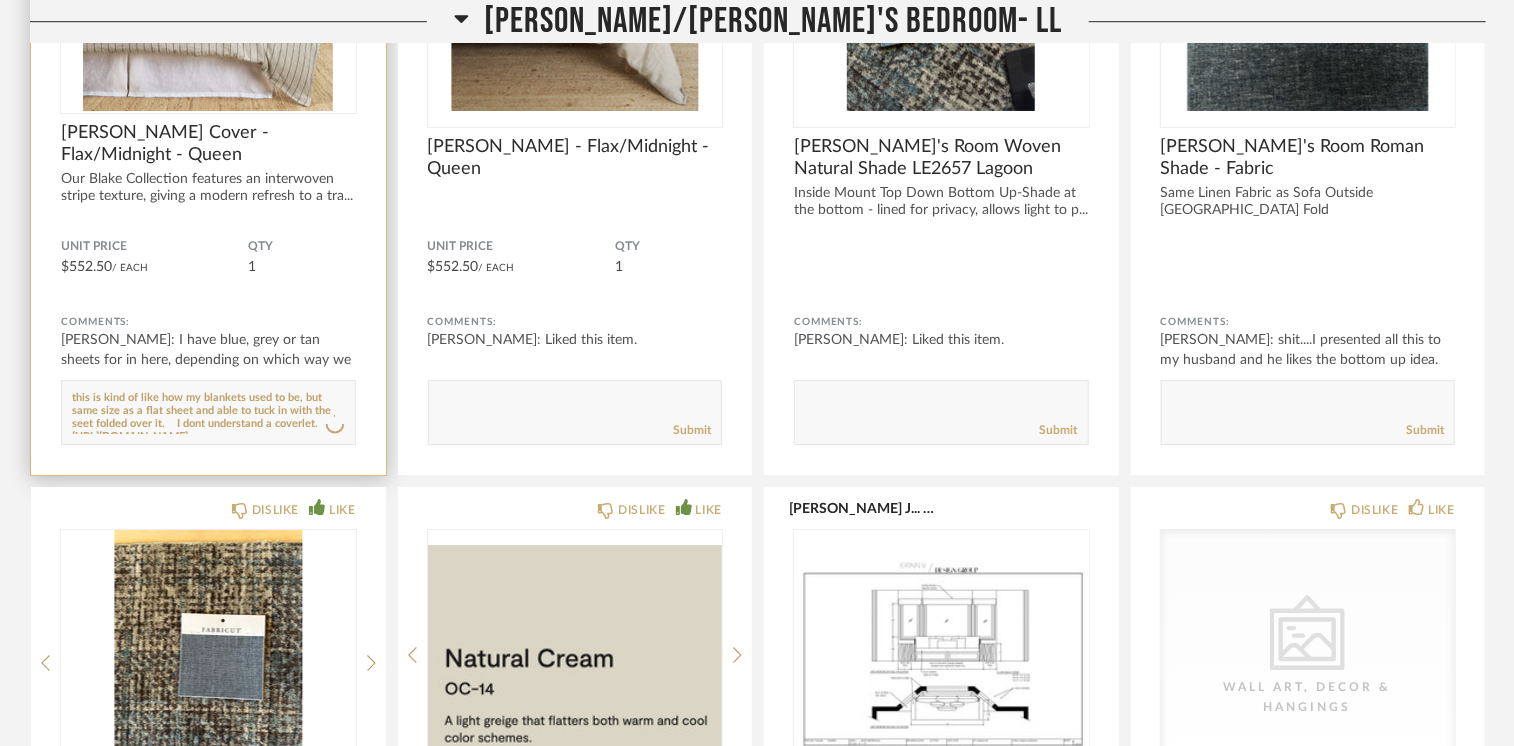 paste on "h" 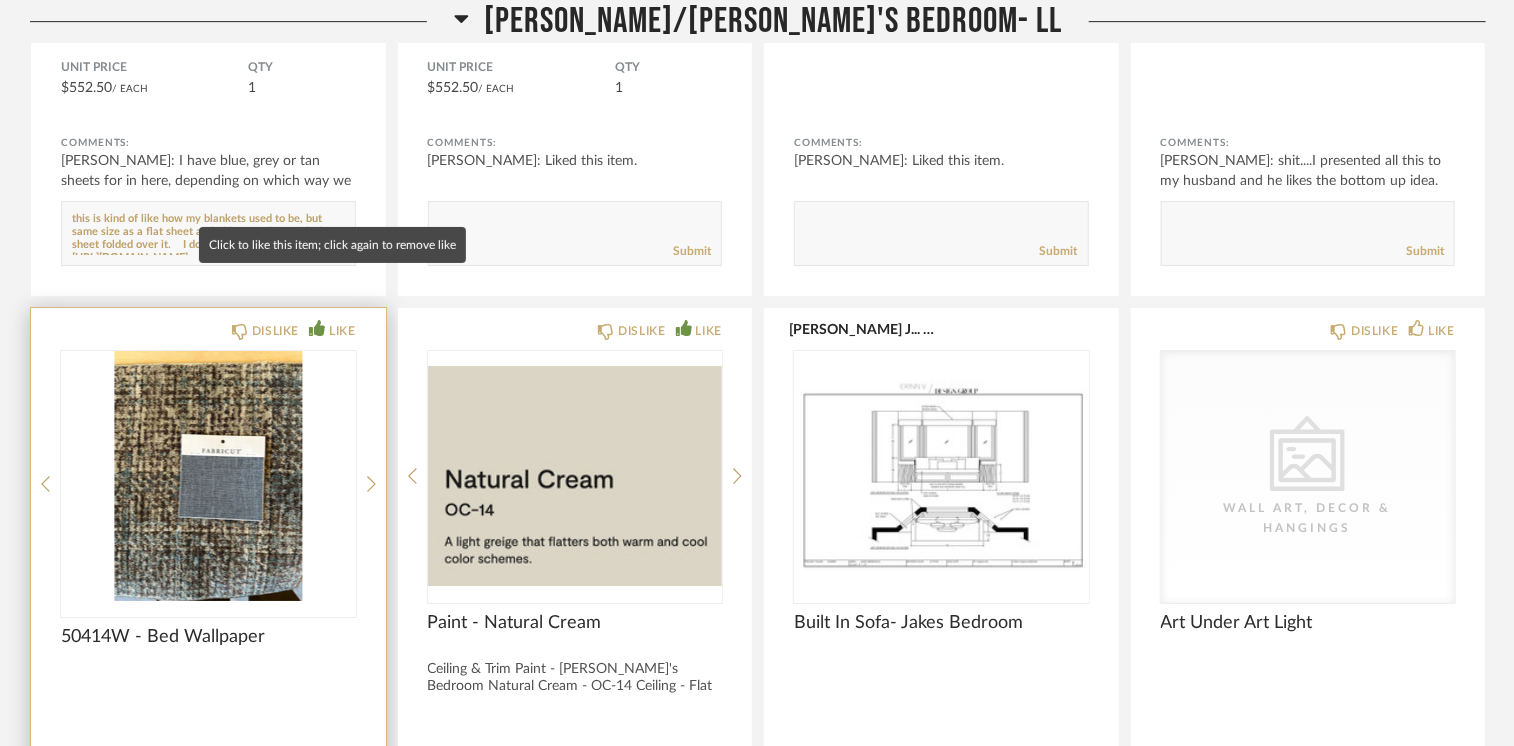 scroll, scrollTop: 22300, scrollLeft: 0, axis: vertical 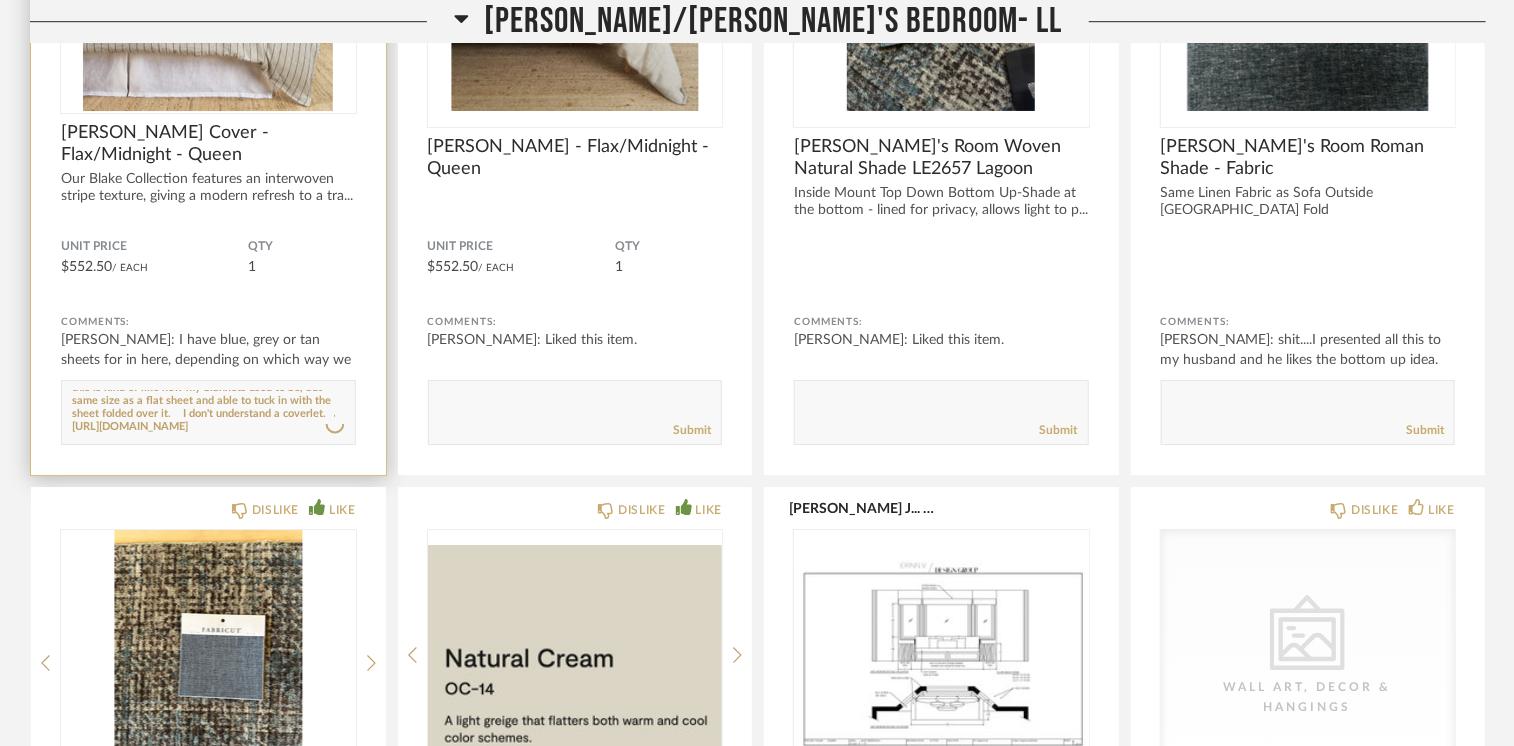 type on "this is kind of like how my blankets used to be, but same size as a flat sheet and able to tuck in with the sheet folded over it.    I don't understand a coverlet.     https://www.easternaccents.com/pv-227274-meadow-basketweave-coverlet-in-sandstone.html" 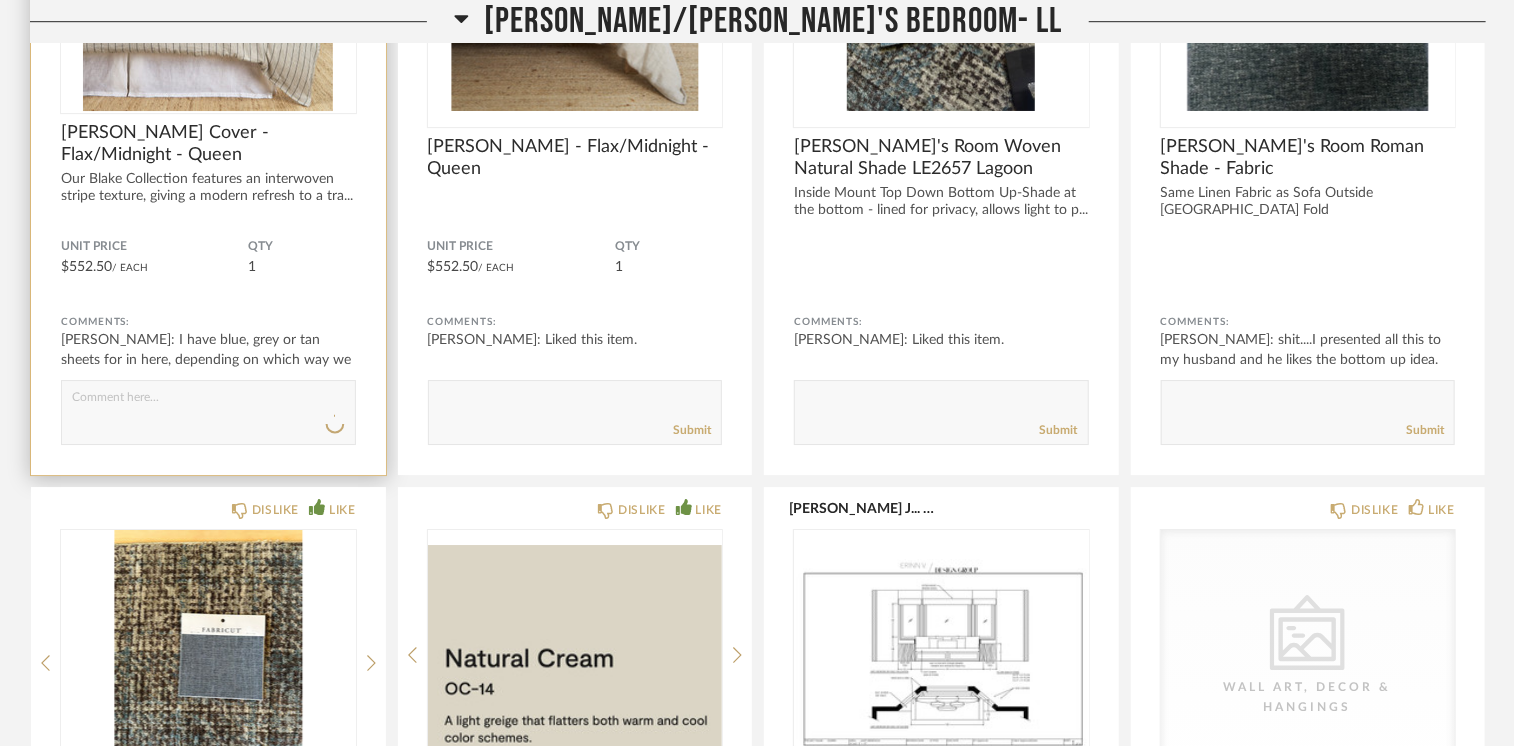 scroll, scrollTop: 0, scrollLeft: 0, axis: both 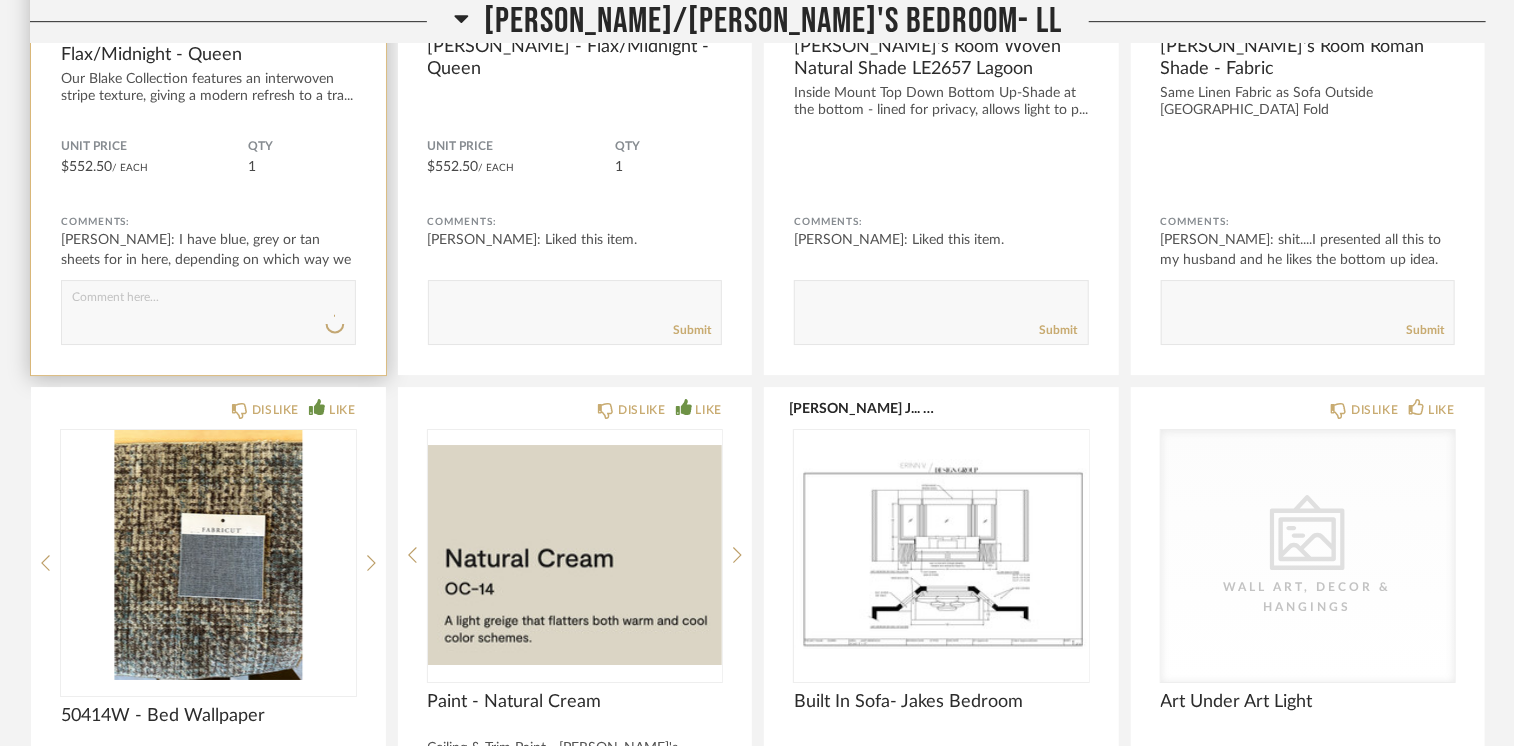 click on "Our Blake Collection features an interwoven stripe texture, giving a modern refresh to a tra..." 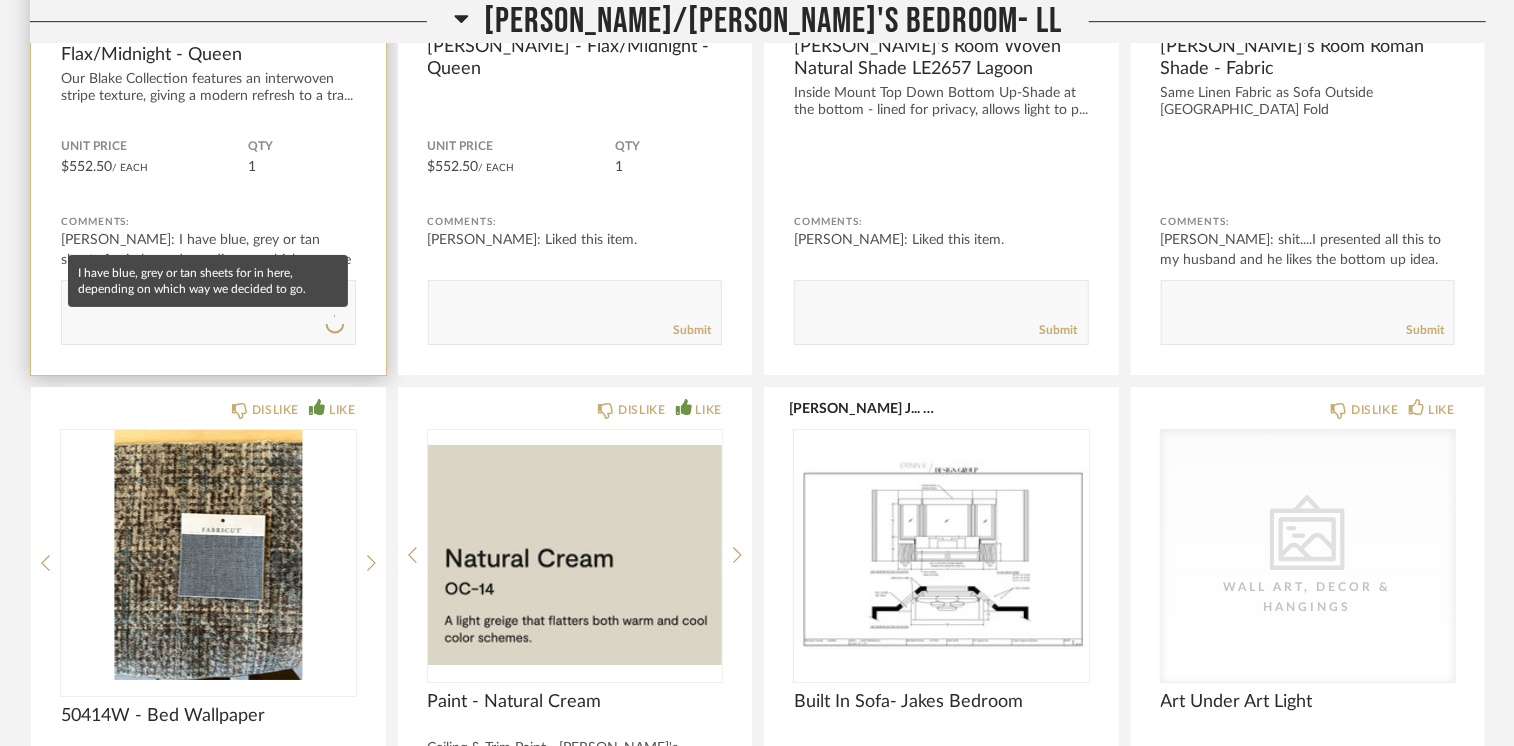 click on "lisa guerin: I have blue, grey or tan sheets for in here, depending on which way we decided to ..." 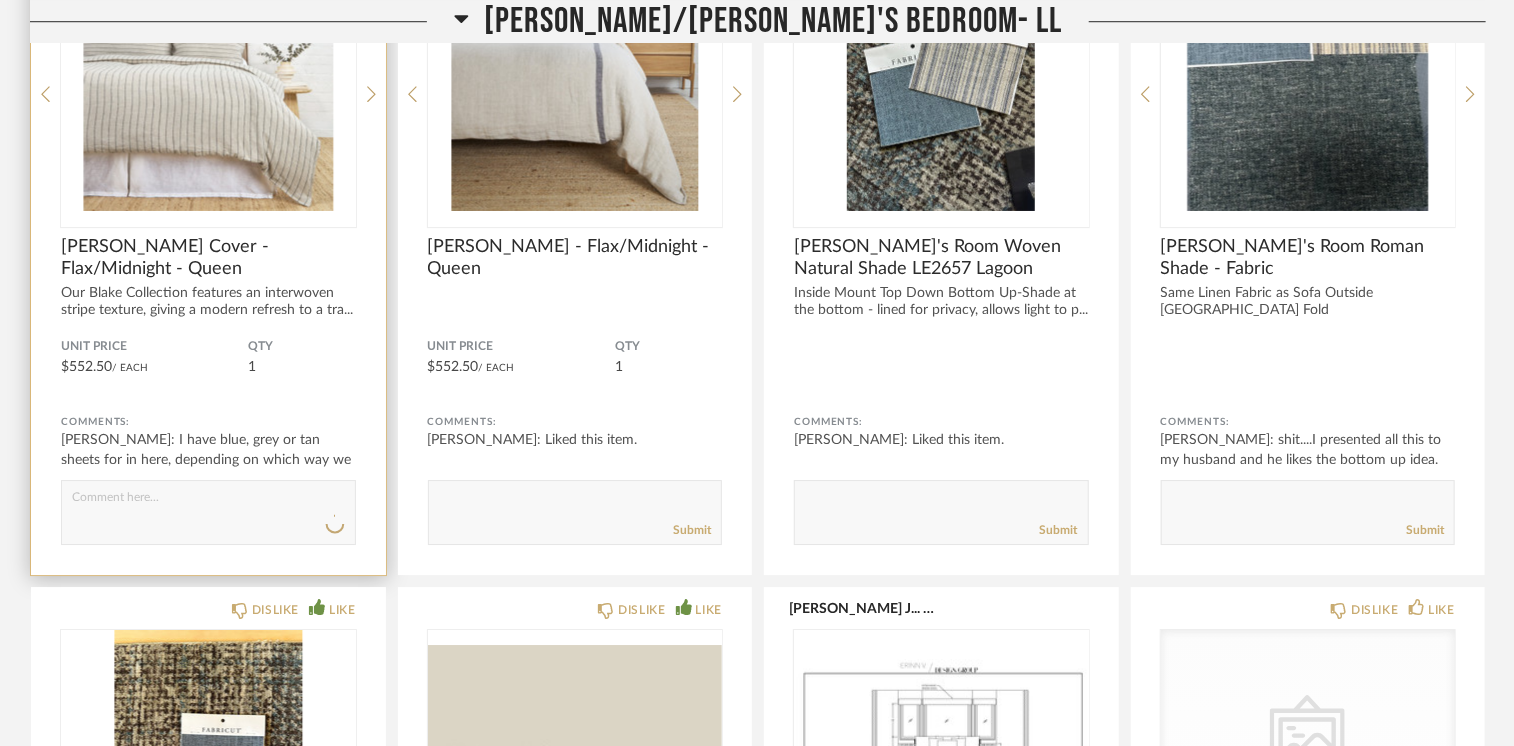 scroll, scrollTop: 21908, scrollLeft: 0, axis: vertical 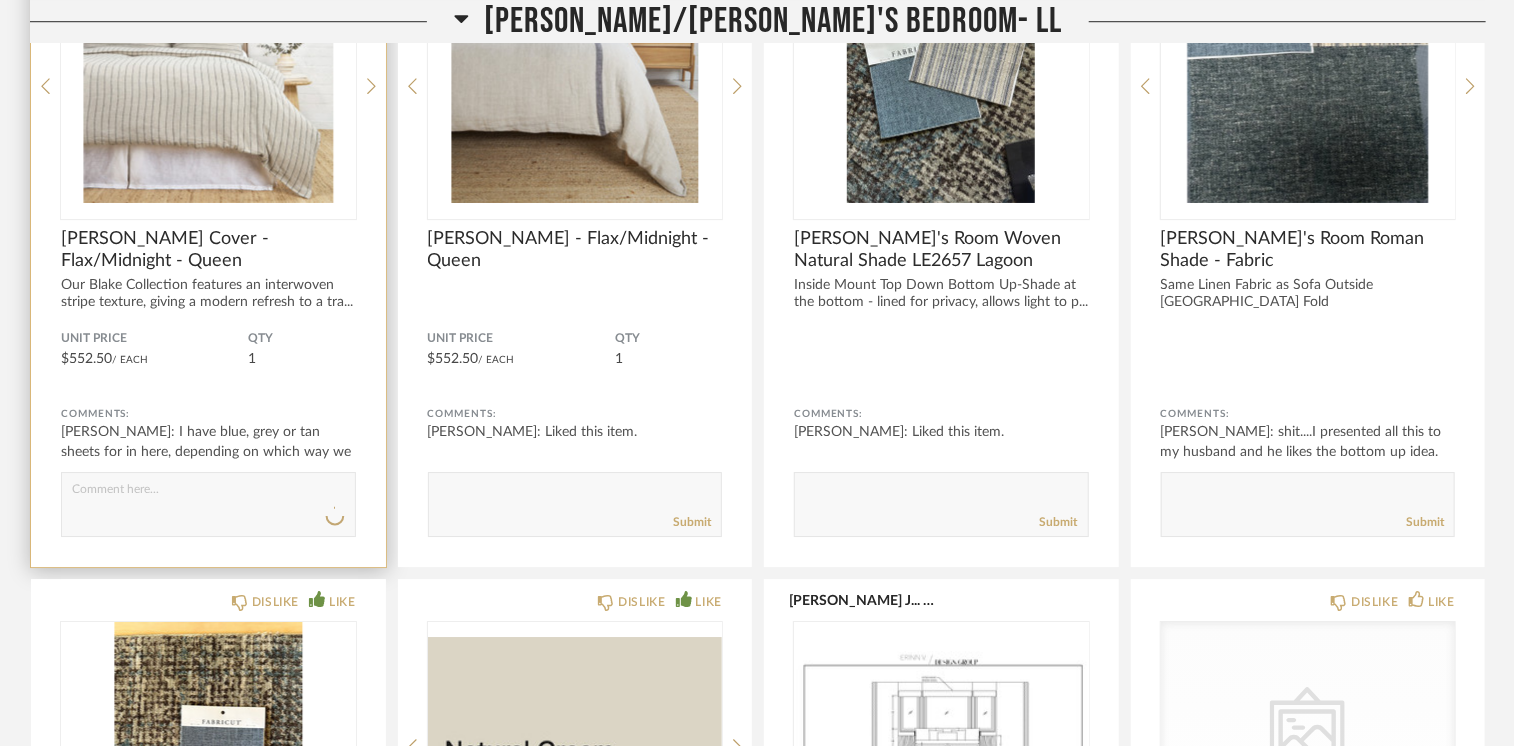 click at bounding box center [208, 78] 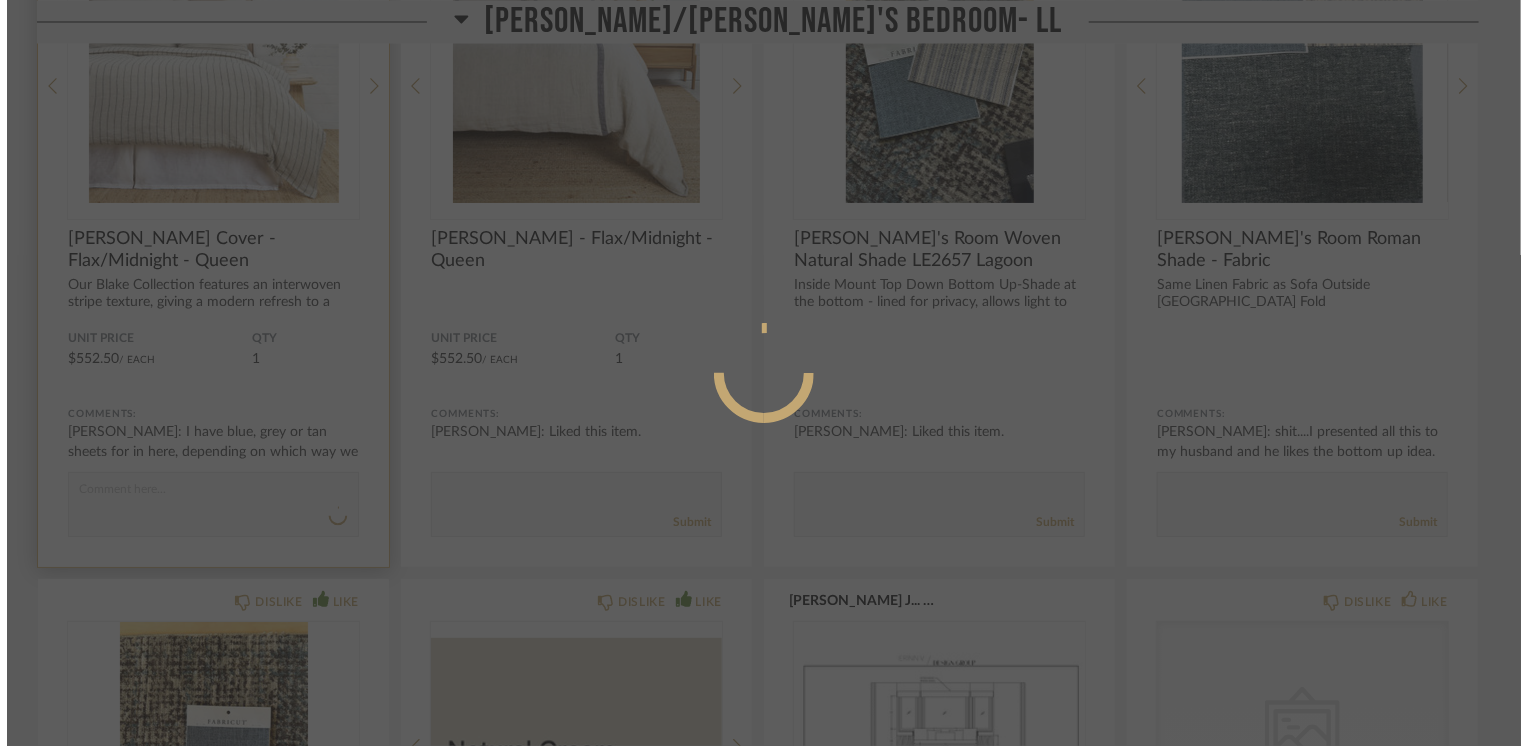 scroll, scrollTop: 0, scrollLeft: 0, axis: both 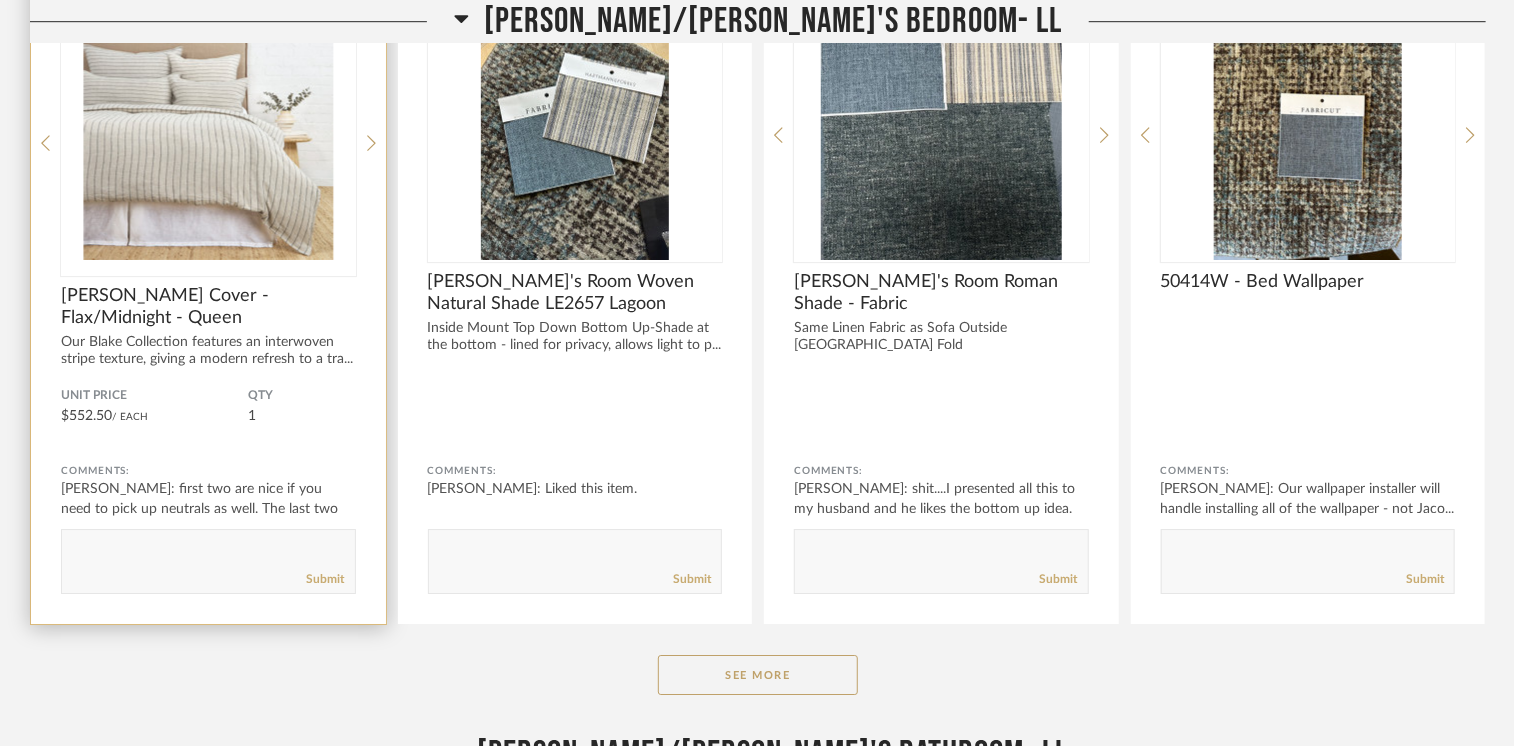 click 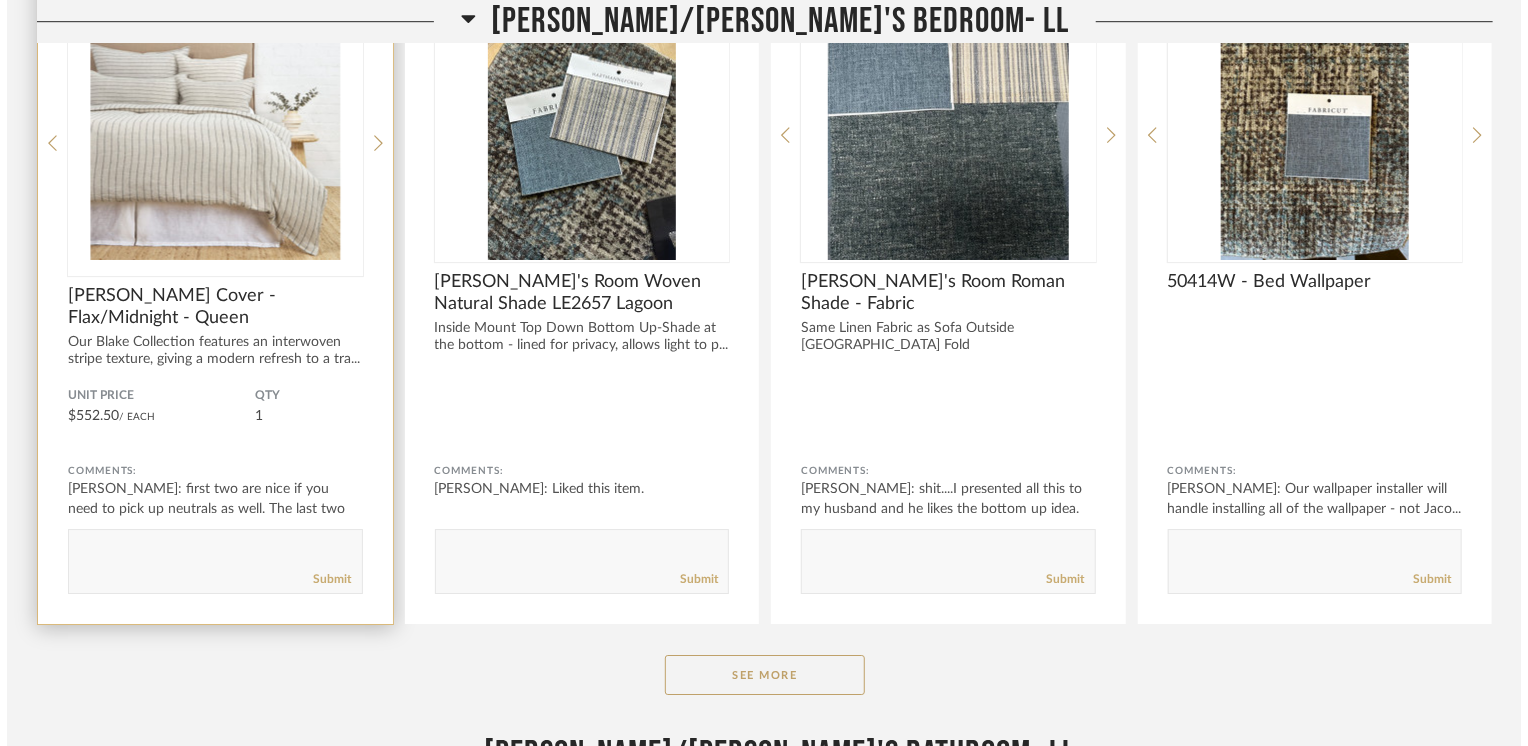 scroll, scrollTop: 0, scrollLeft: 0, axis: both 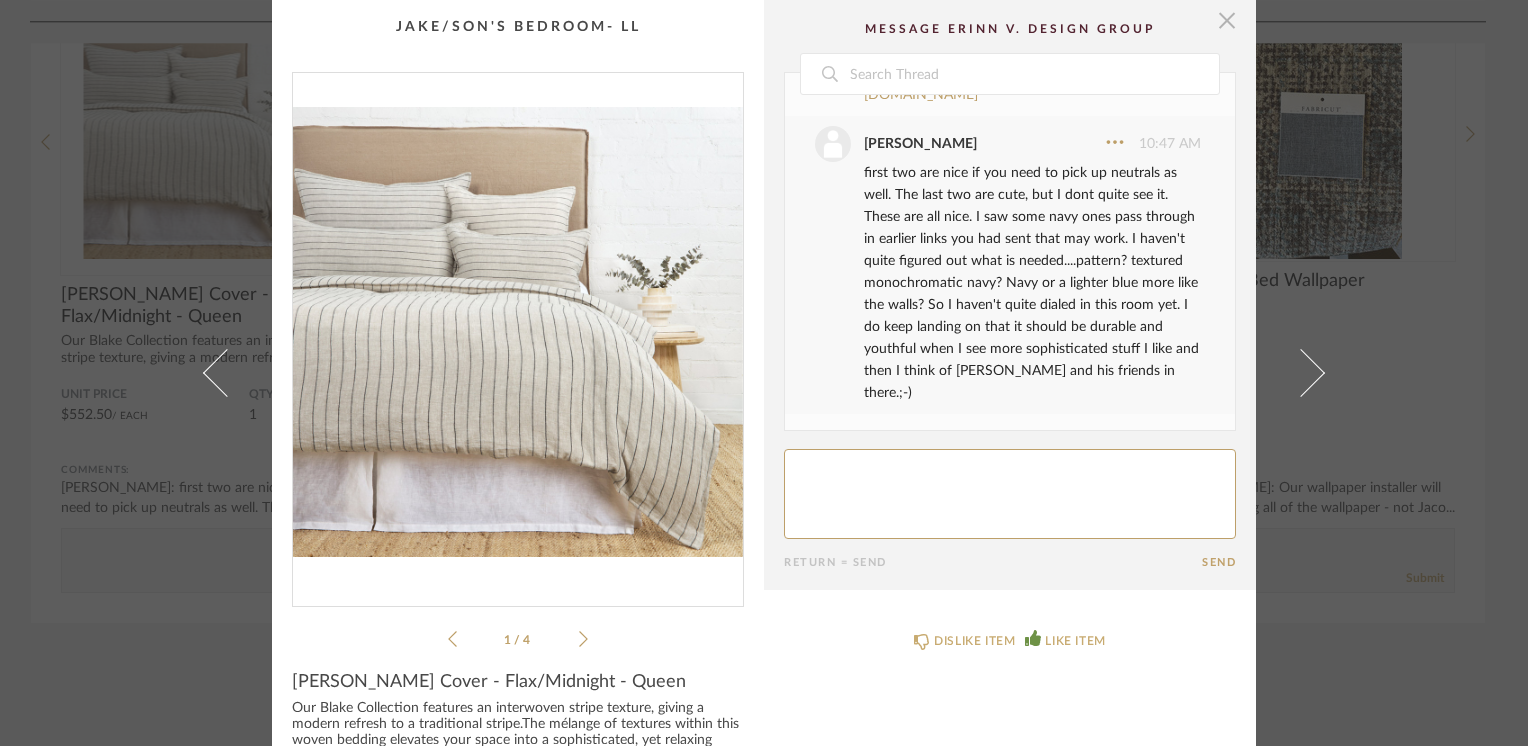 click at bounding box center (1227, 20) 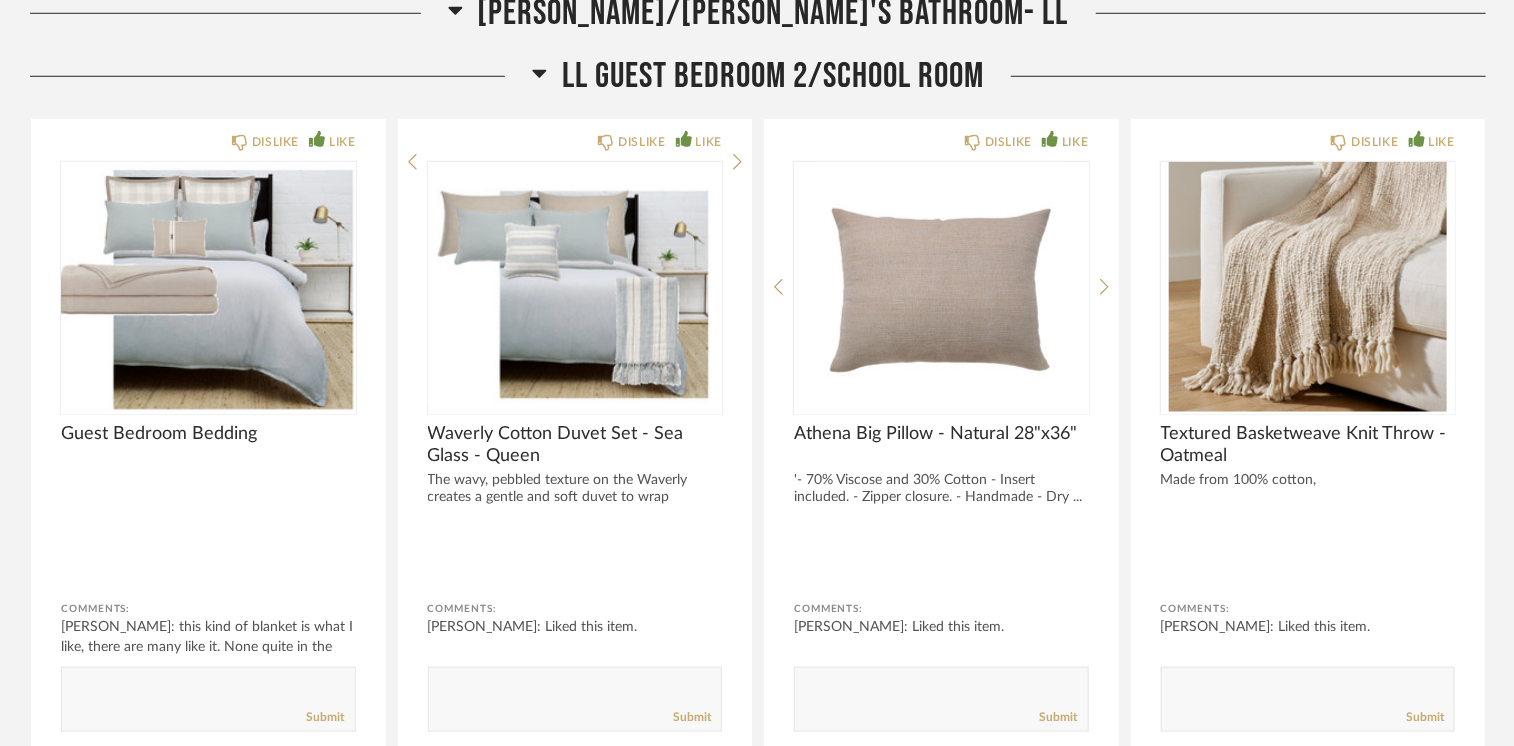 scroll, scrollTop: 8464, scrollLeft: 0, axis: vertical 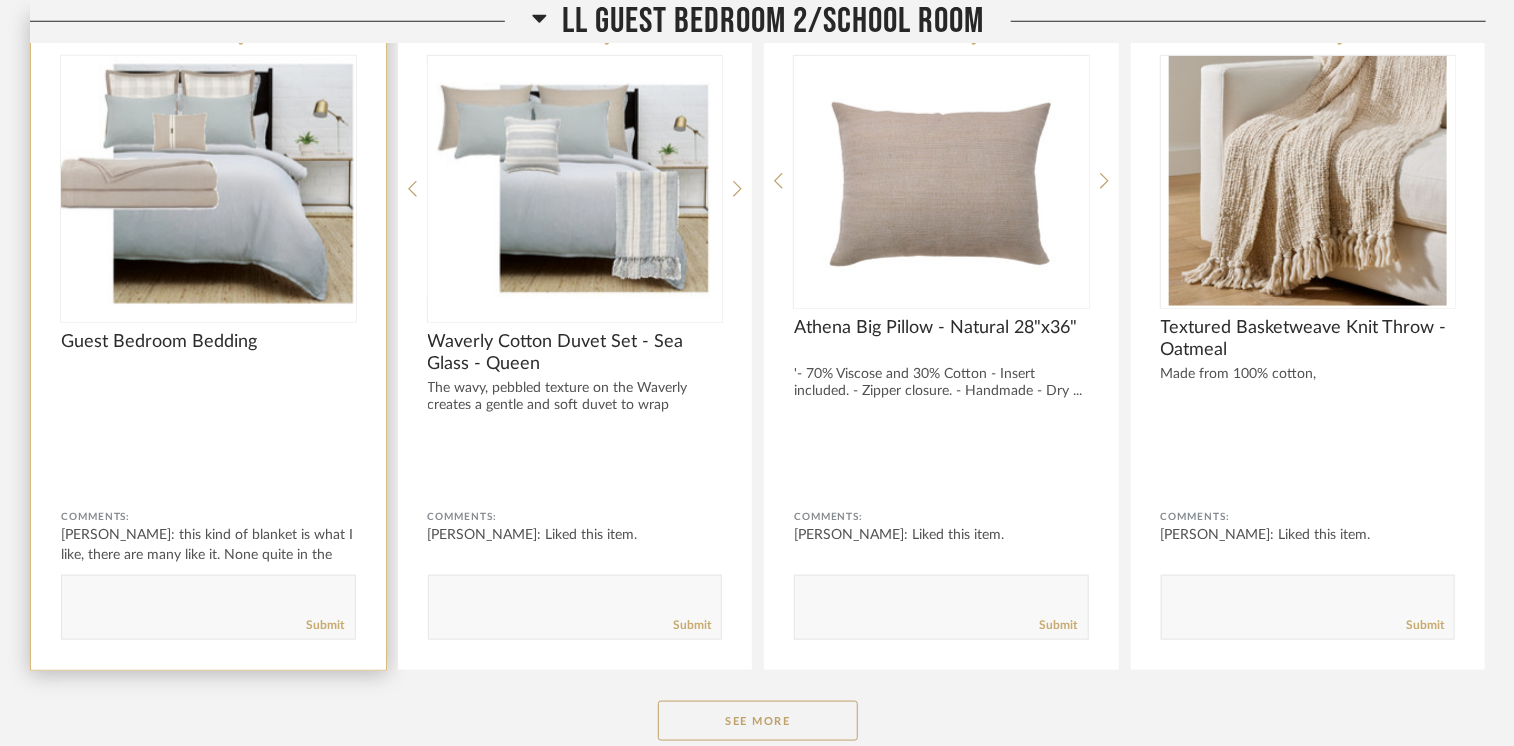click at bounding box center (208, 181) 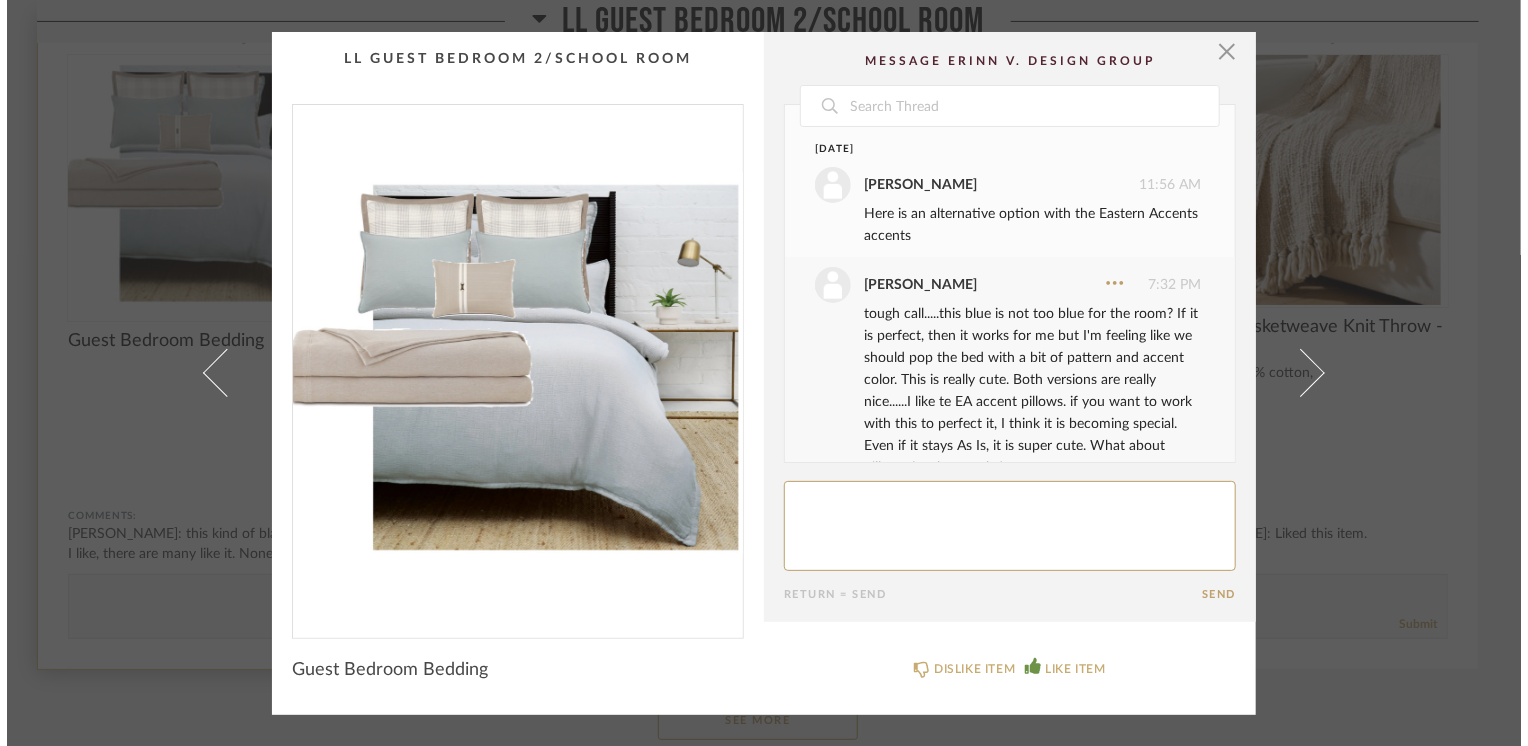 scroll, scrollTop: 0, scrollLeft: 0, axis: both 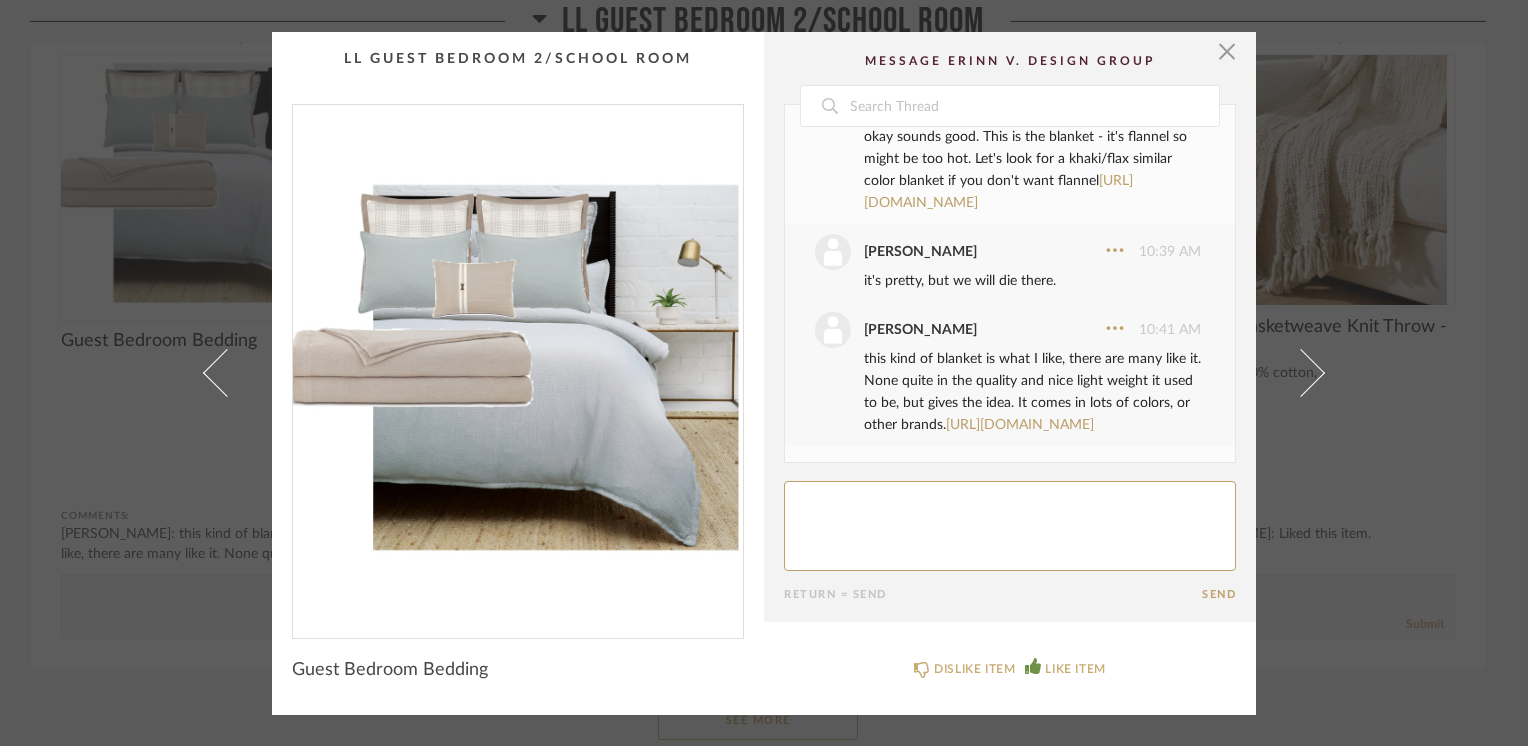 click 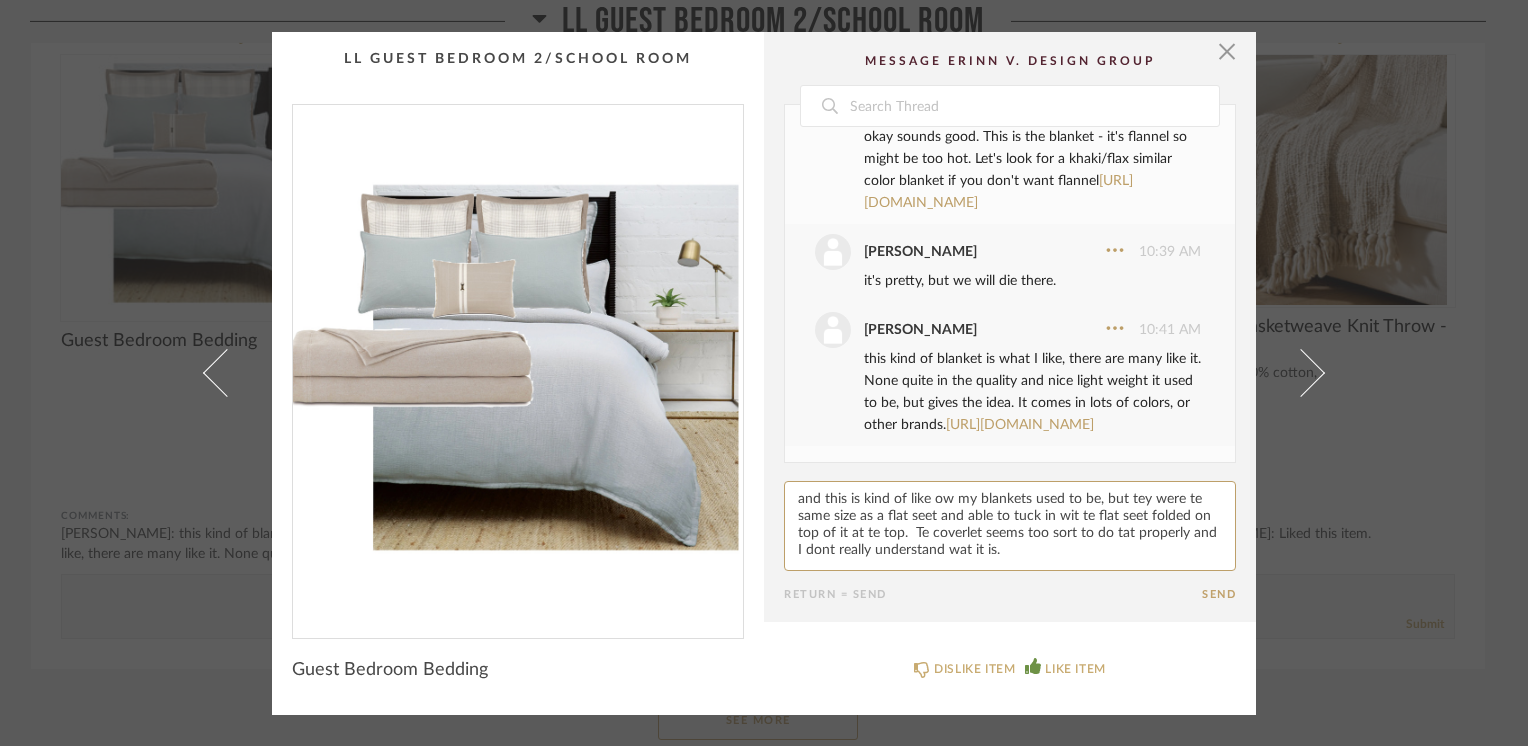 drag, startPoint x: 915, startPoint y: 517, endPoint x: 1120, endPoint y: 516, distance: 205.00244 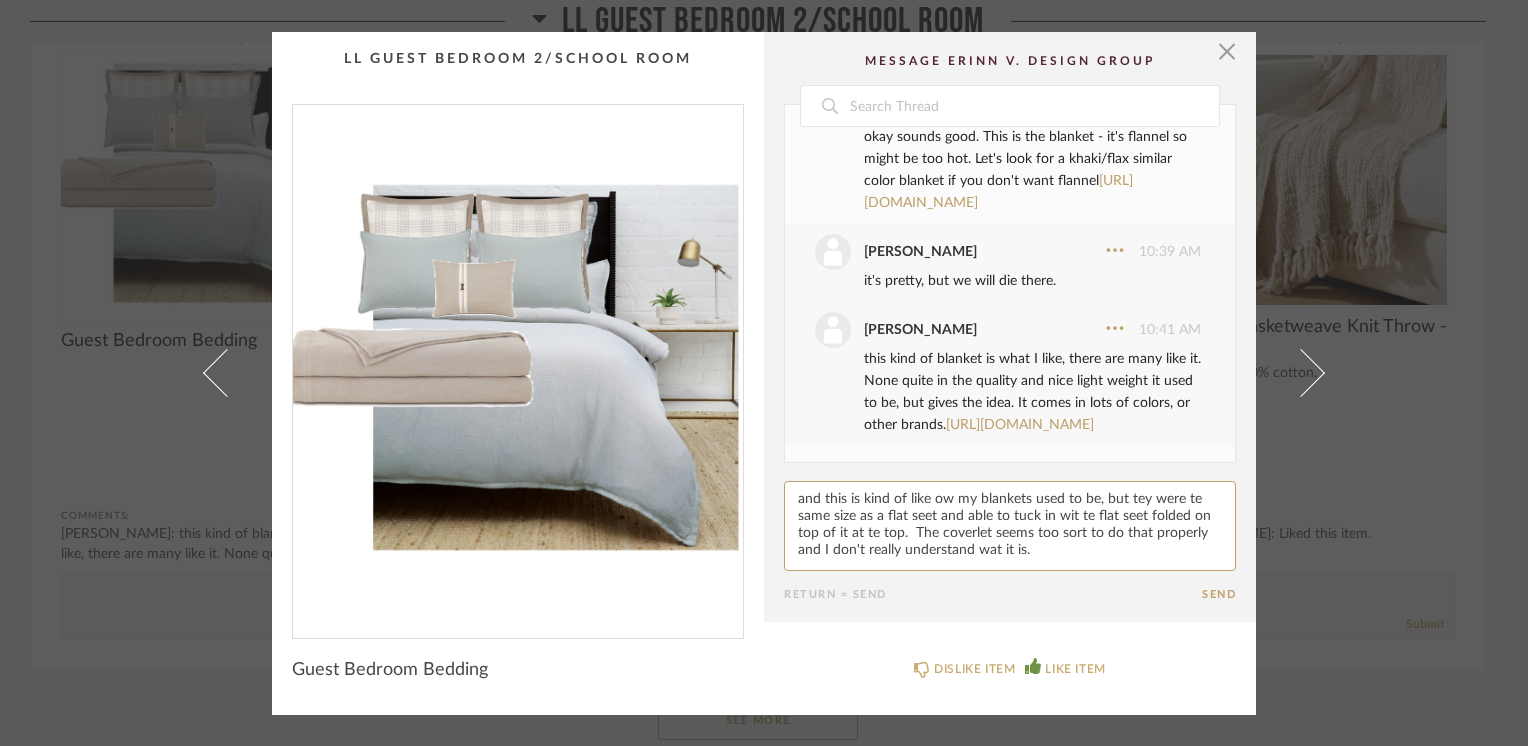 click 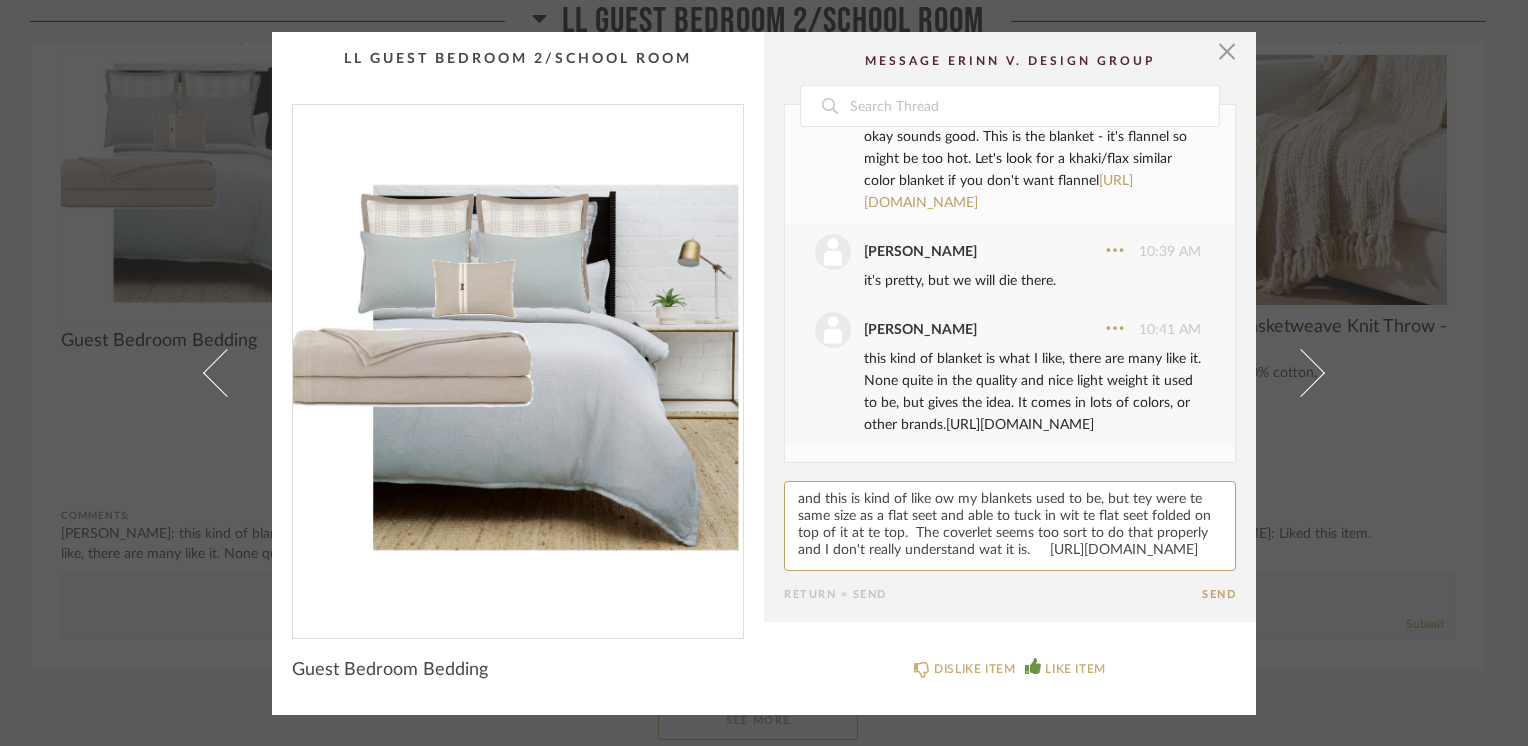 scroll, scrollTop: 20, scrollLeft: 0, axis: vertical 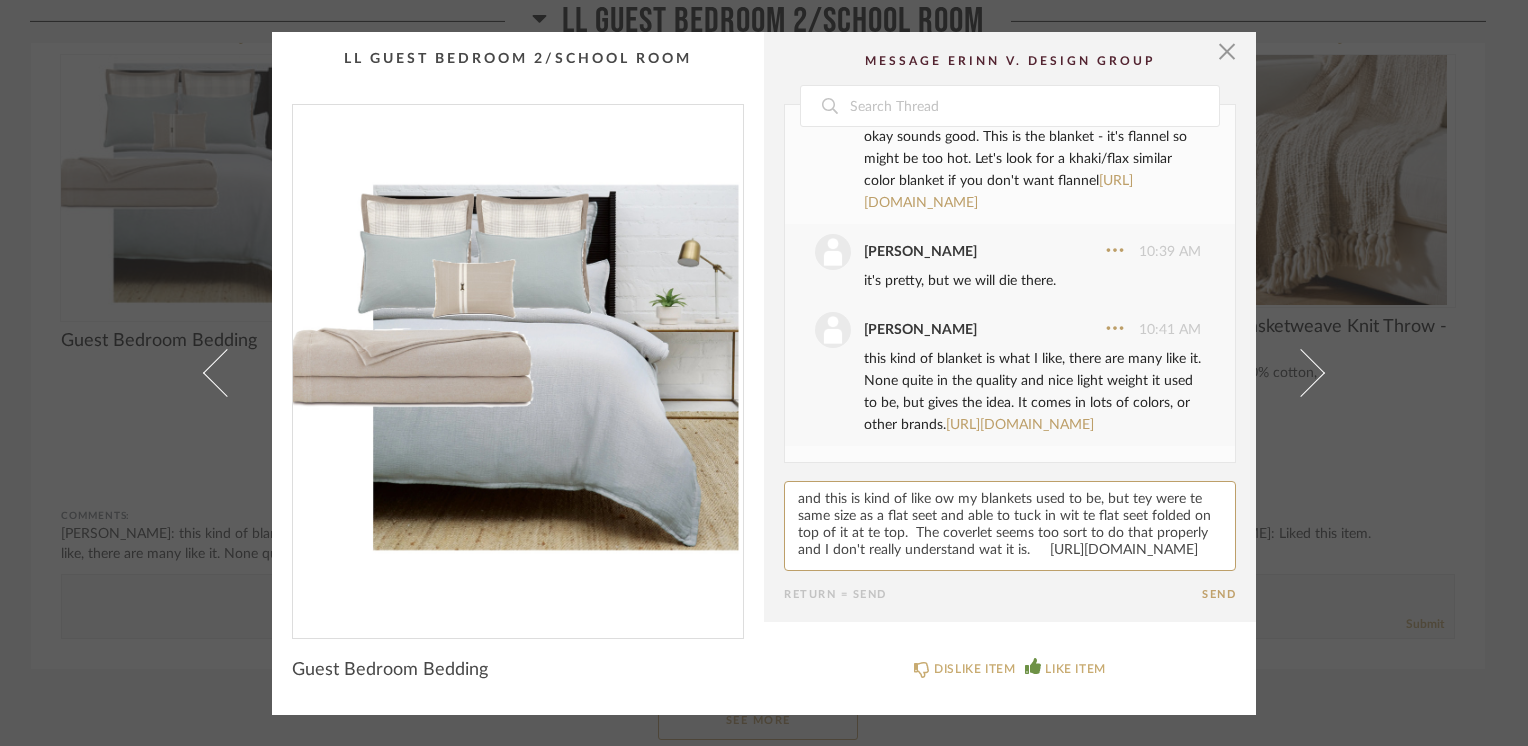 click 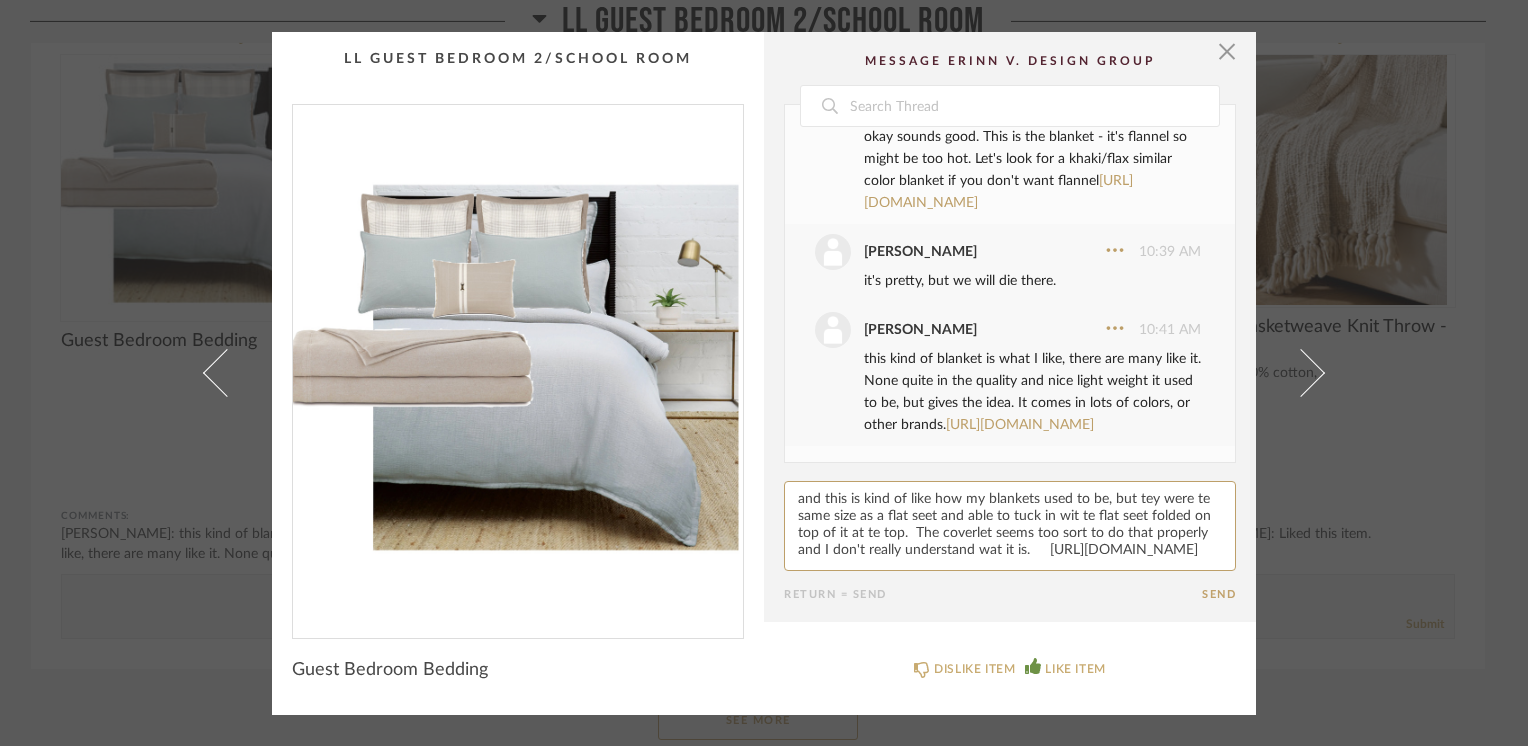 paste on "h" 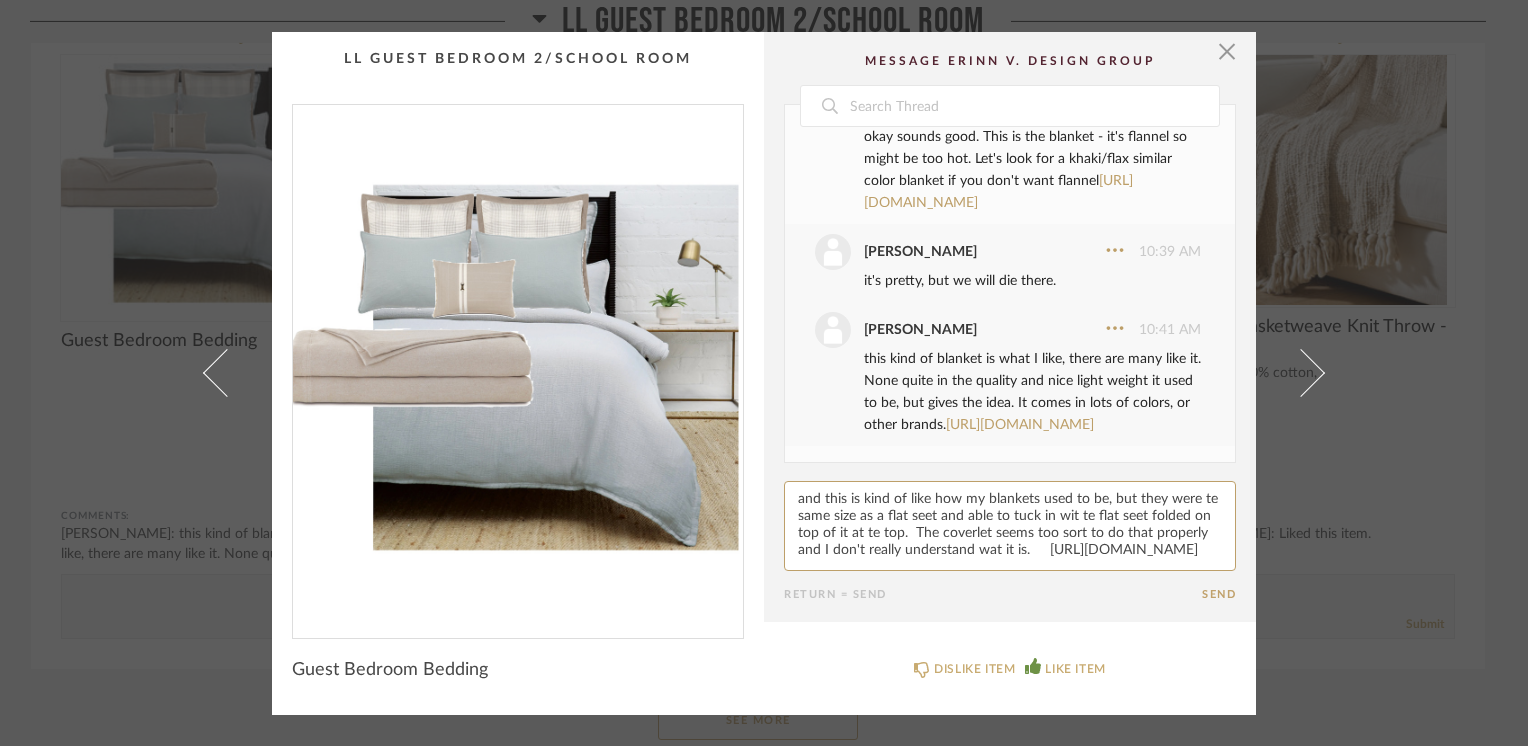 paste on "h" 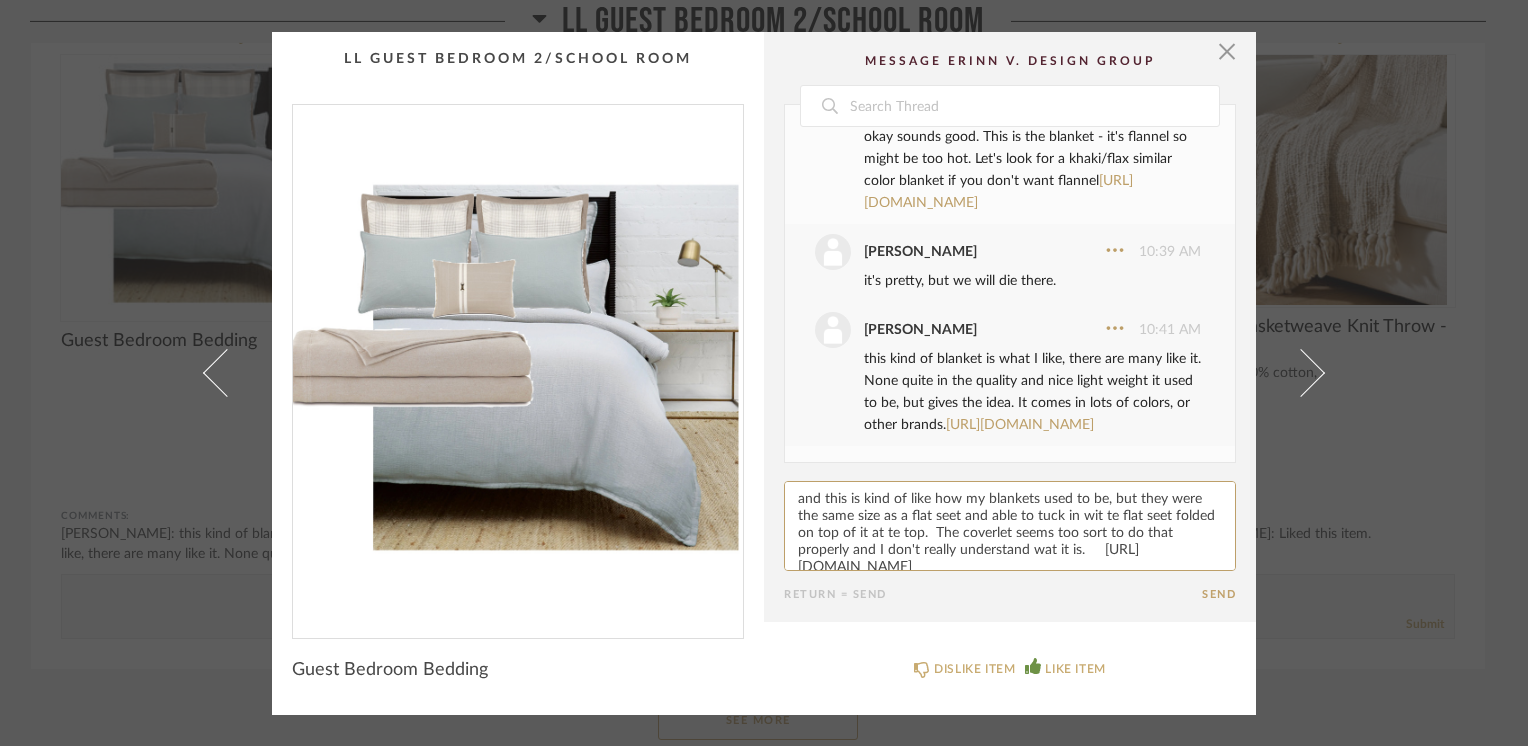 paste on "h" 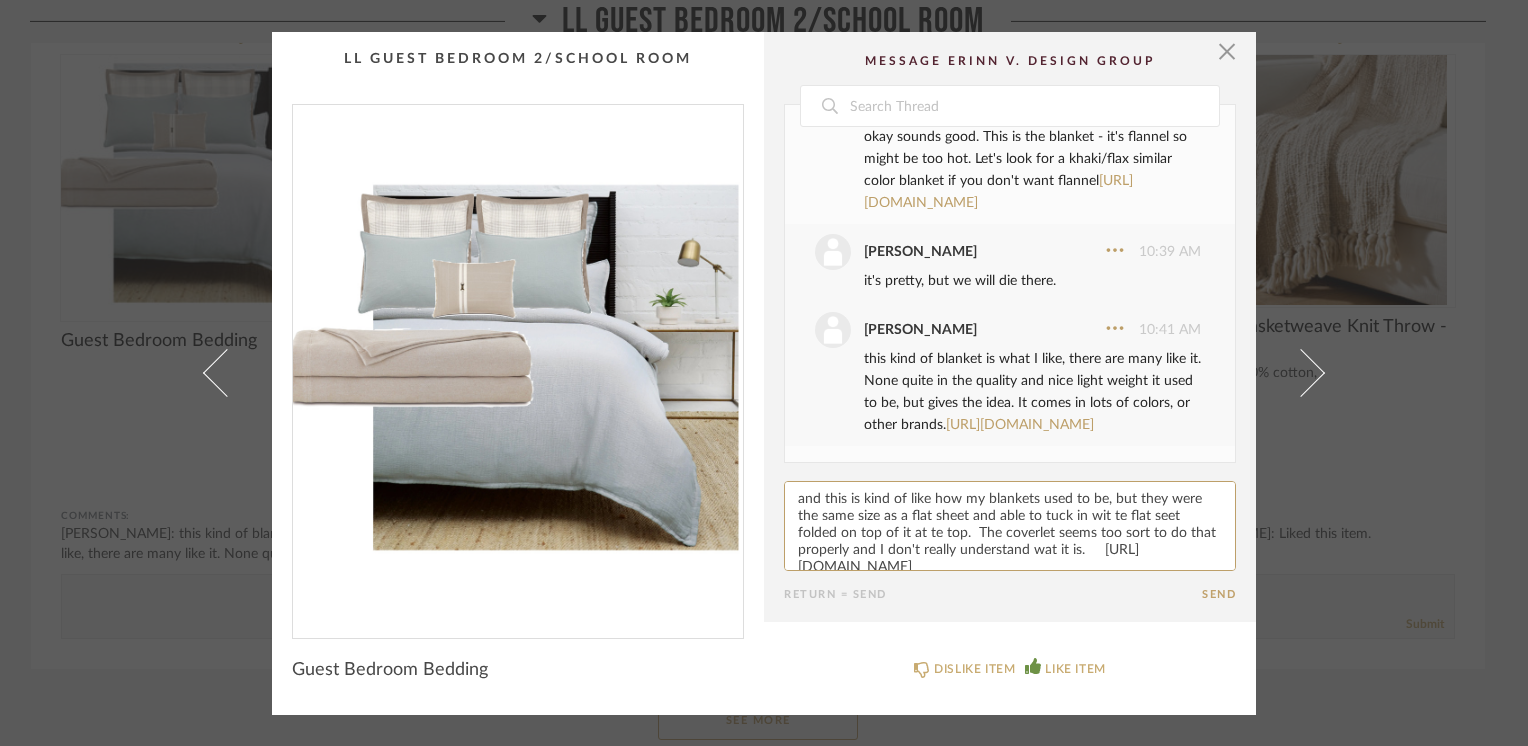 paste on "h" 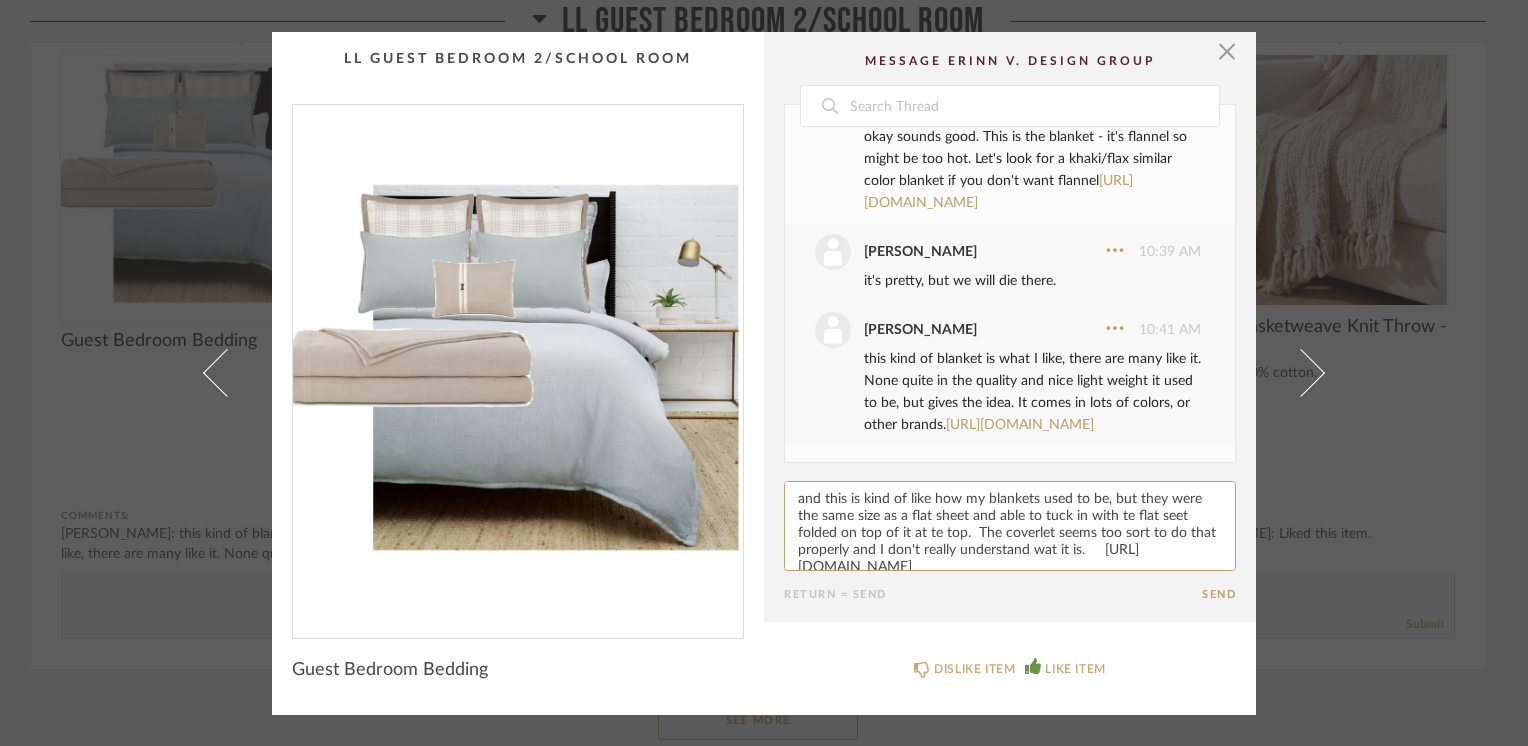 paste on "h" 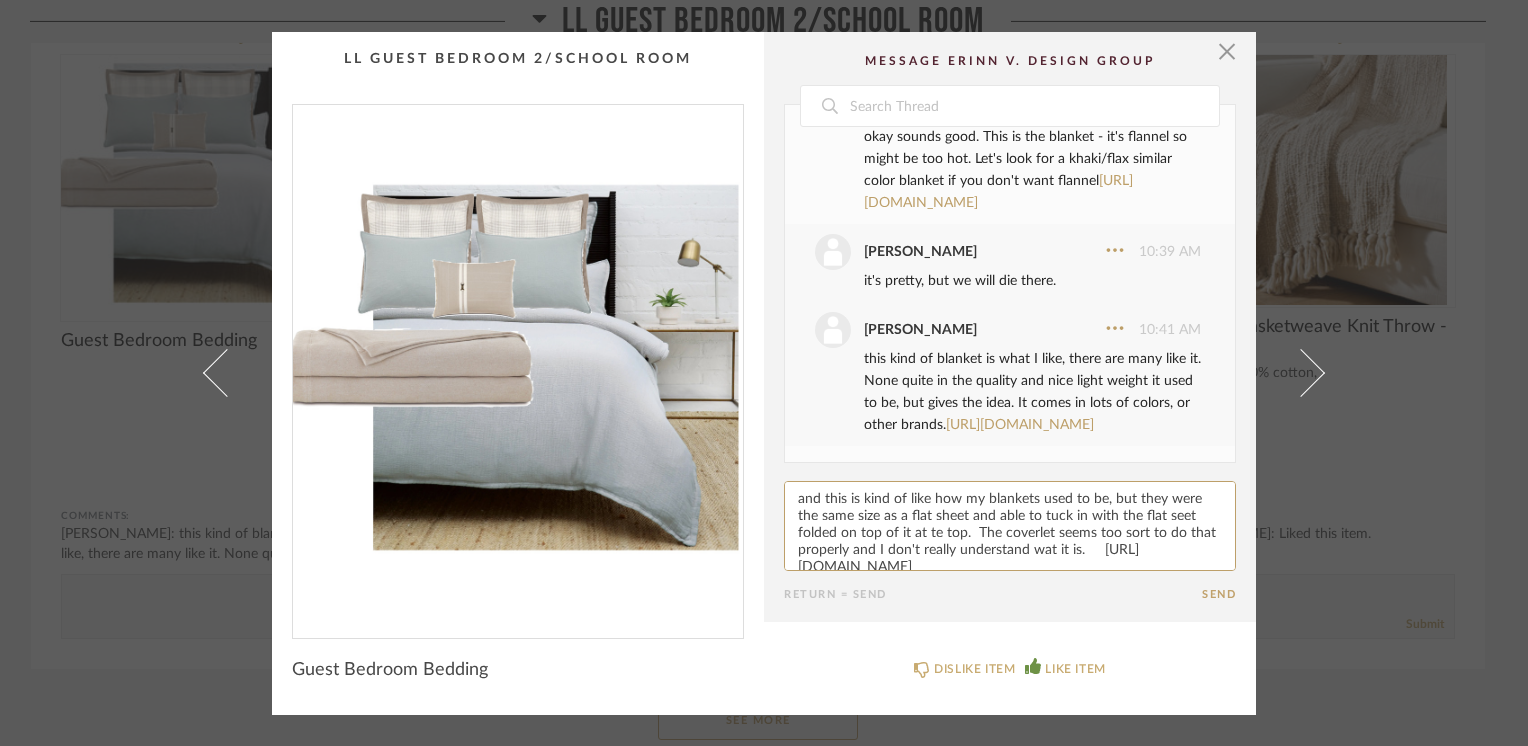 paste on "h" 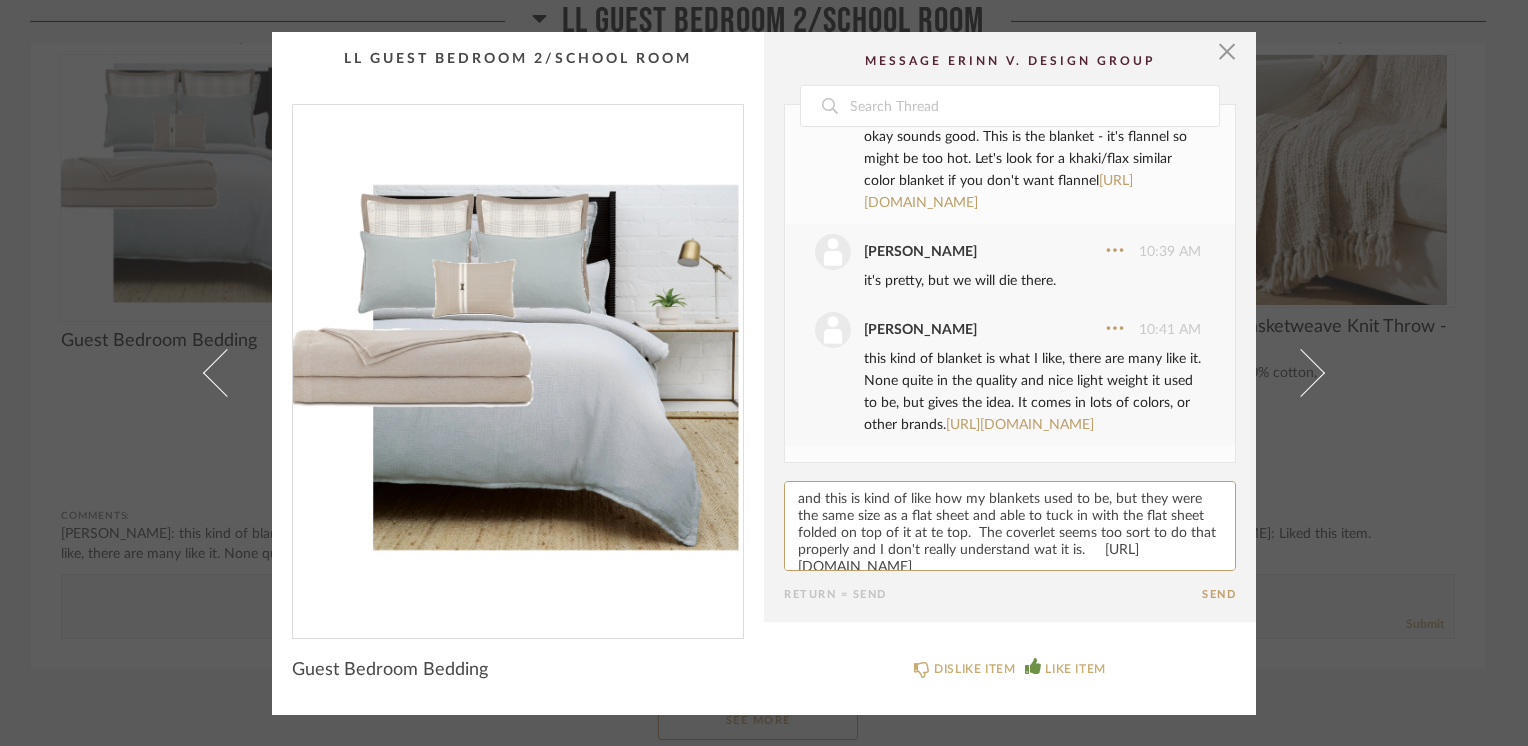paste on "h" 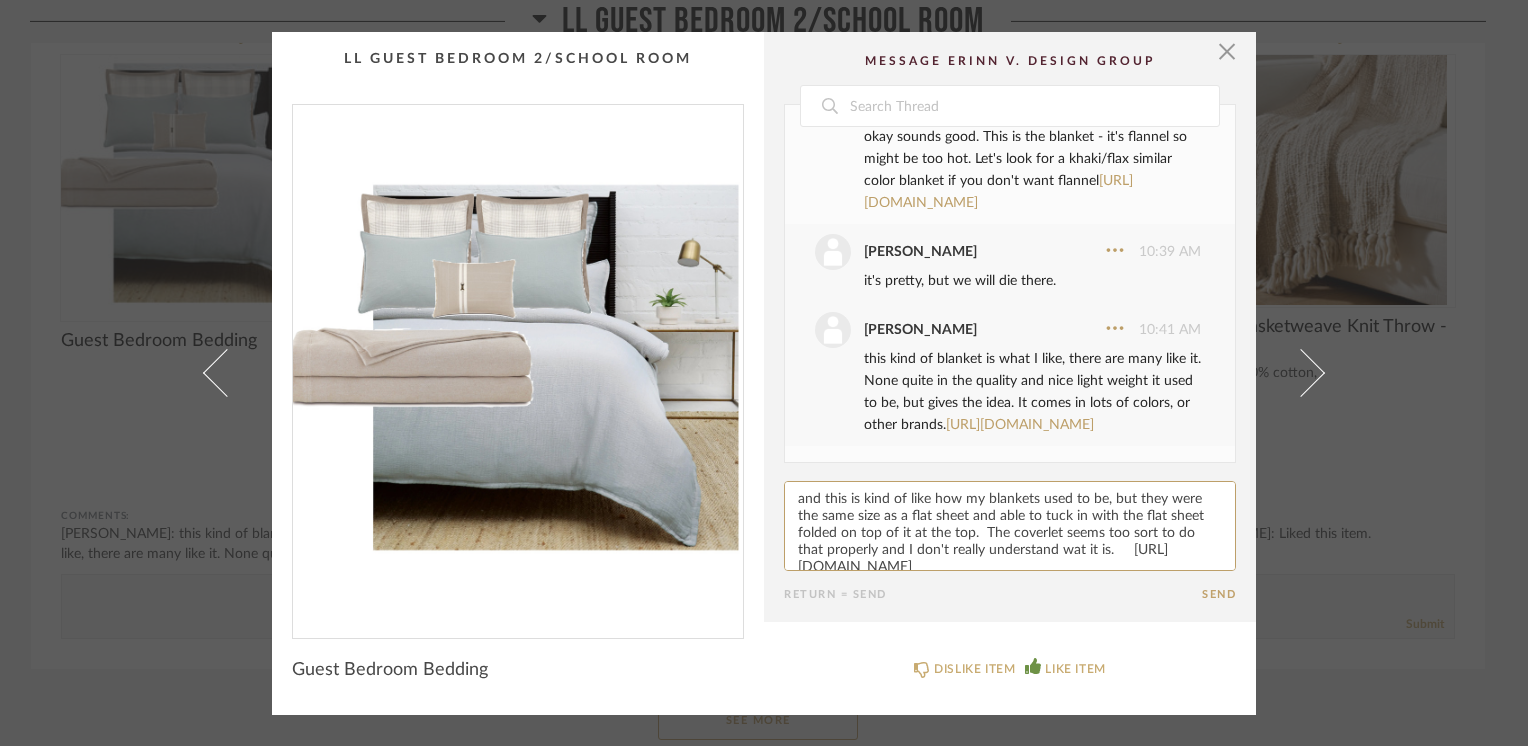 paste on "h" 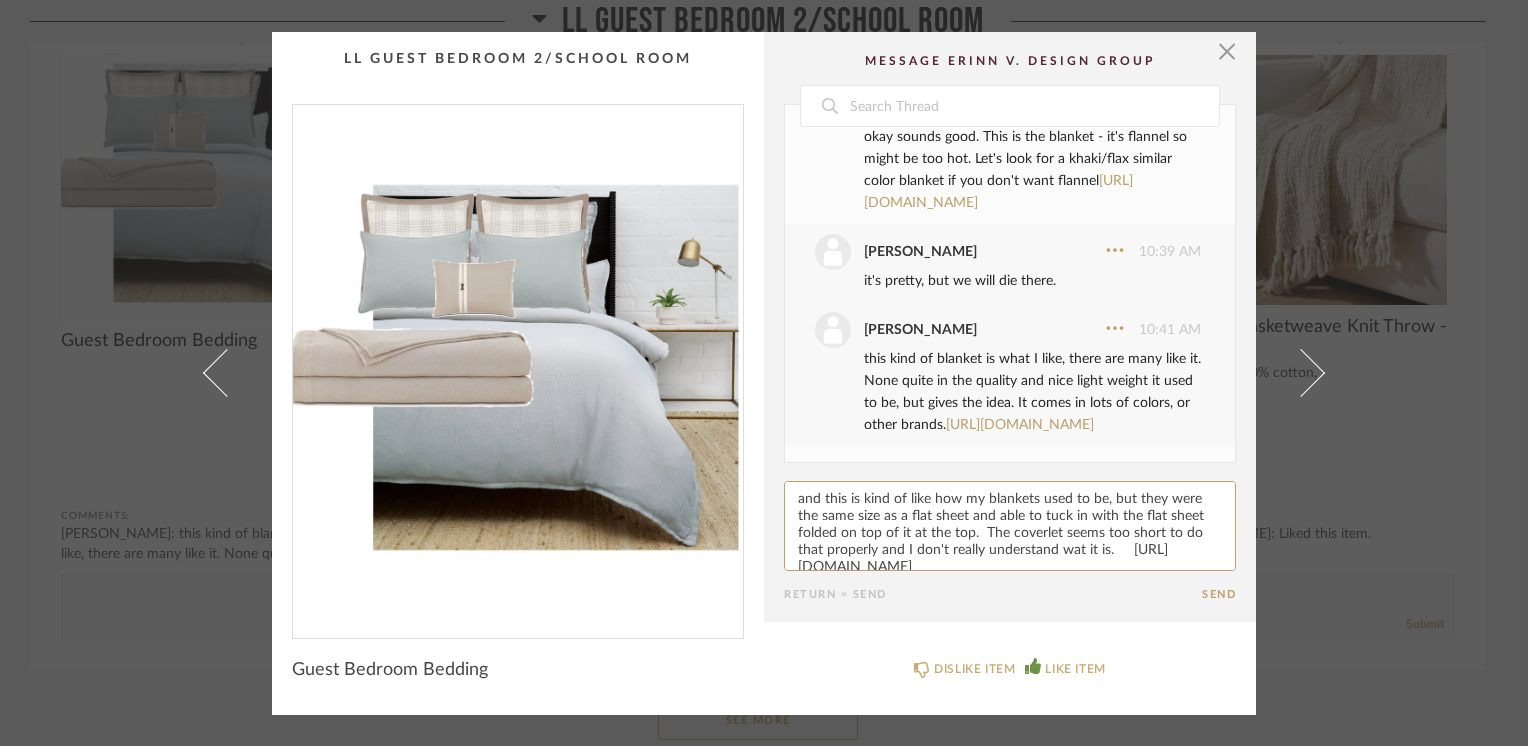 paste on "h" 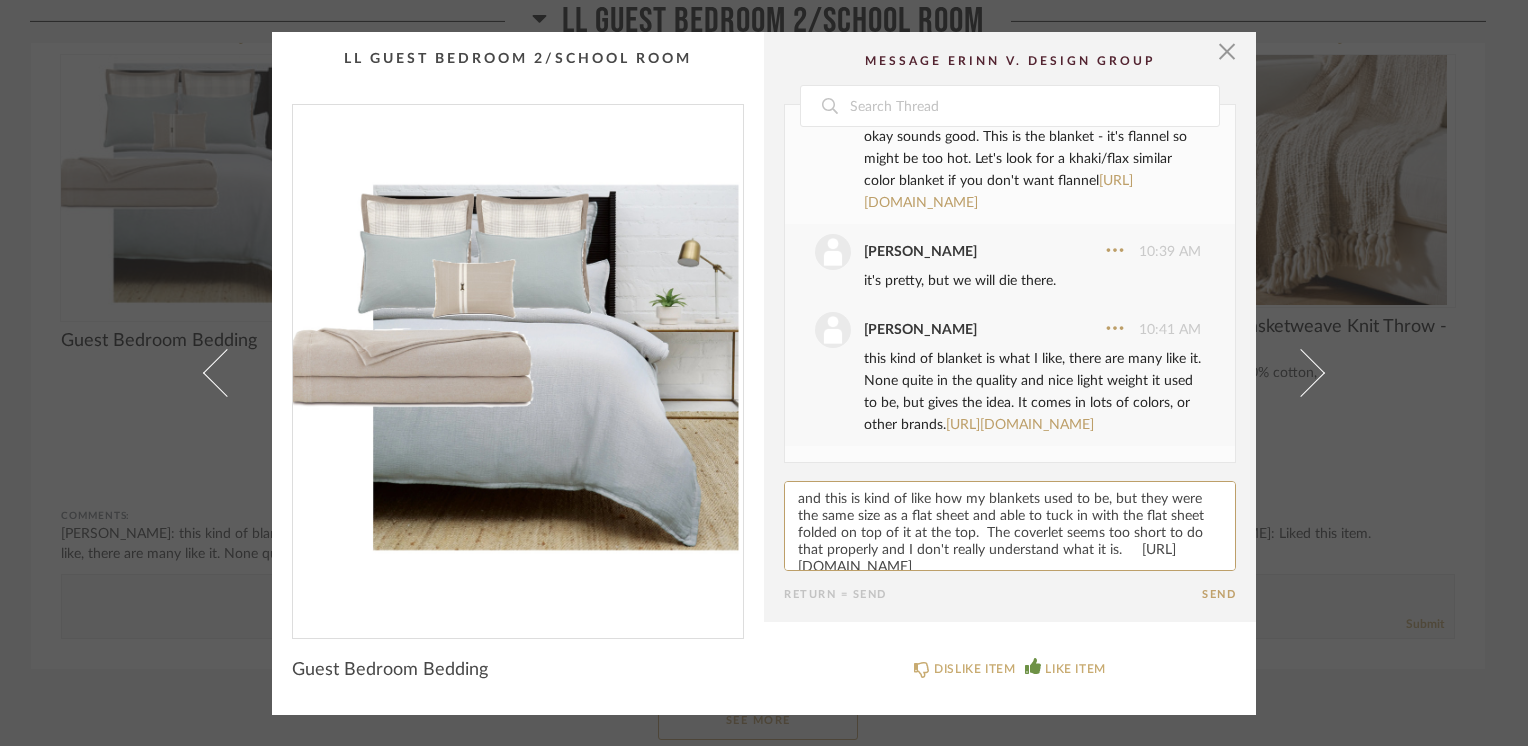 scroll, scrollTop: 30, scrollLeft: 0, axis: vertical 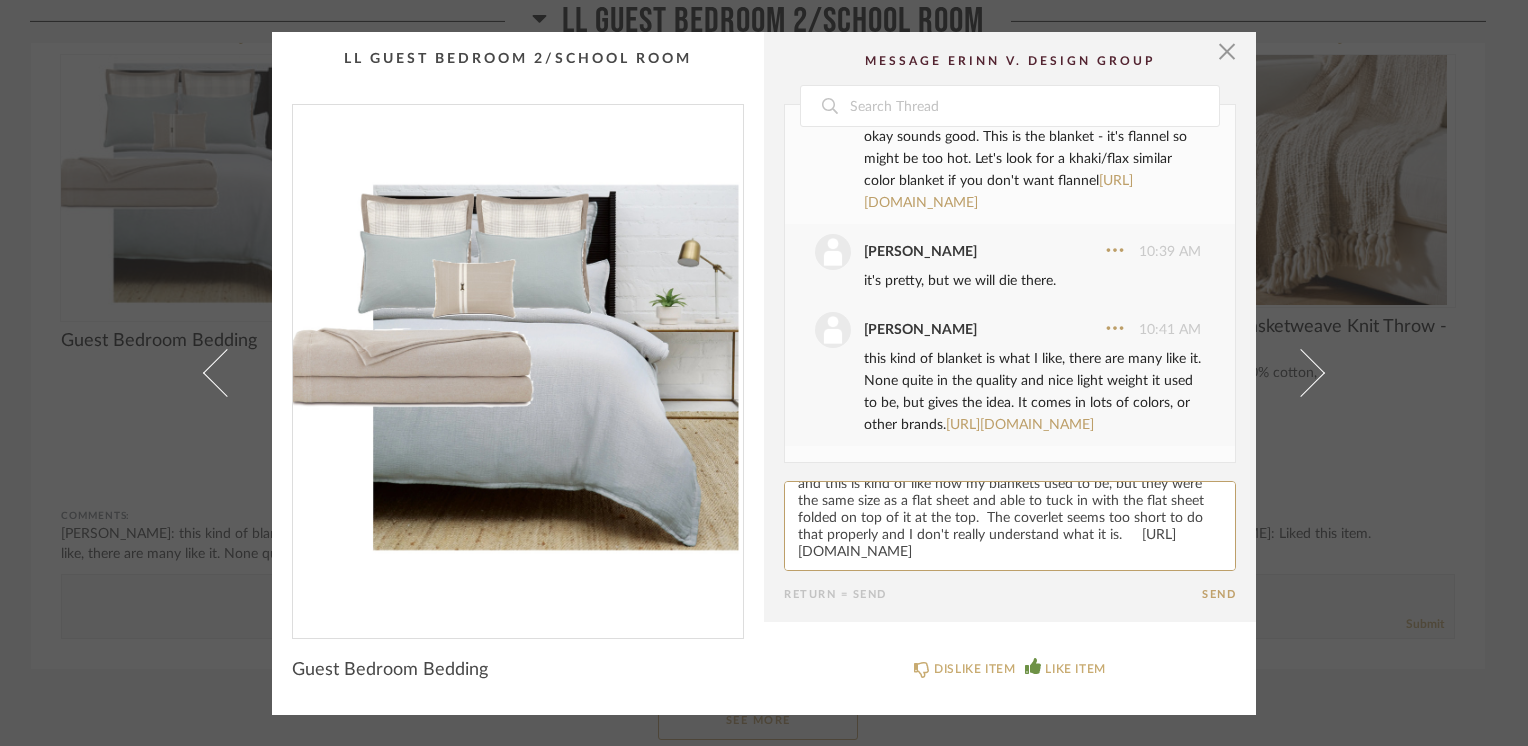 type on "and this is kind of like how my blankets used to be, but they were the same size as a flat sheet and able to tuck in with the flat sheet folded on top of it at the top.  The coverlet seems too short to do that properly and I don't really understand what it is.     [URL][DOMAIN_NAME]" 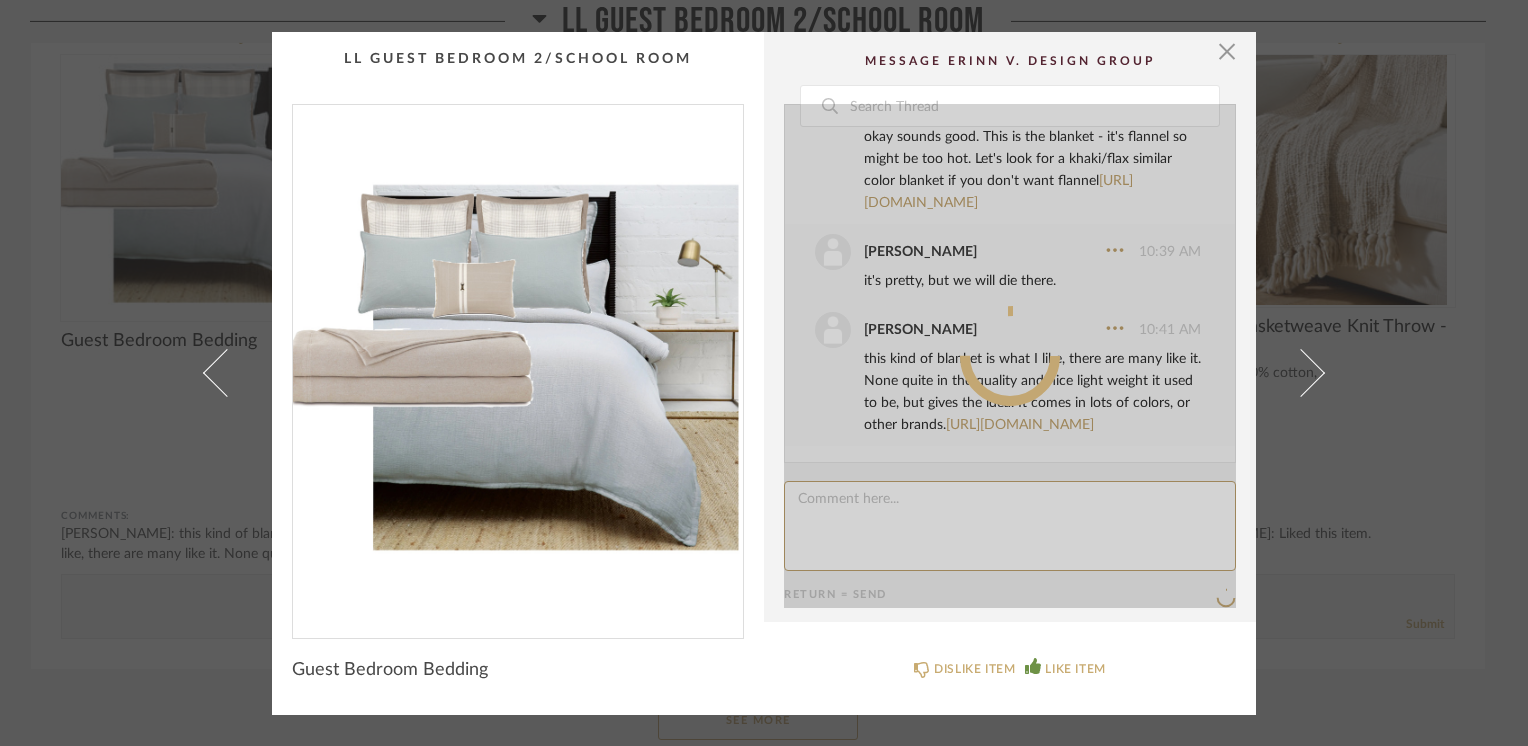 scroll, scrollTop: 0, scrollLeft: 0, axis: both 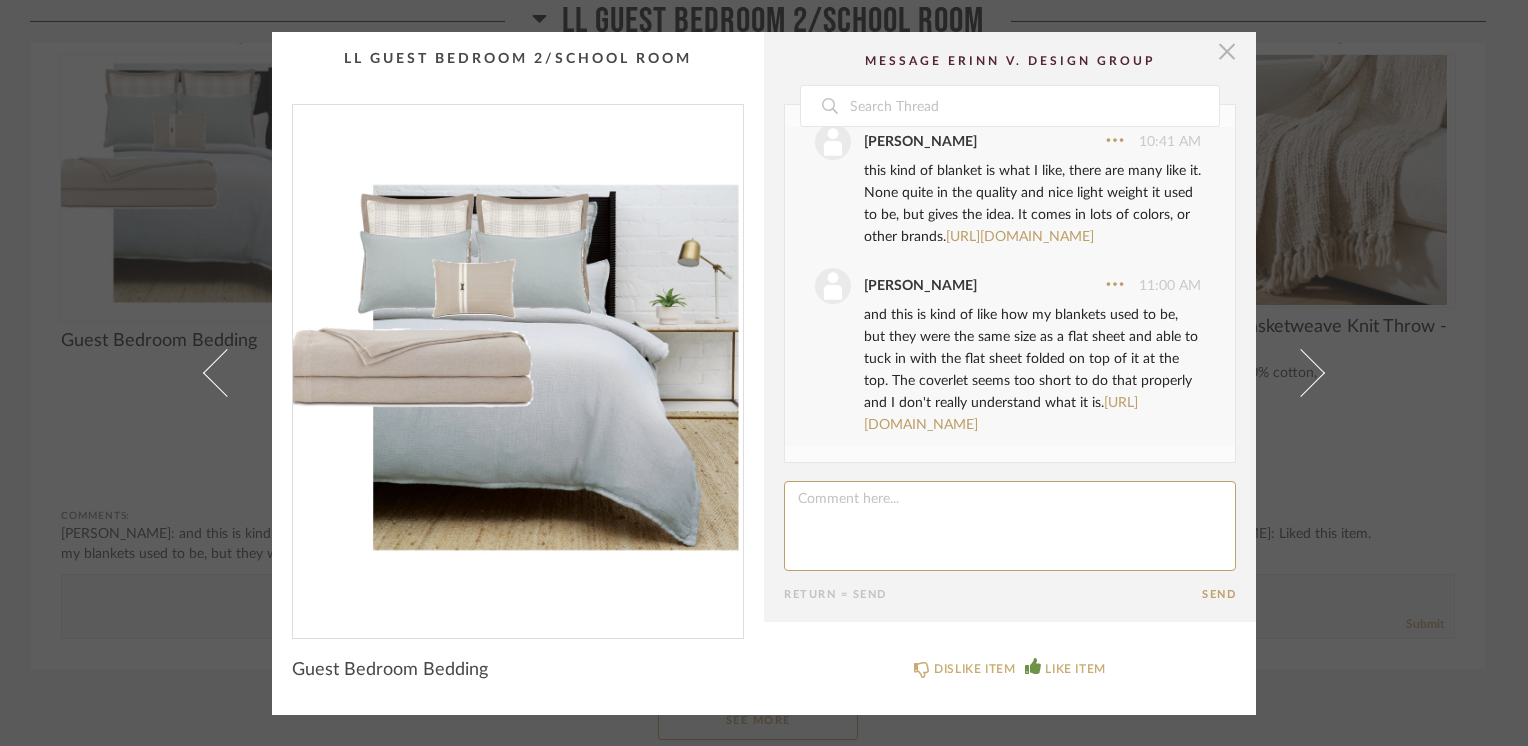 click at bounding box center [1227, 52] 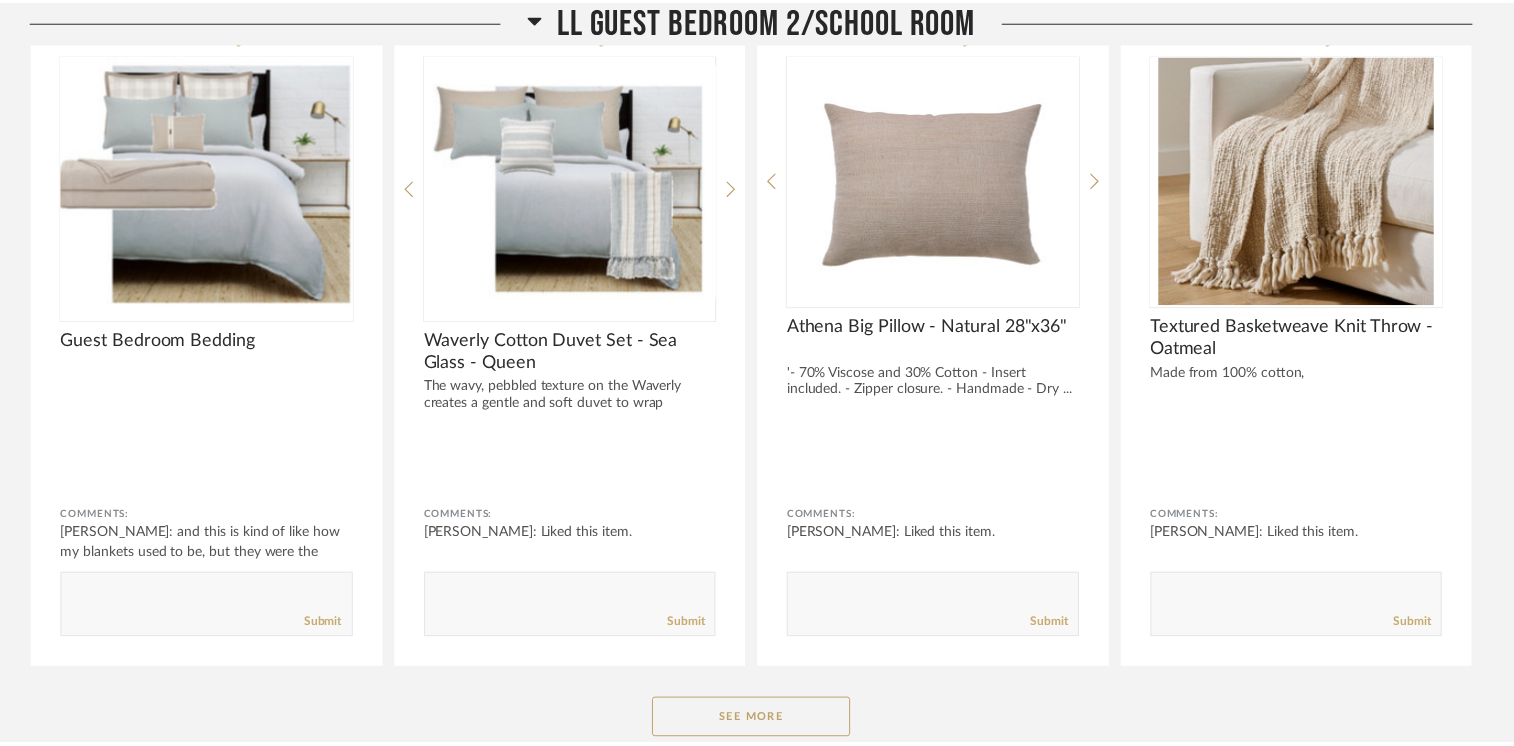 scroll, scrollTop: 8464, scrollLeft: 0, axis: vertical 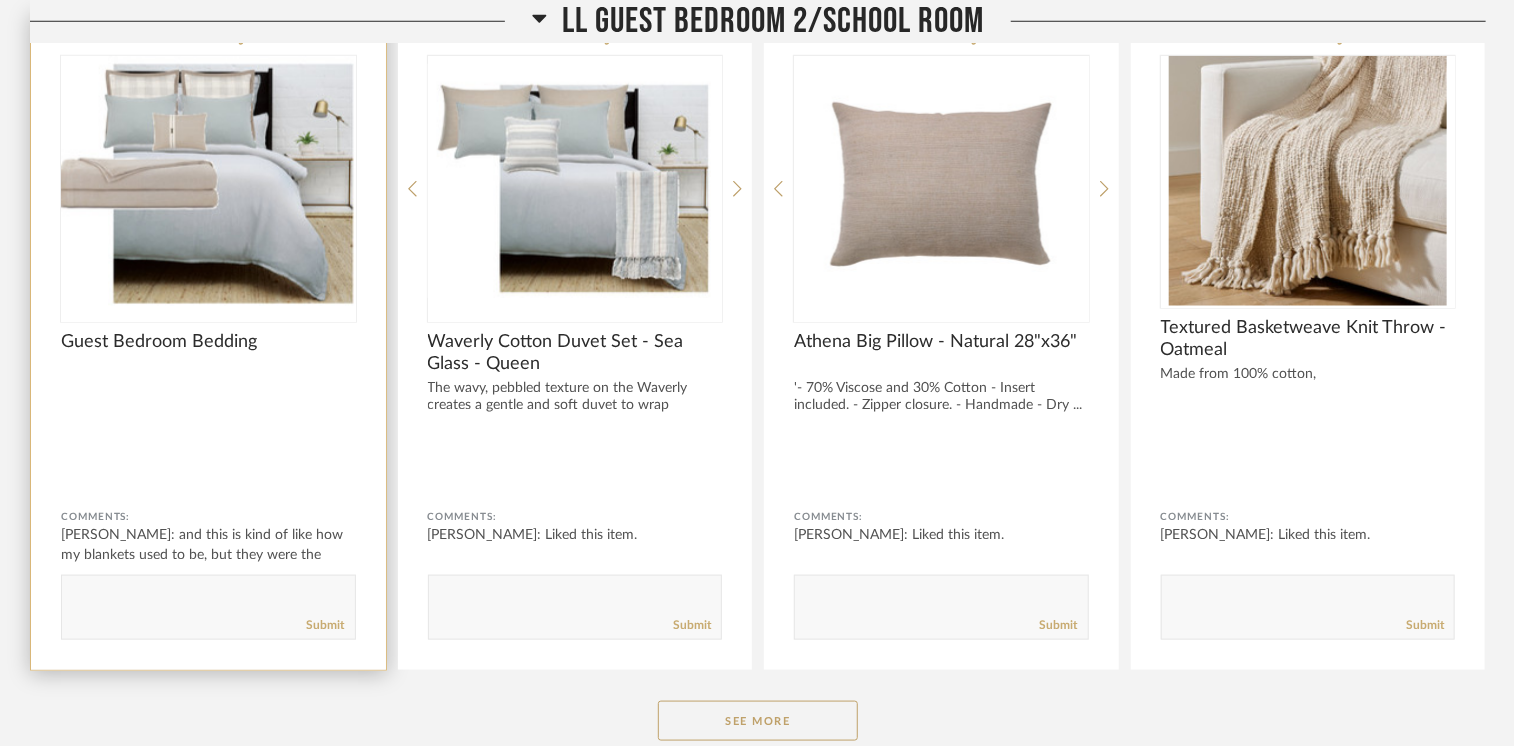 click 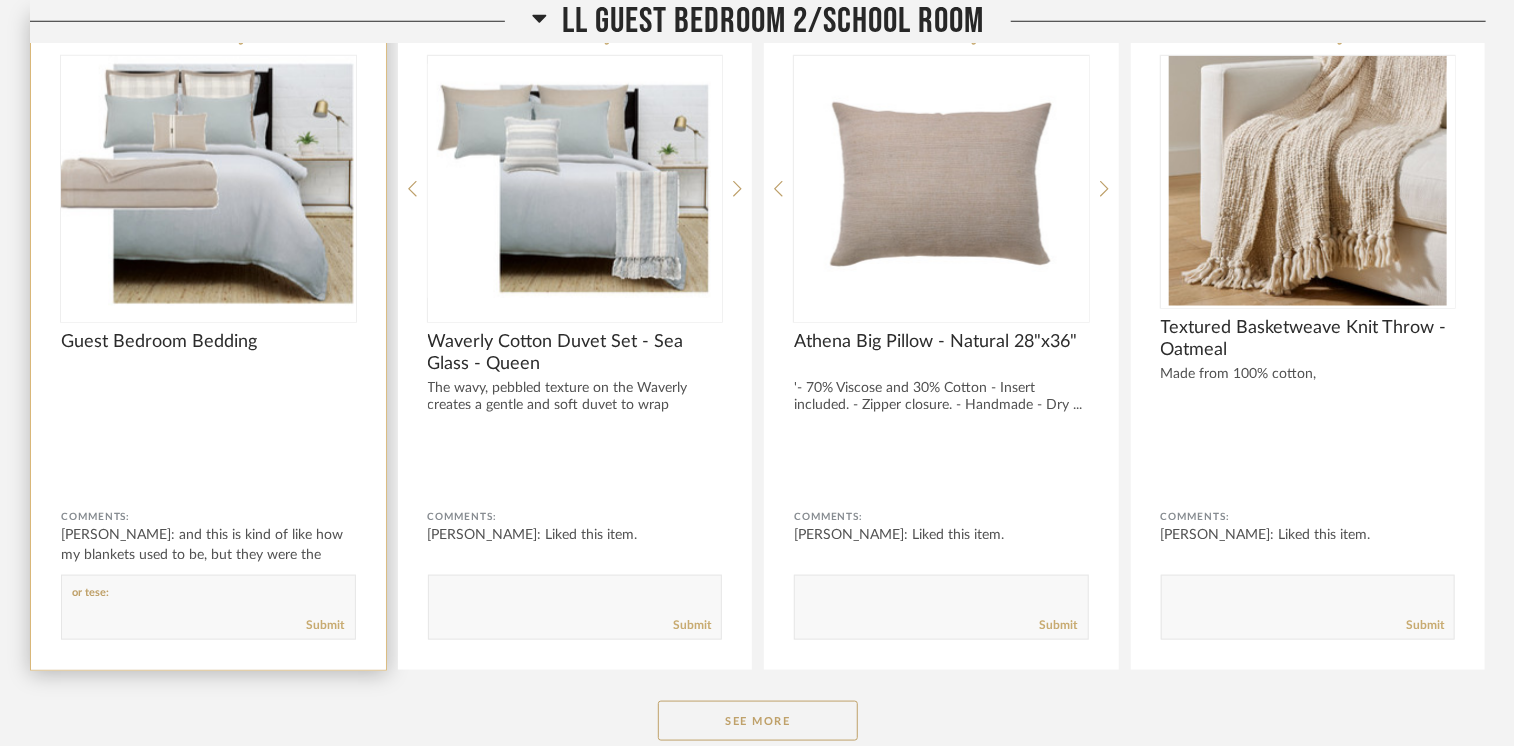 paste on "[URL][DOMAIN_NAME][PERSON_NAME]" 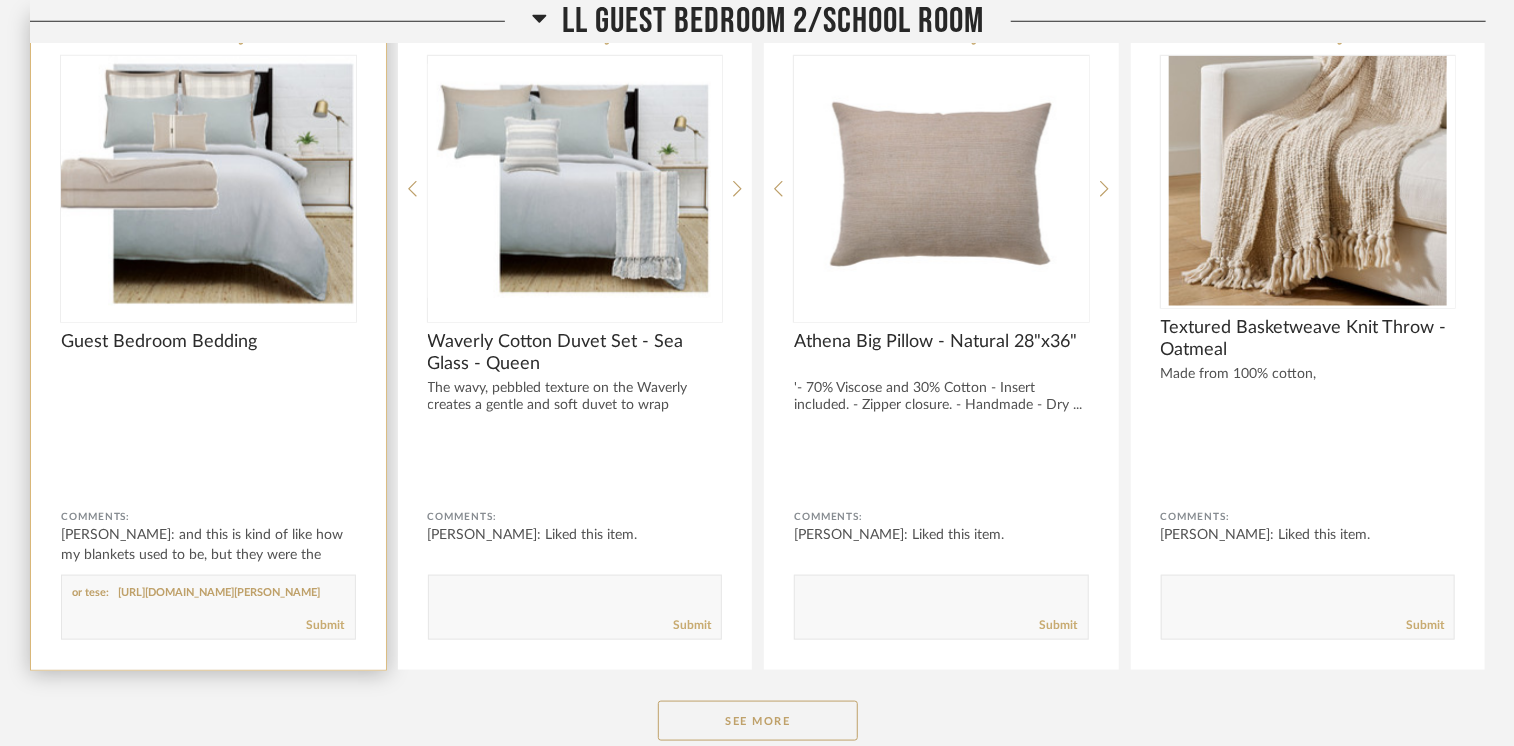 scroll, scrollTop: 0, scrollLeft: 0, axis: both 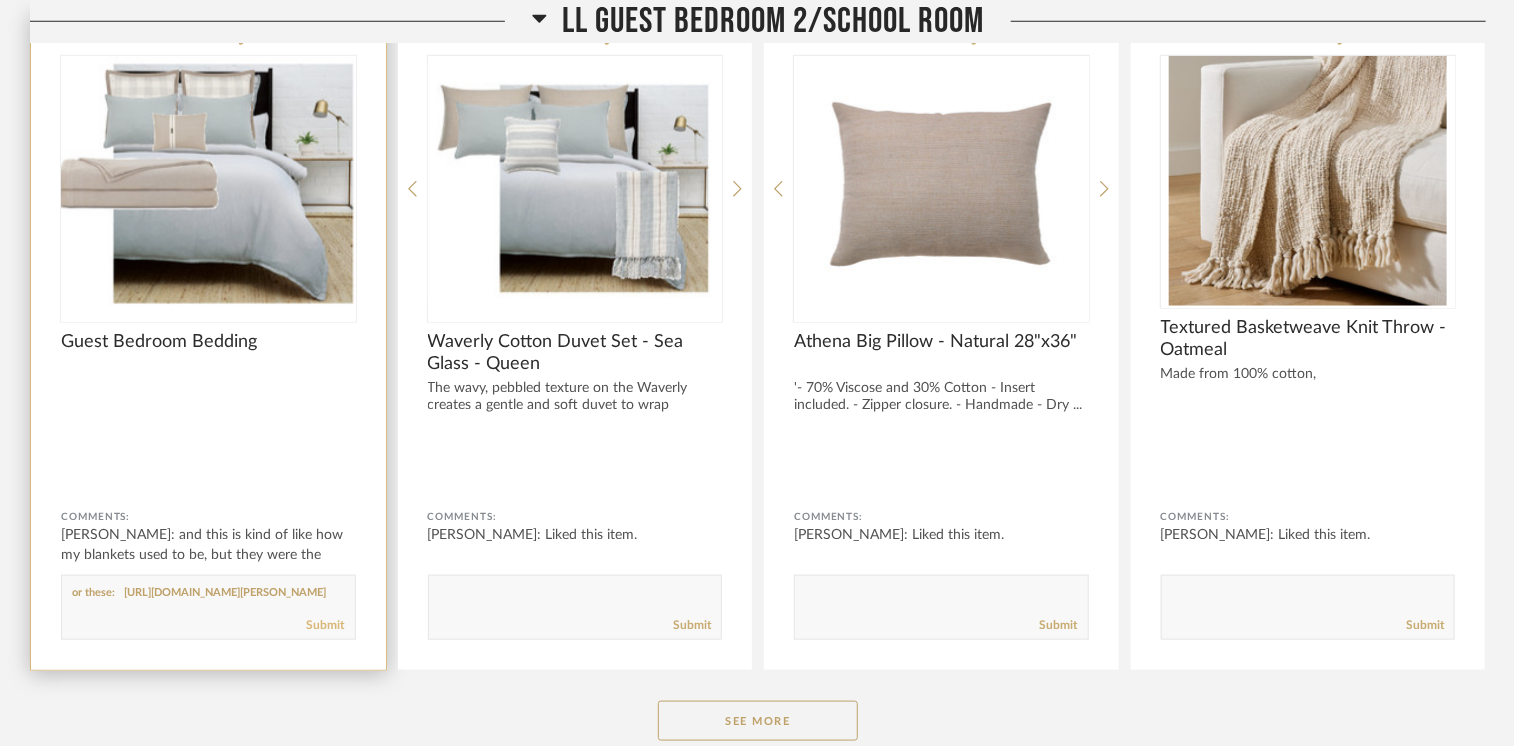 type on "or these:   [URL][DOMAIN_NAME][PERSON_NAME]" 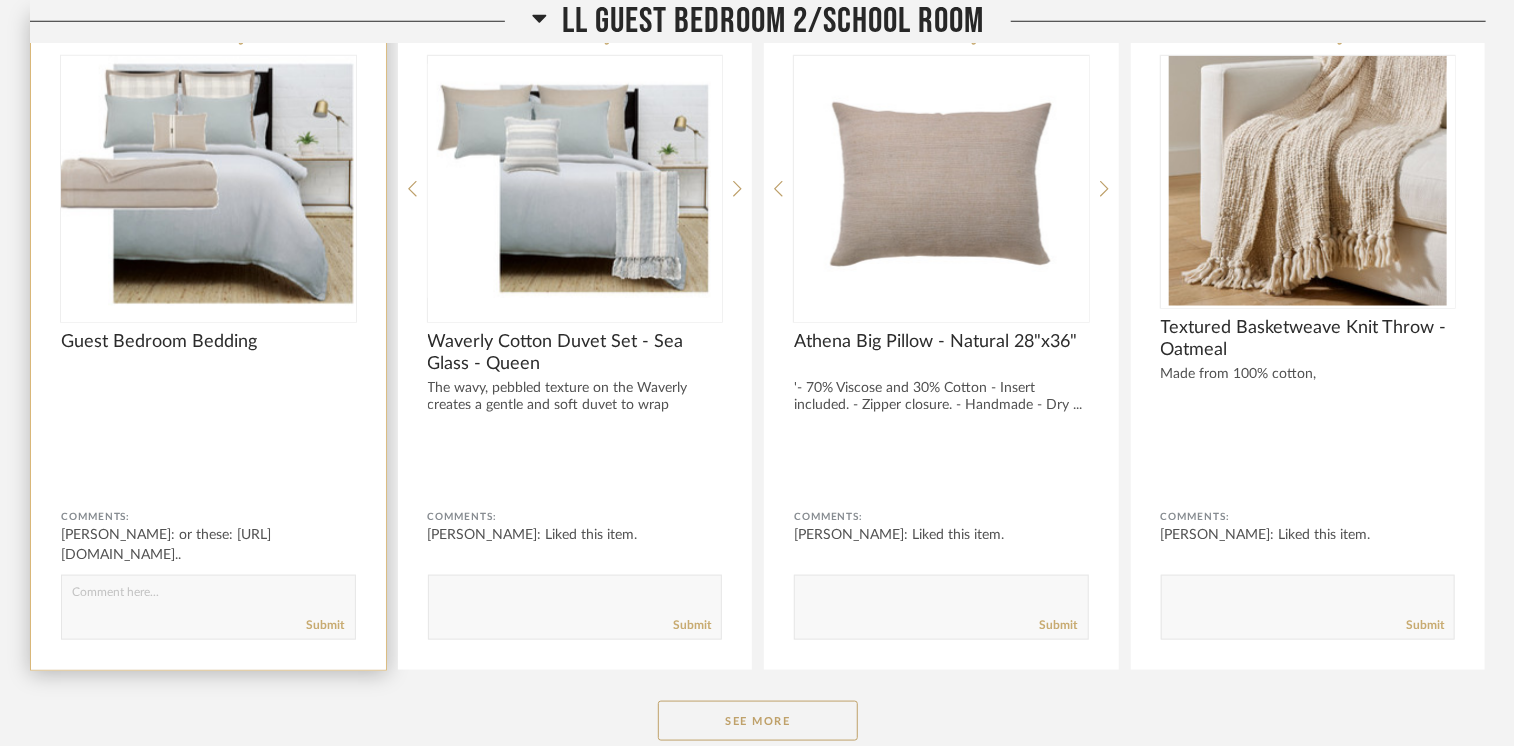 click on "Submit" 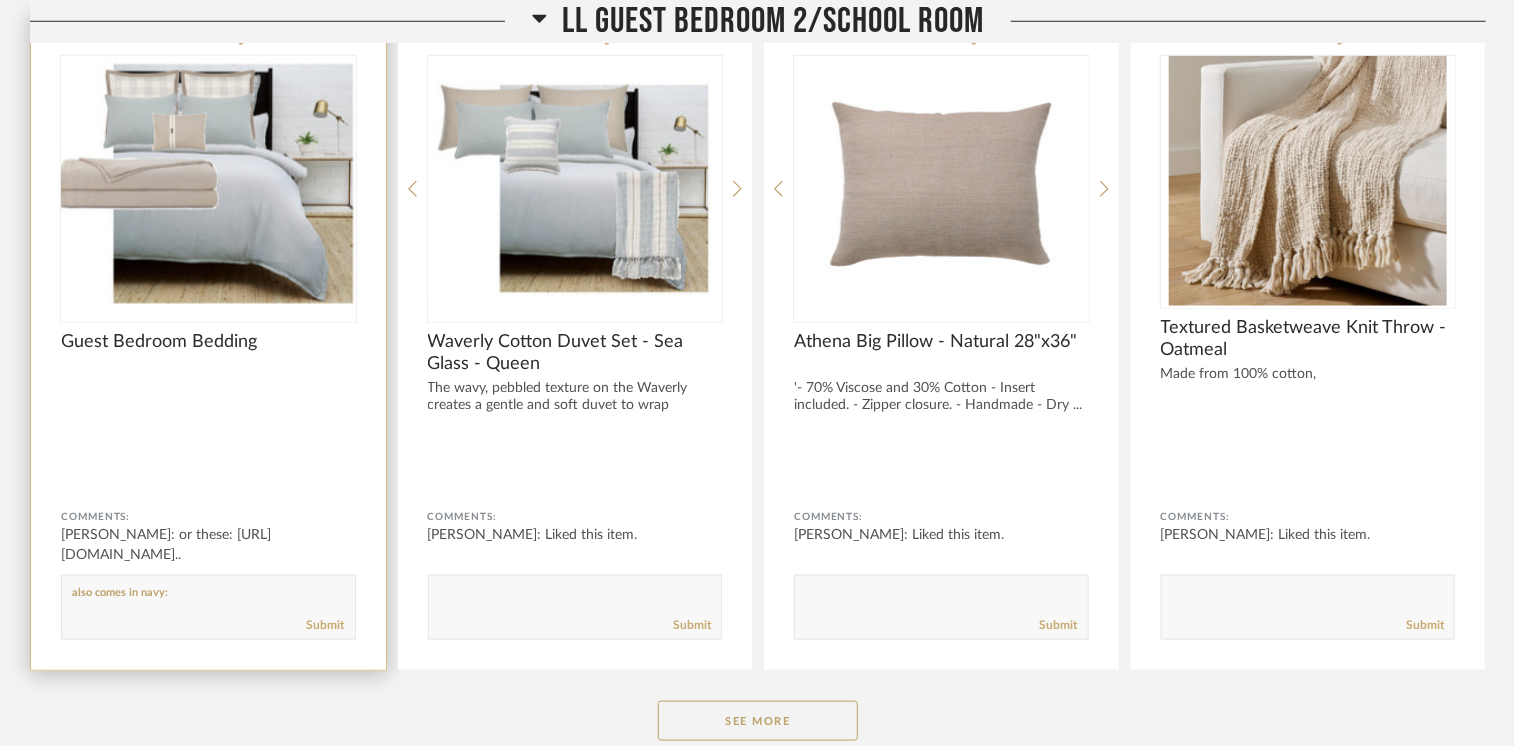 paste on "[URL][DOMAIN_NAME]" 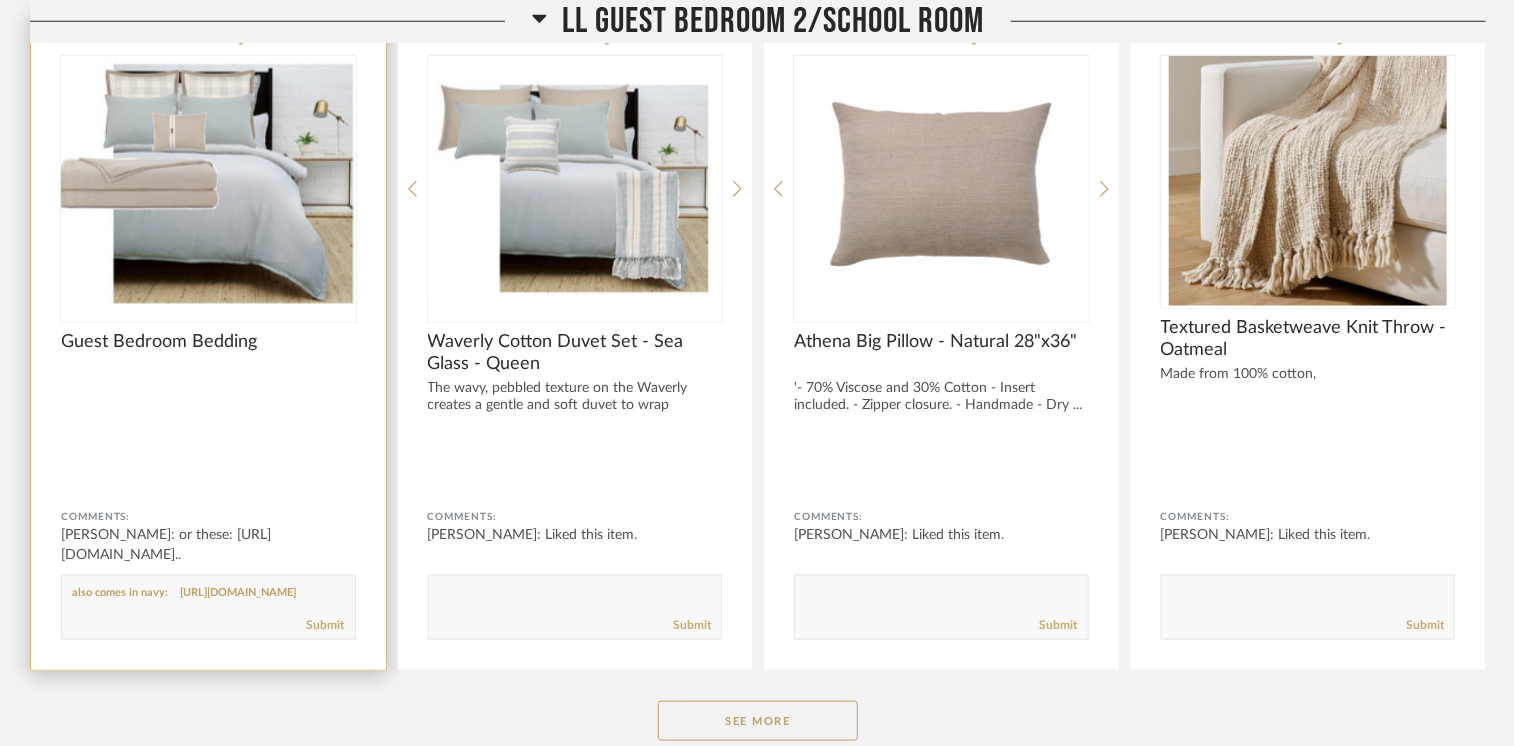 scroll, scrollTop: 24, scrollLeft: 0, axis: vertical 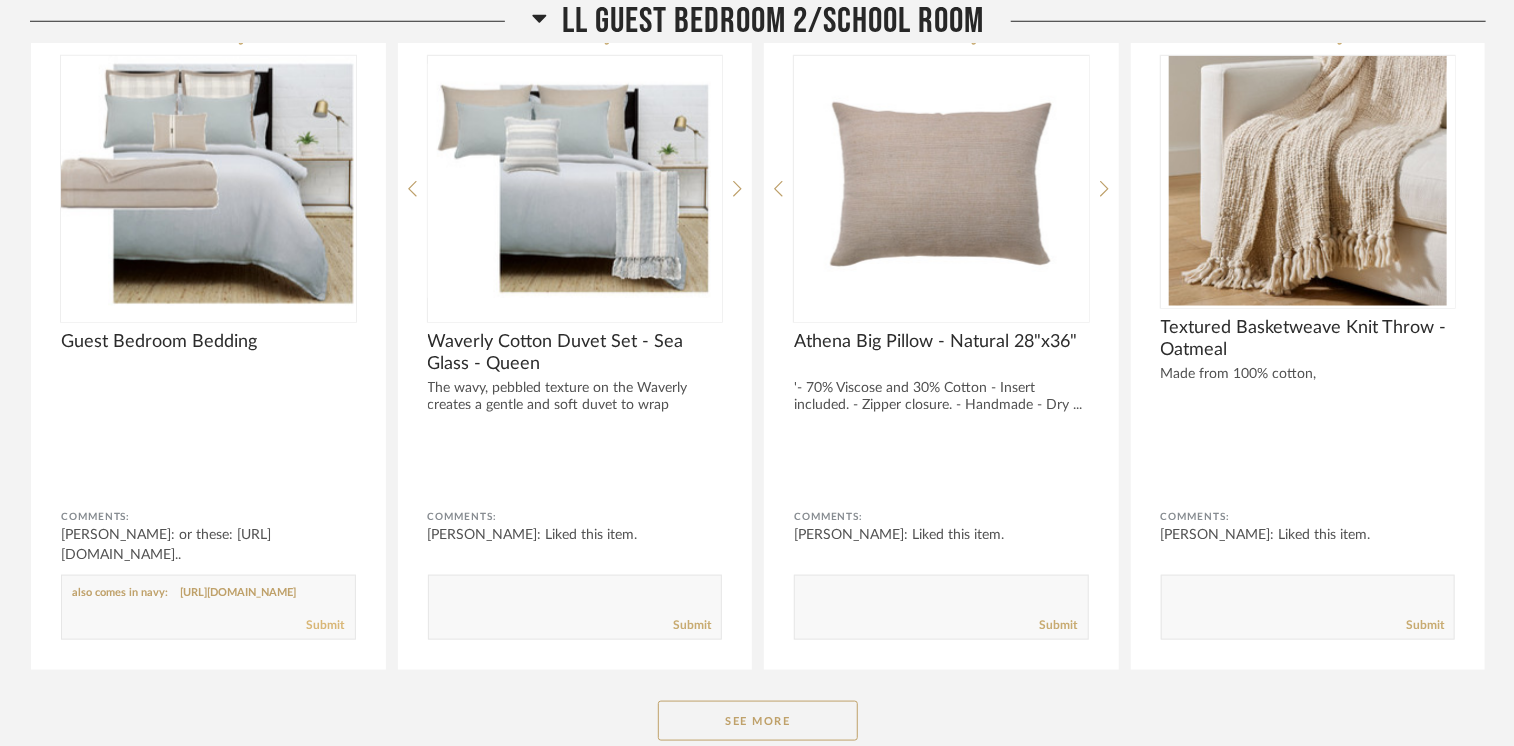type on "also comes in navy:    [URL][DOMAIN_NAME]" 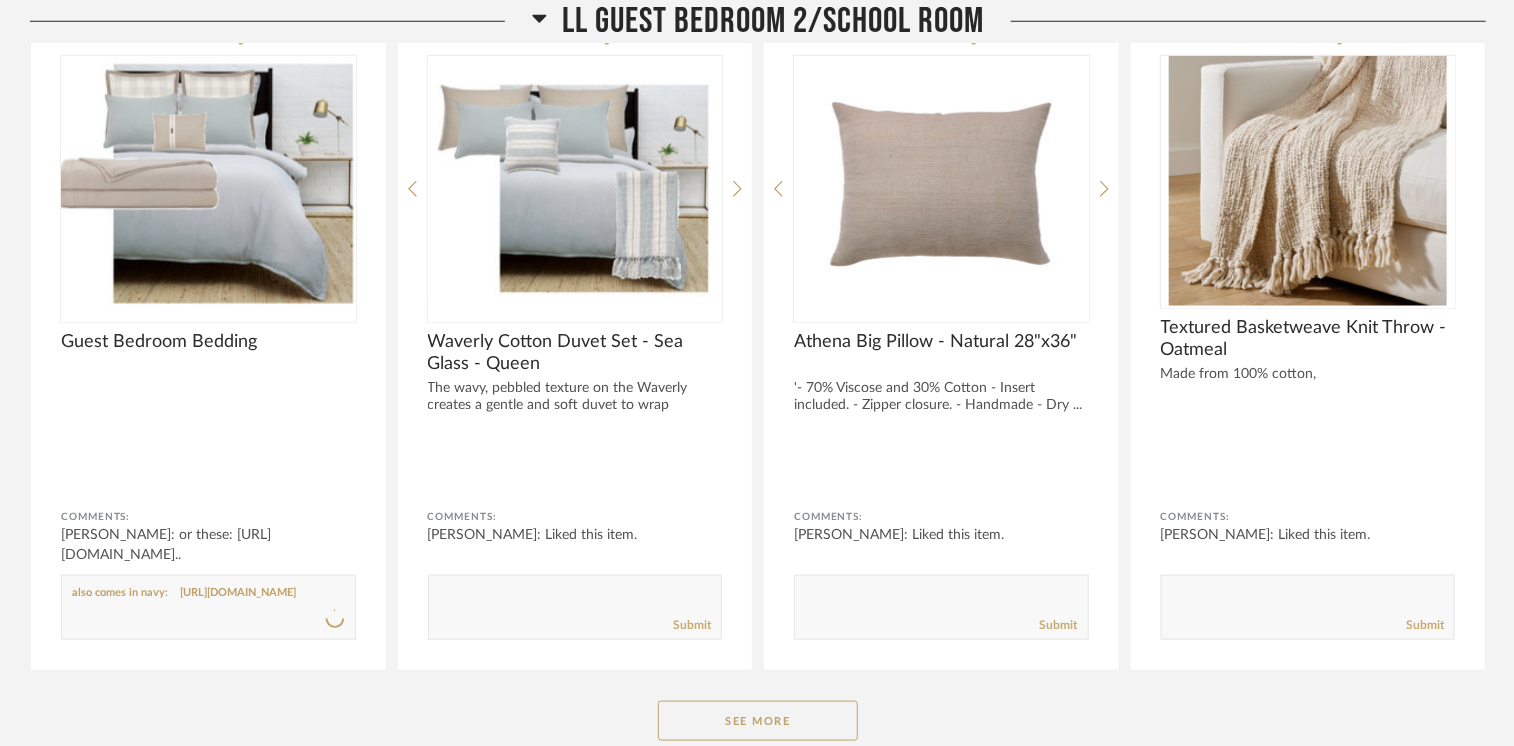 type 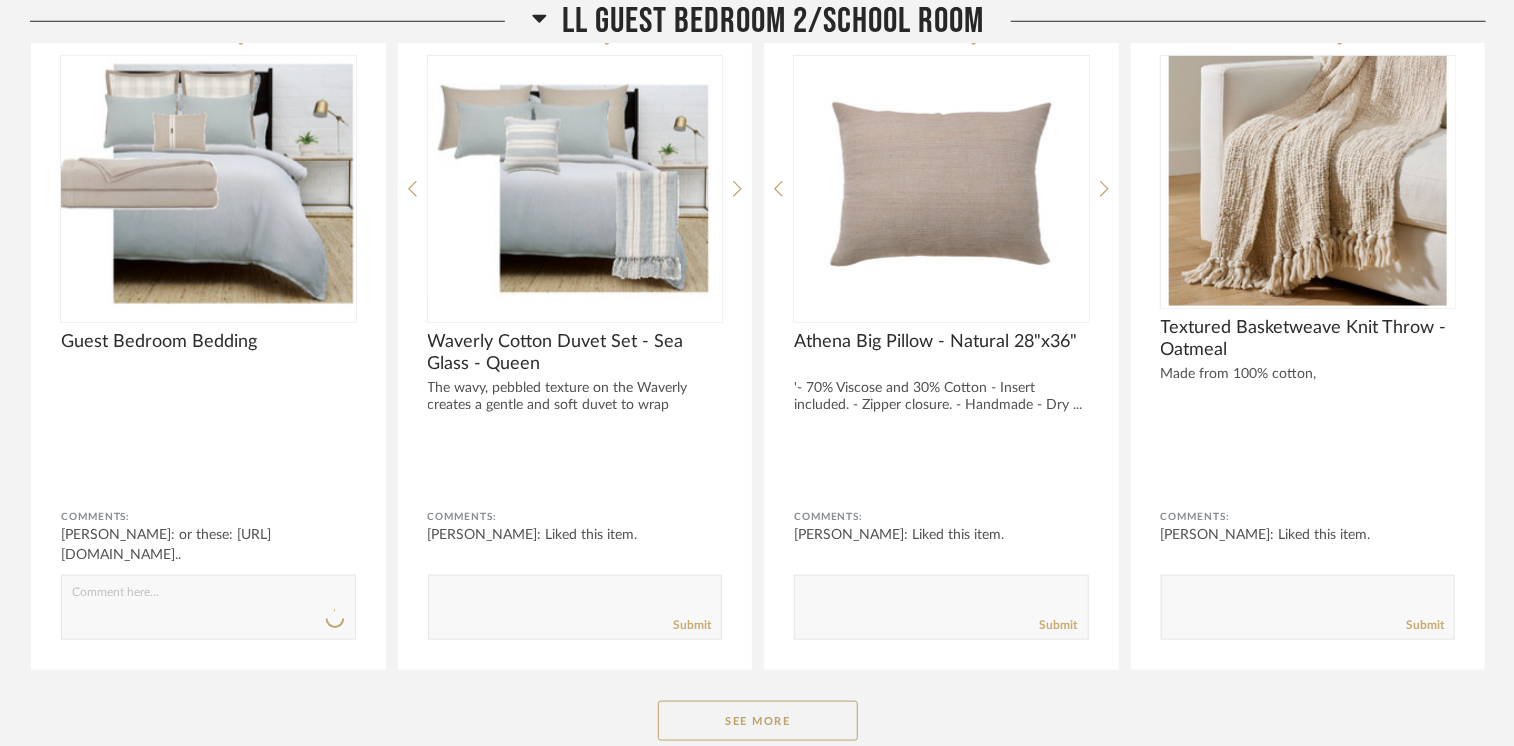 scroll, scrollTop: 0, scrollLeft: 0, axis: both 